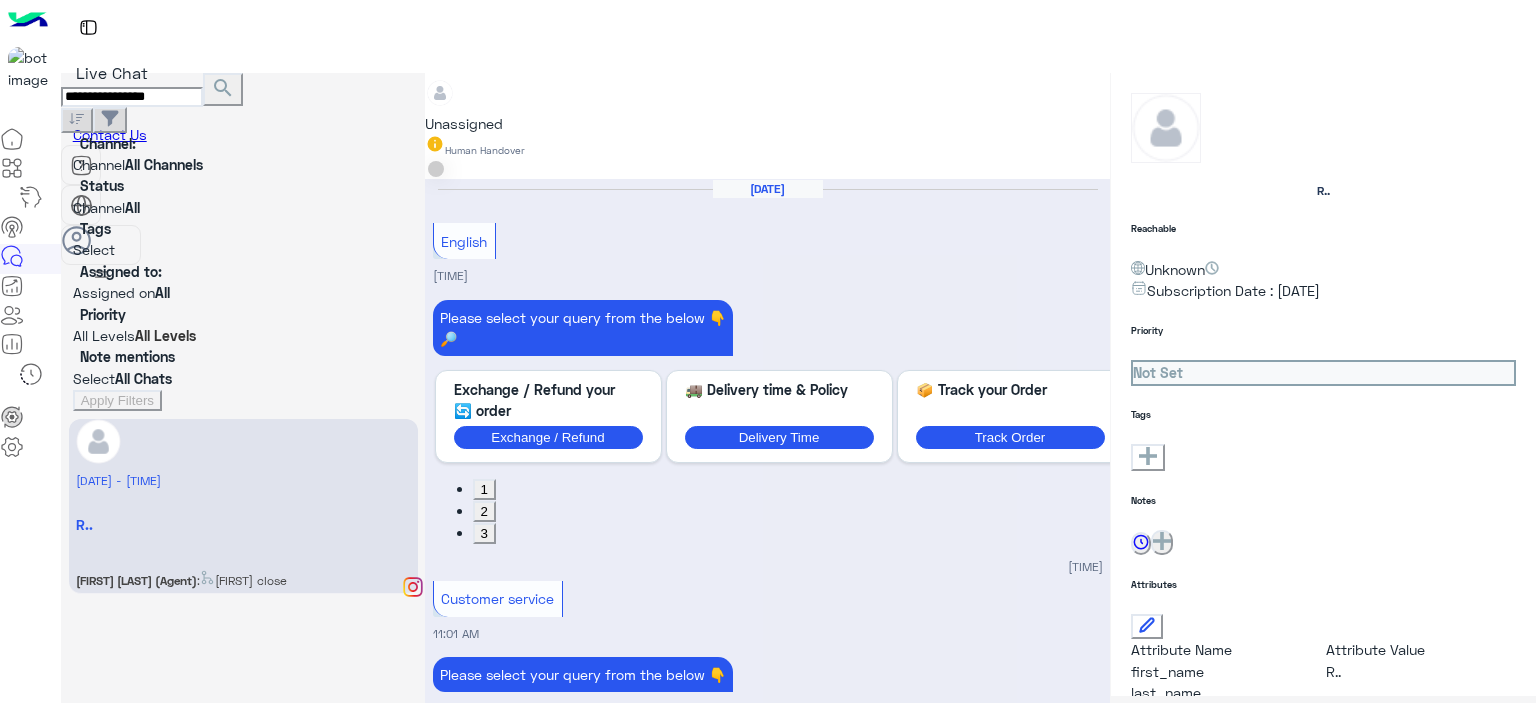 scroll, scrollTop: 0, scrollLeft: 0, axis: both 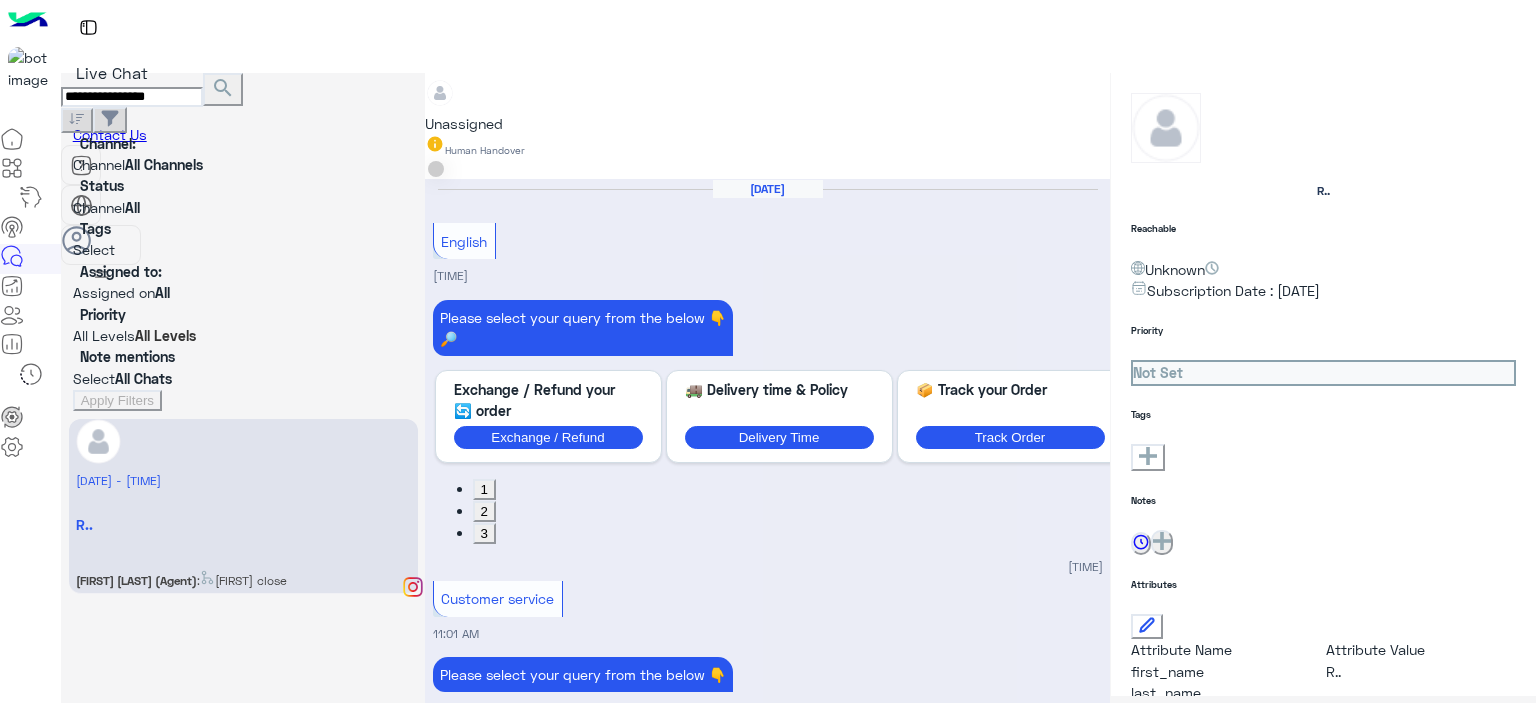 click on "**********" at bounding box center (132, 97) 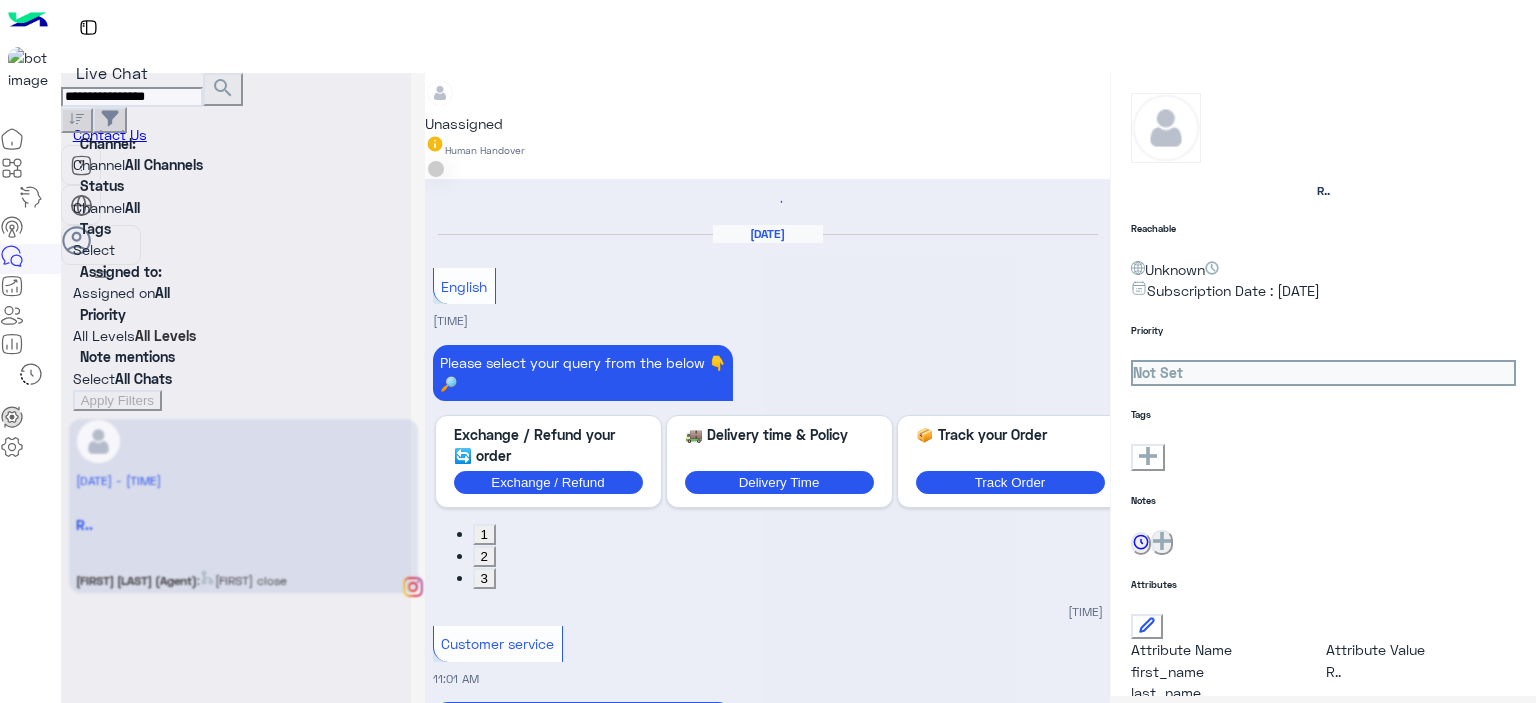scroll, scrollTop: 0, scrollLeft: 0, axis: both 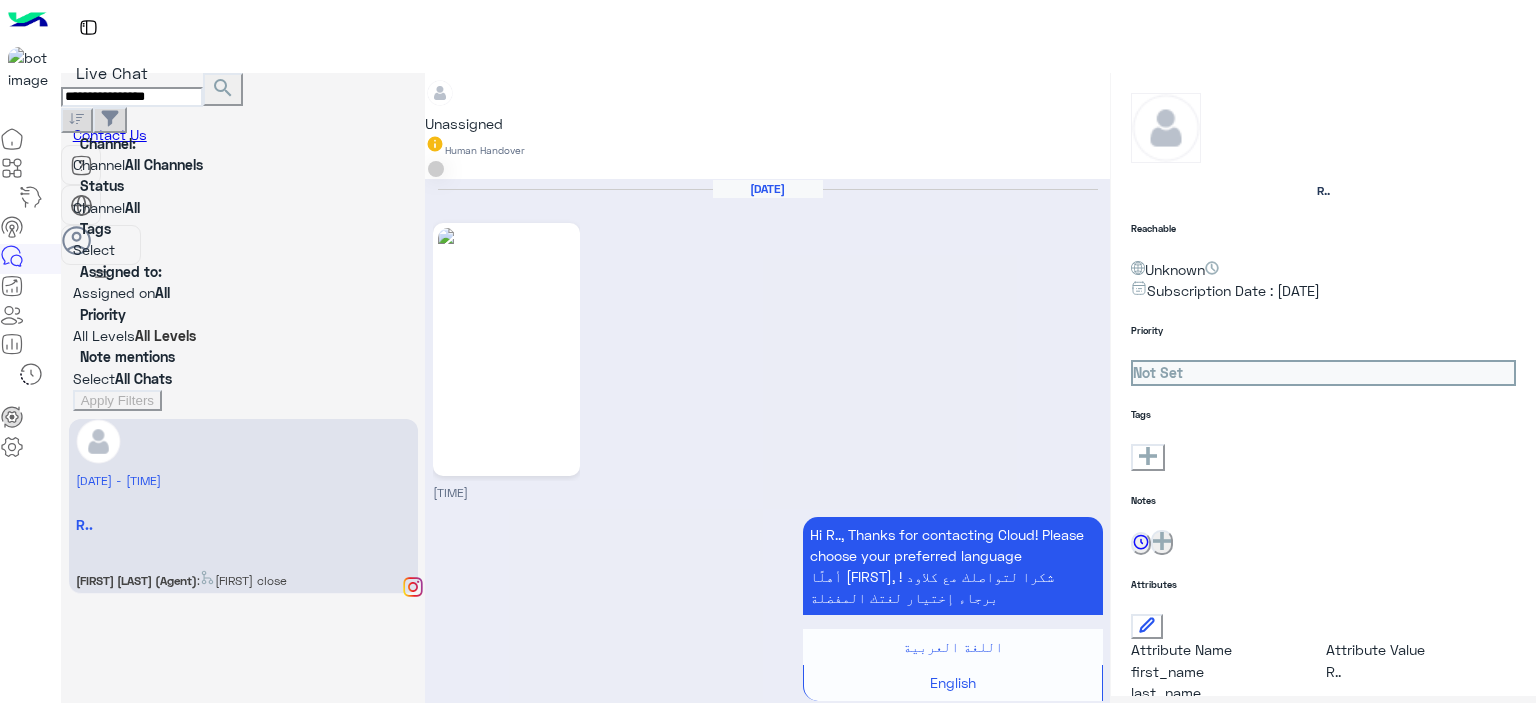 click at bounding box center (506, 349) 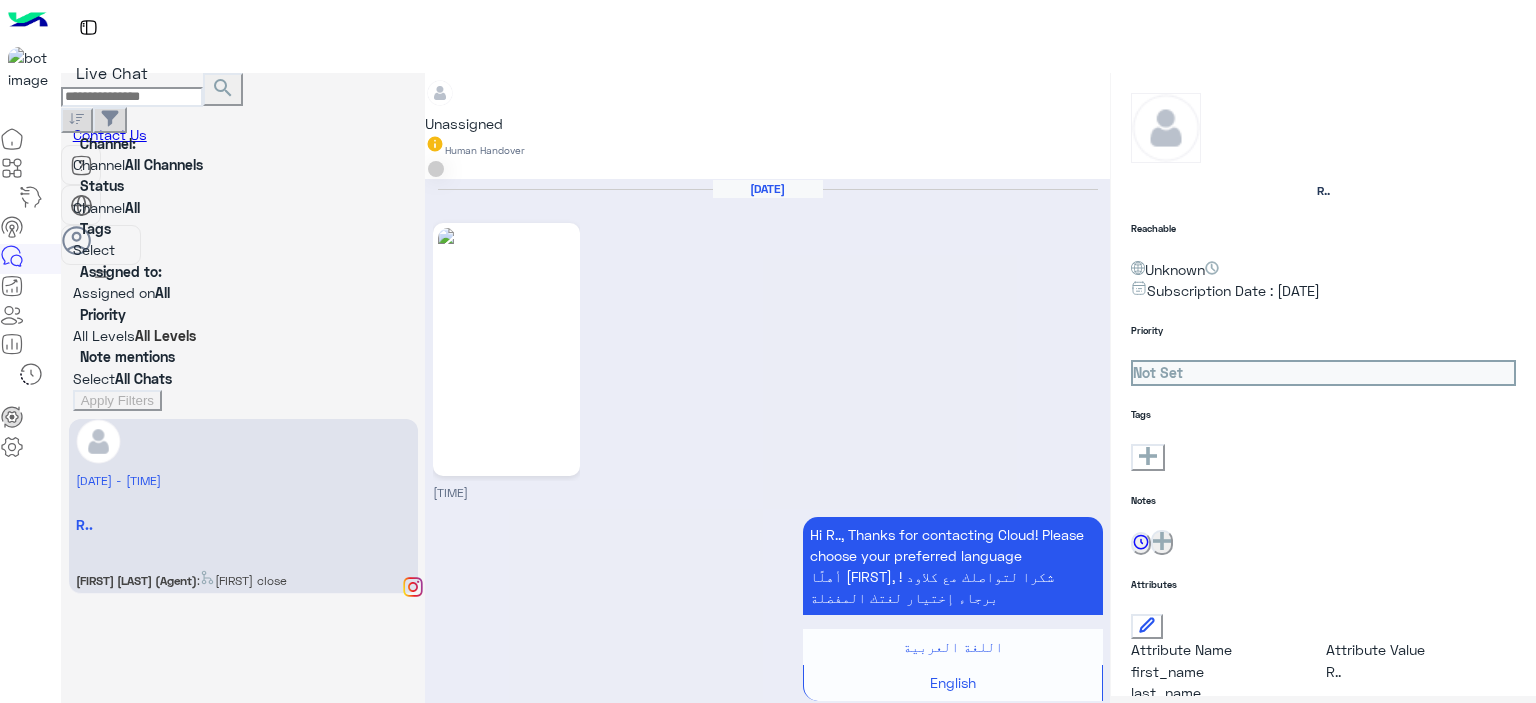 click at bounding box center [132, 97] 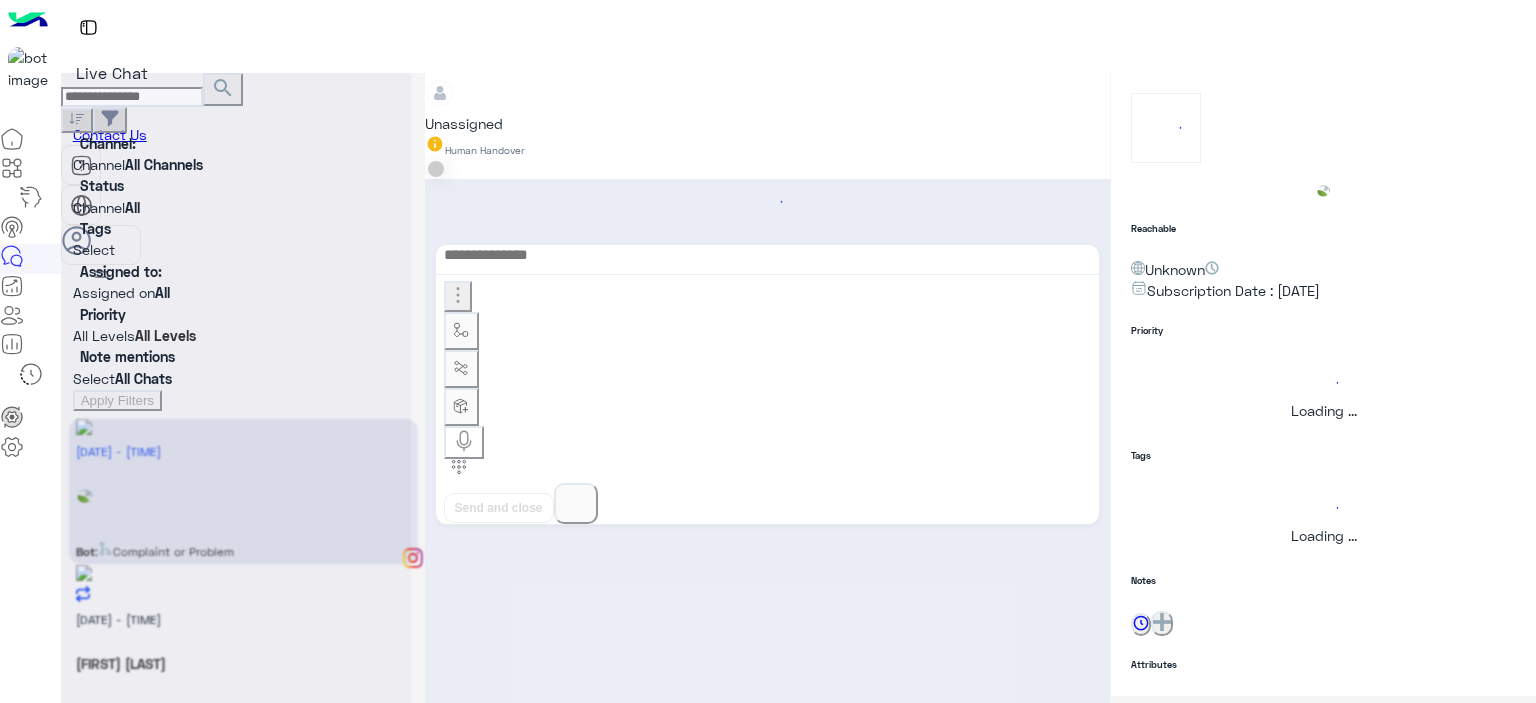scroll, scrollTop: 1887, scrollLeft: 0, axis: vertical 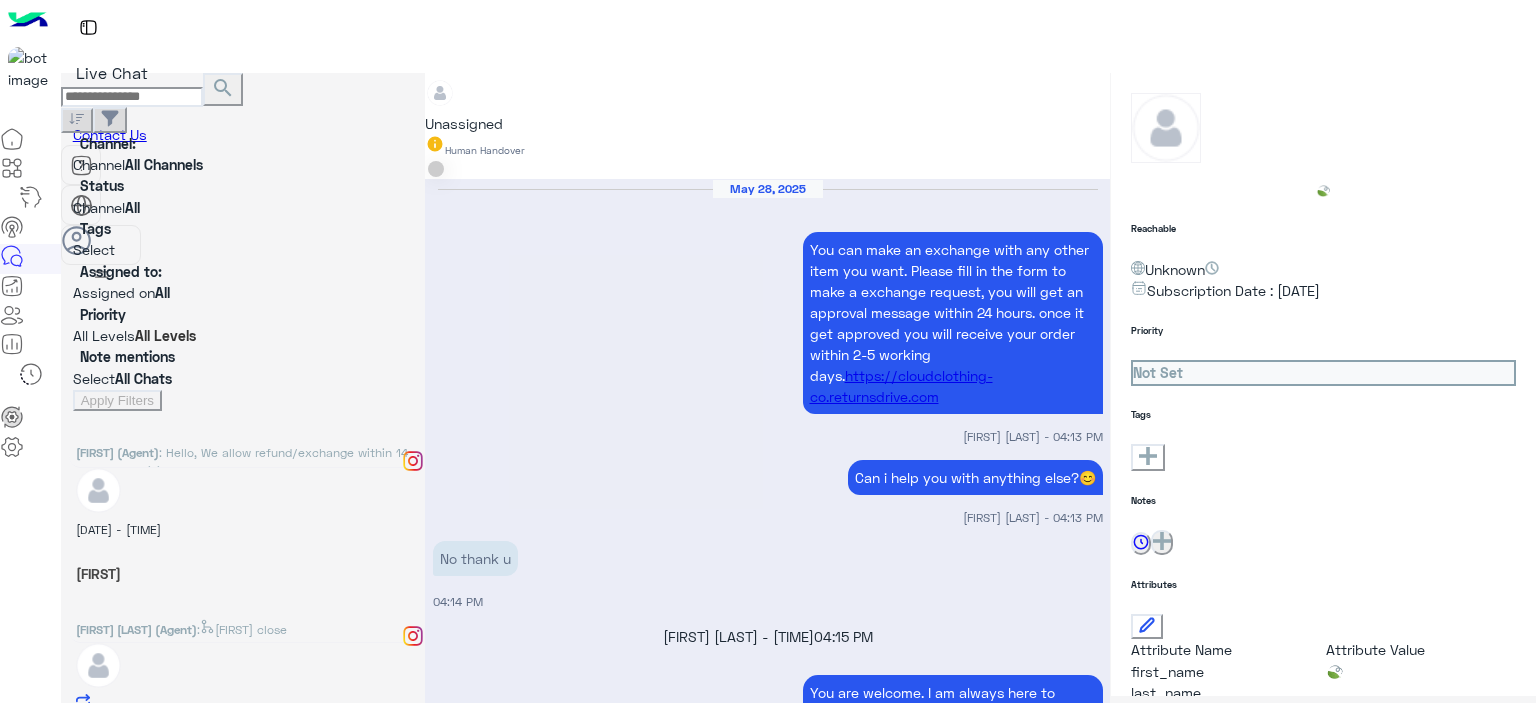 click at bounding box center [132, 97] 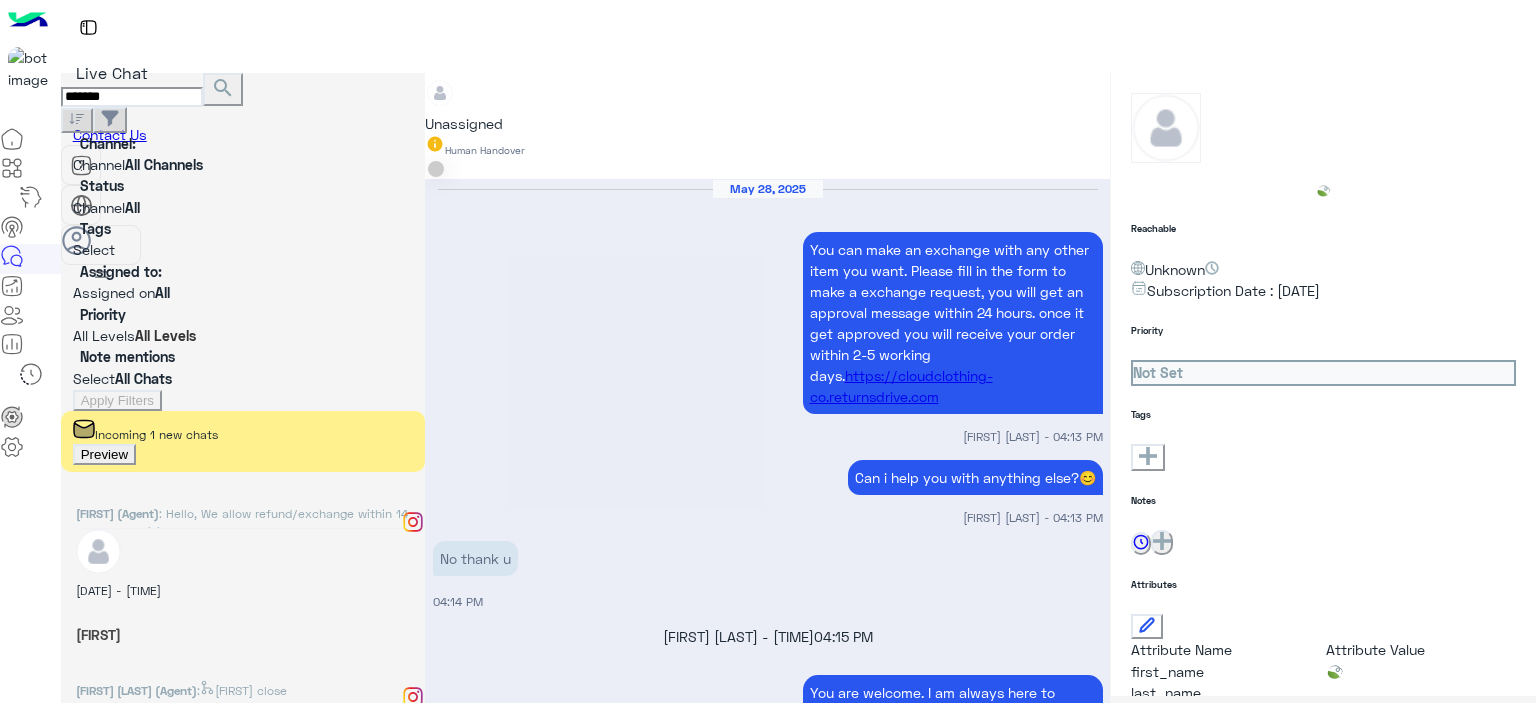 click on "search" at bounding box center [223, 88] 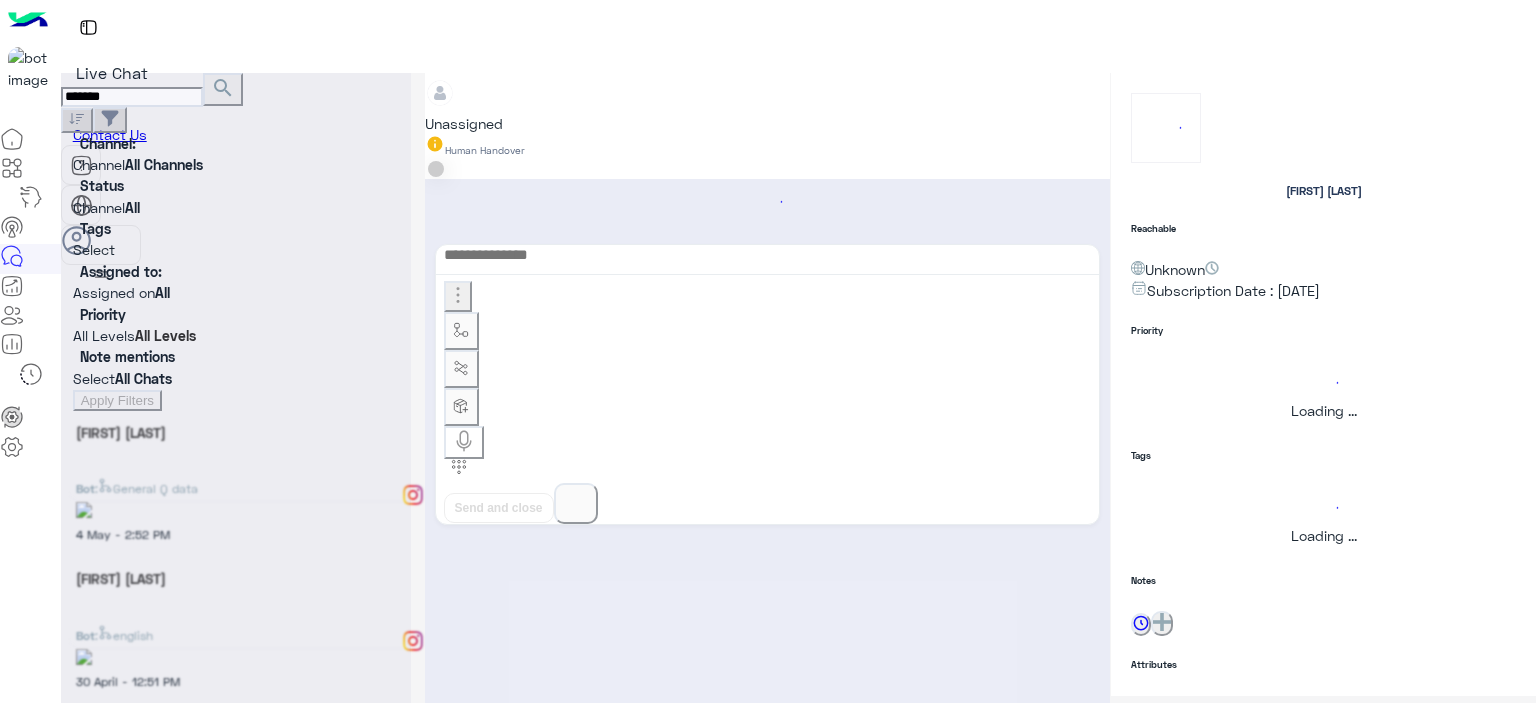 scroll, scrollTop: 608, scrollLeft: 0, axis: vertical 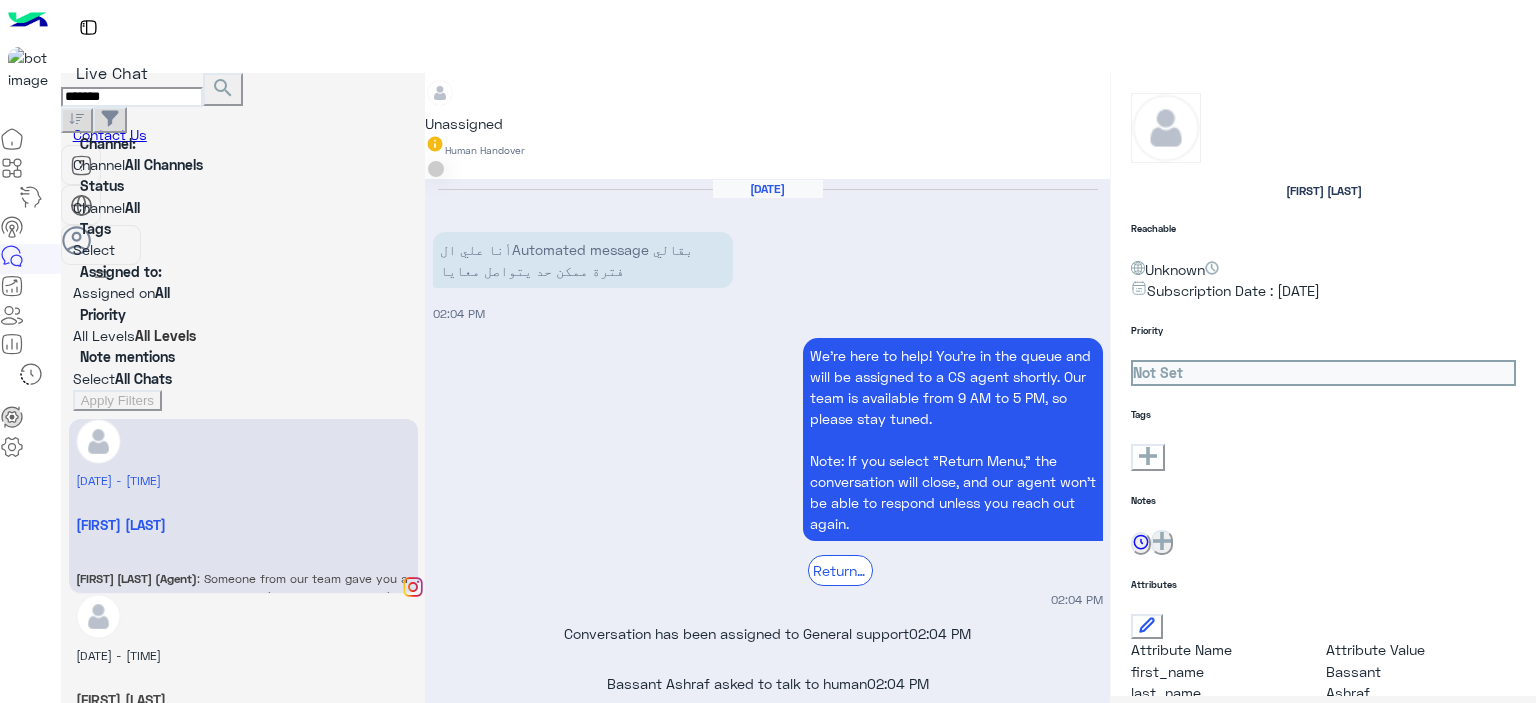 click on "*******" at bounding box center [132, 97] 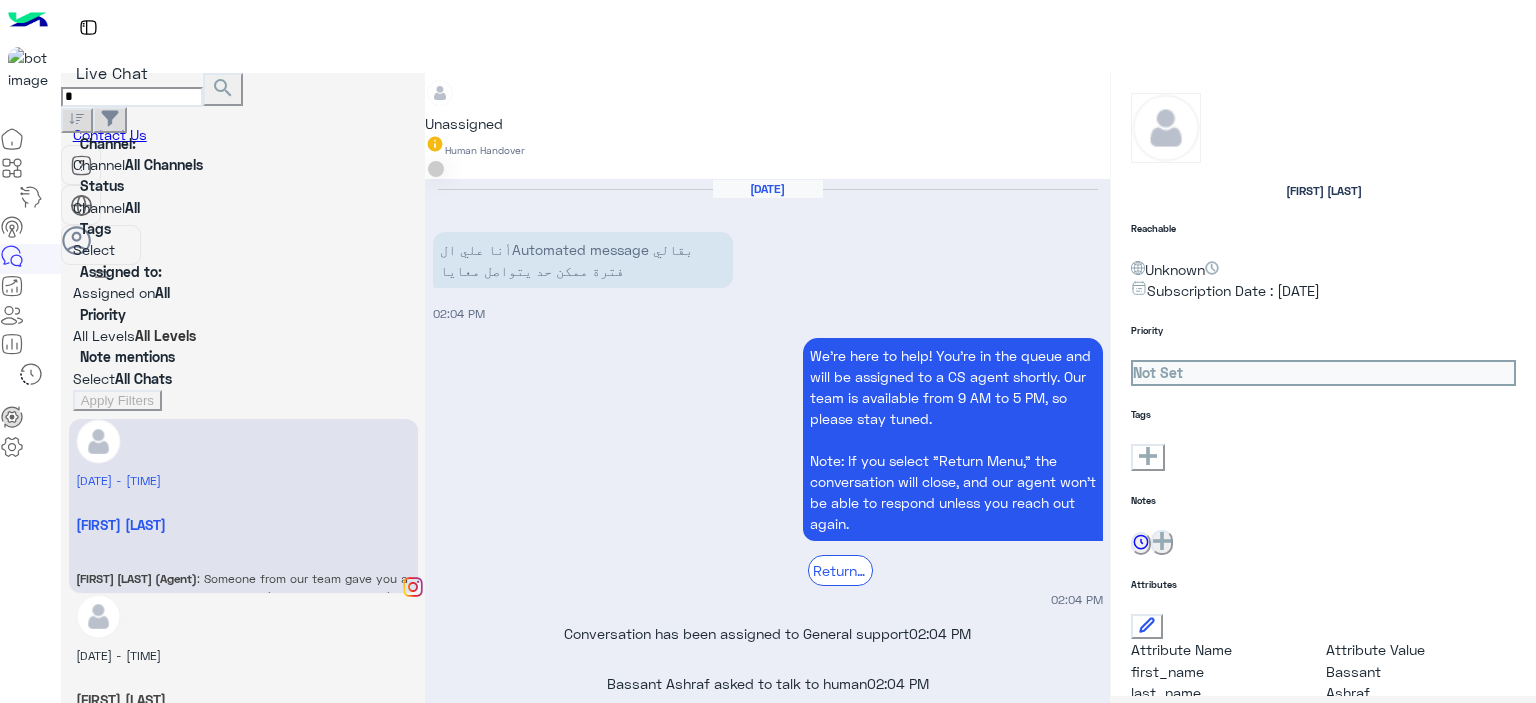 type on "*" 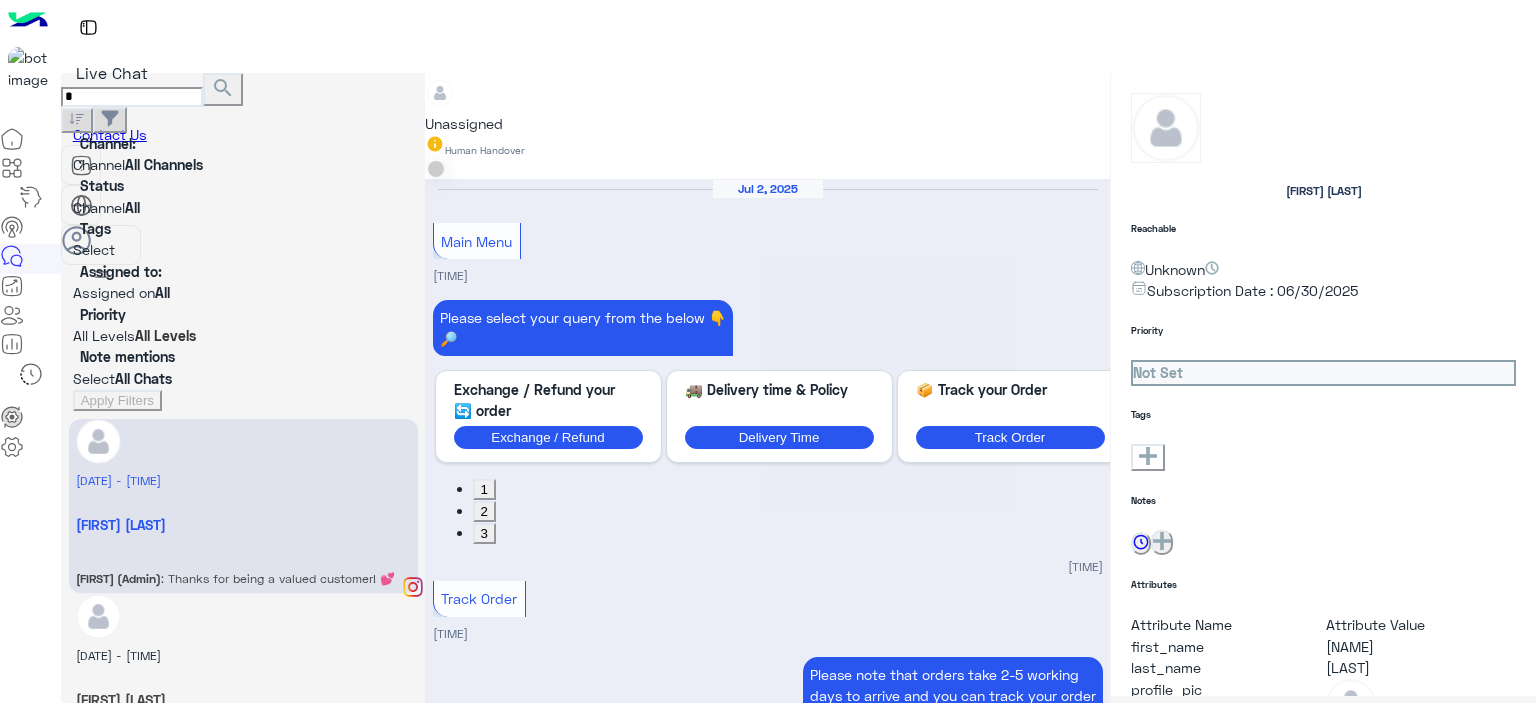 scroll, scrollTop: 1832, scrollLeft: 0, axis: vertical 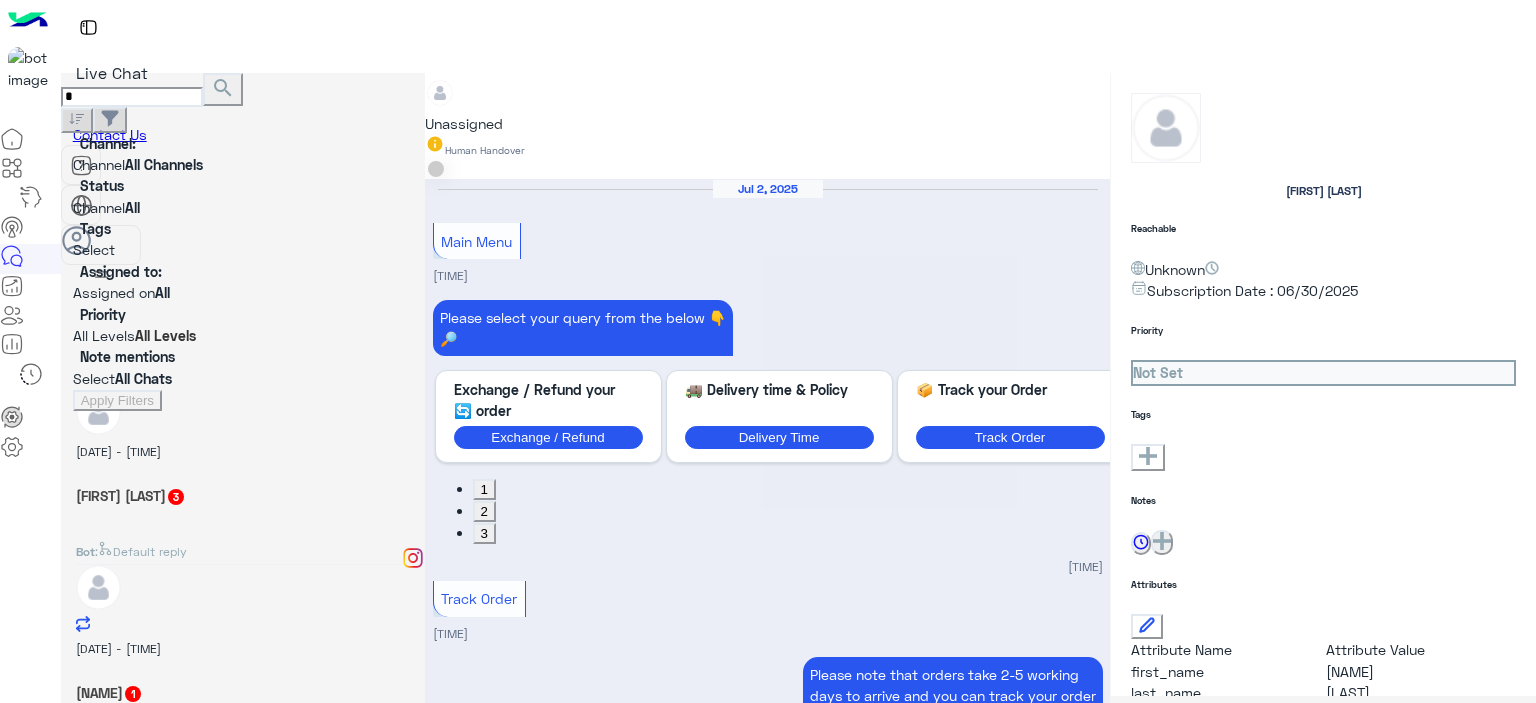 type 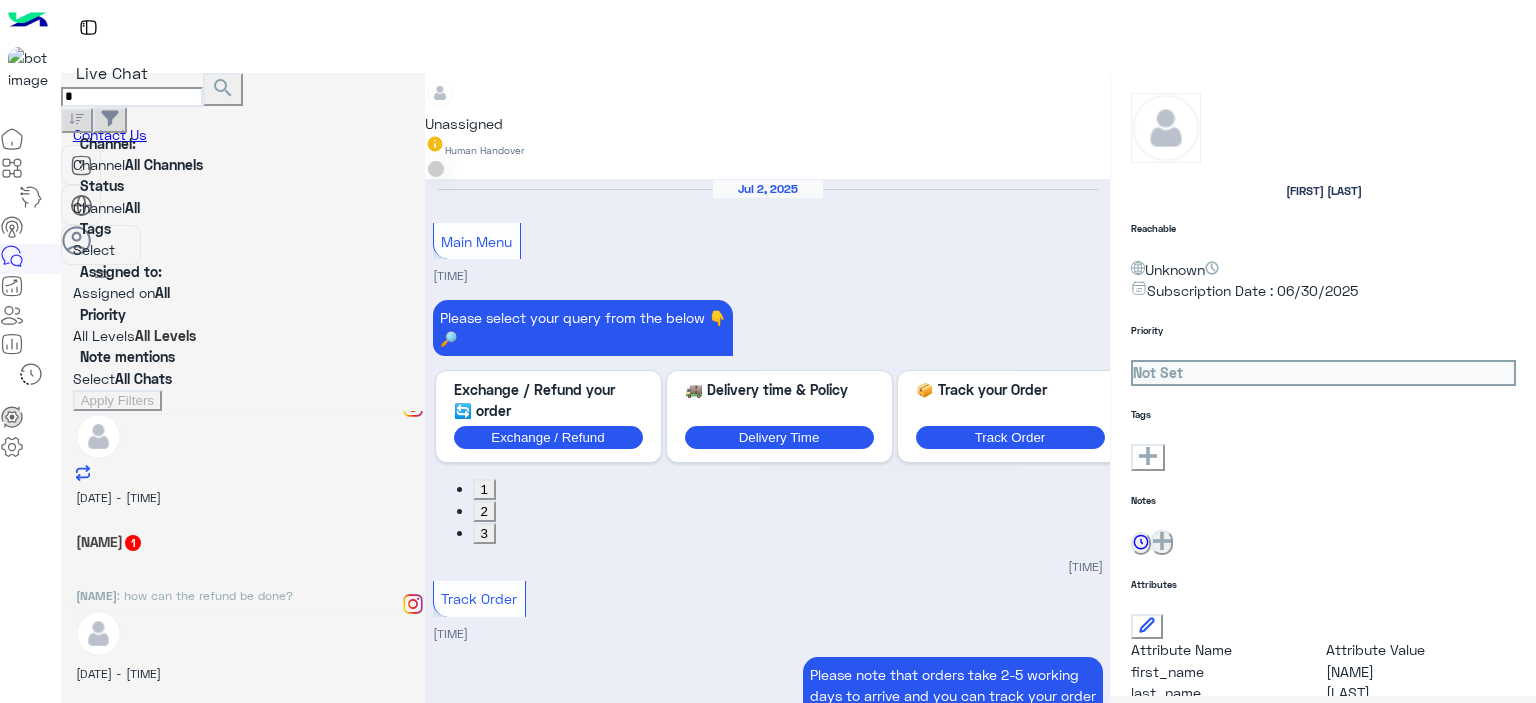 scroll, scrollTop: 1605, scrollLeft: 0, axis: vertical 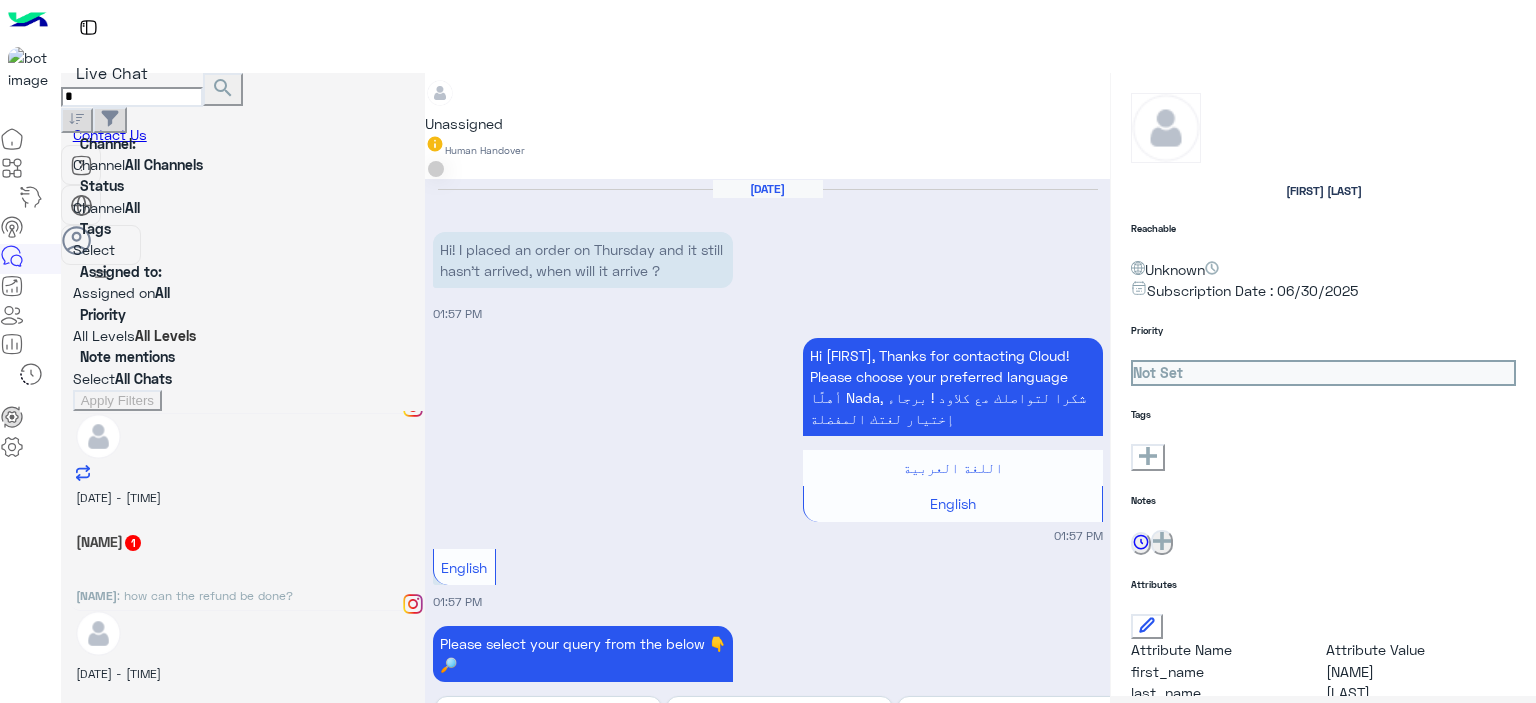 click on "*" at bounding box center [132, 97] 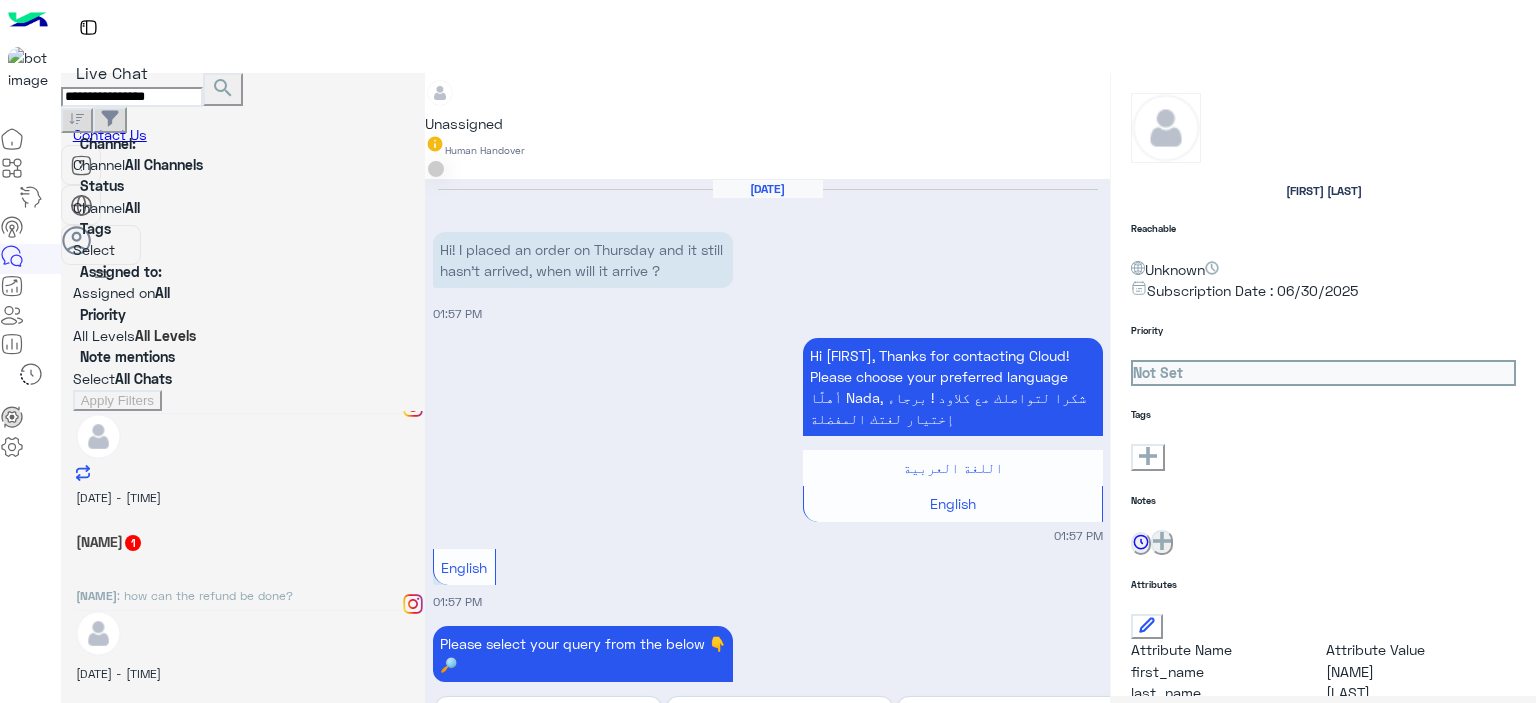 click on "search" at bounding box center (223, 88) 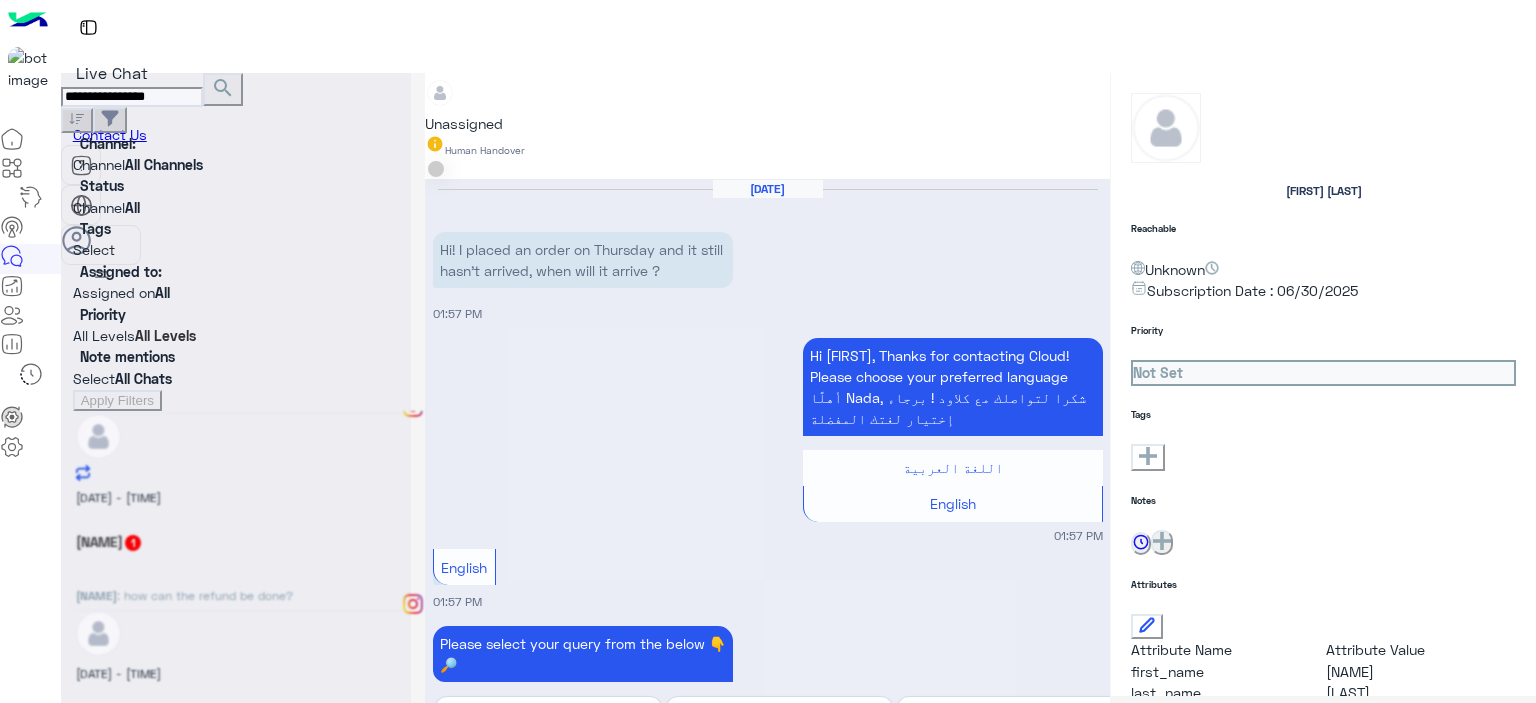 scroll, scrollTop: 0, scrollLeft: 0, axis: both 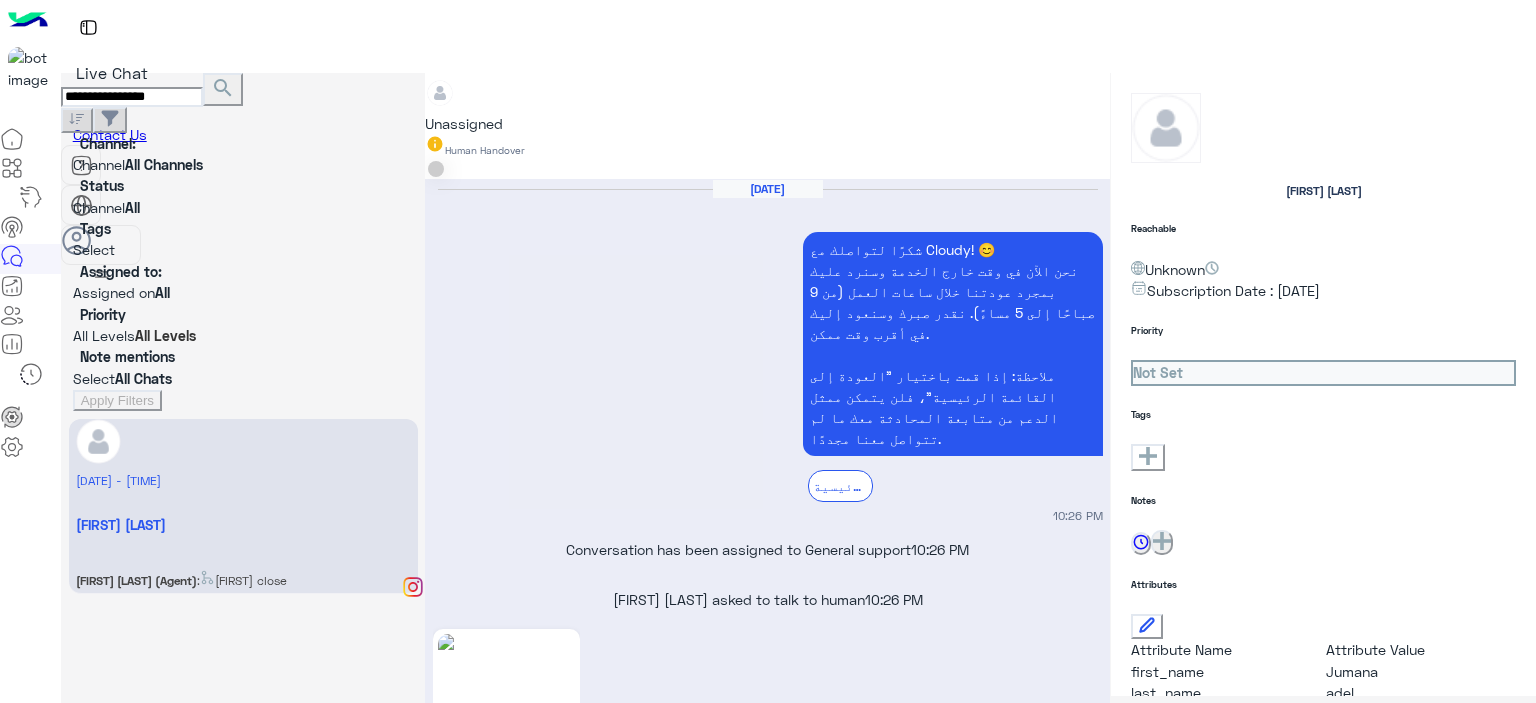 click at bounding box center (506, 2136) 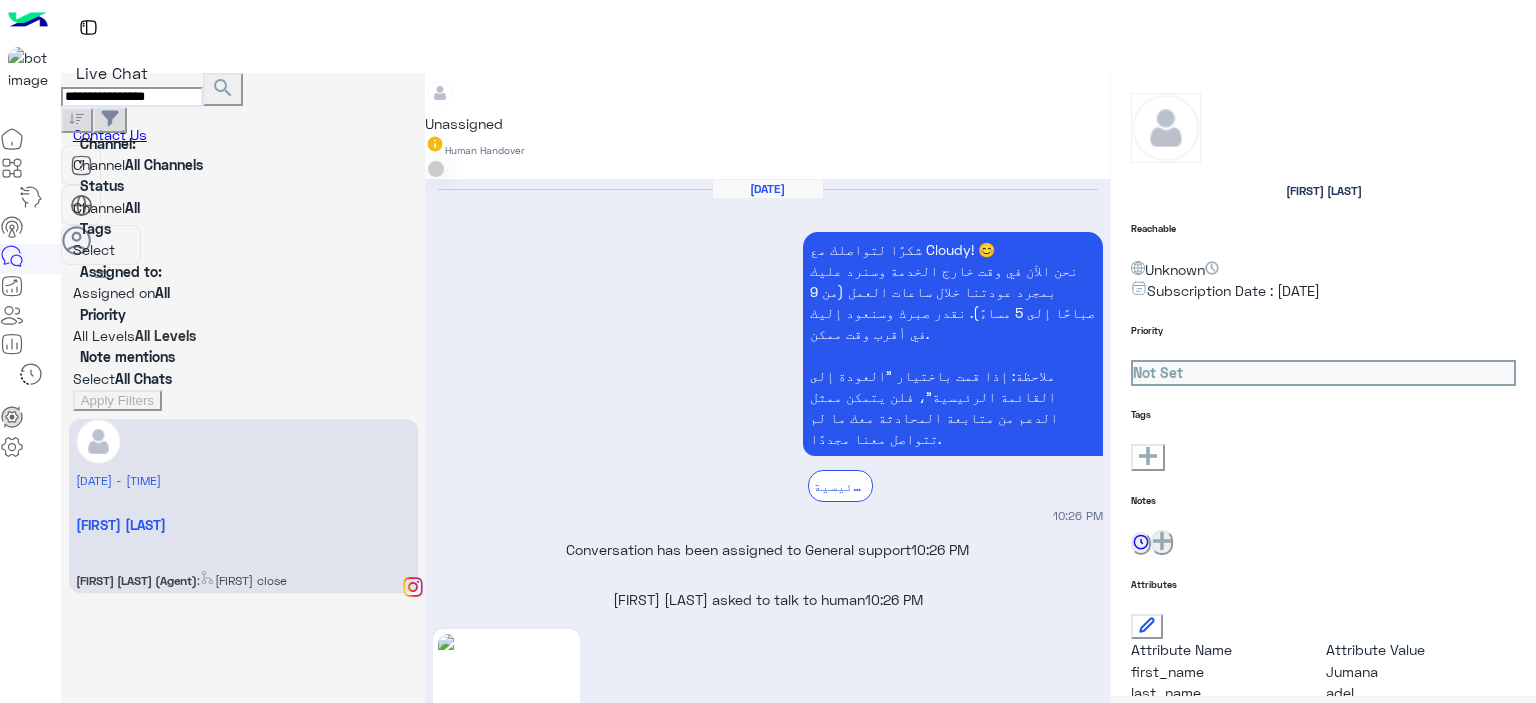 scroll, scrollTop: 1564, scrollLeft: 0, axis: vertical 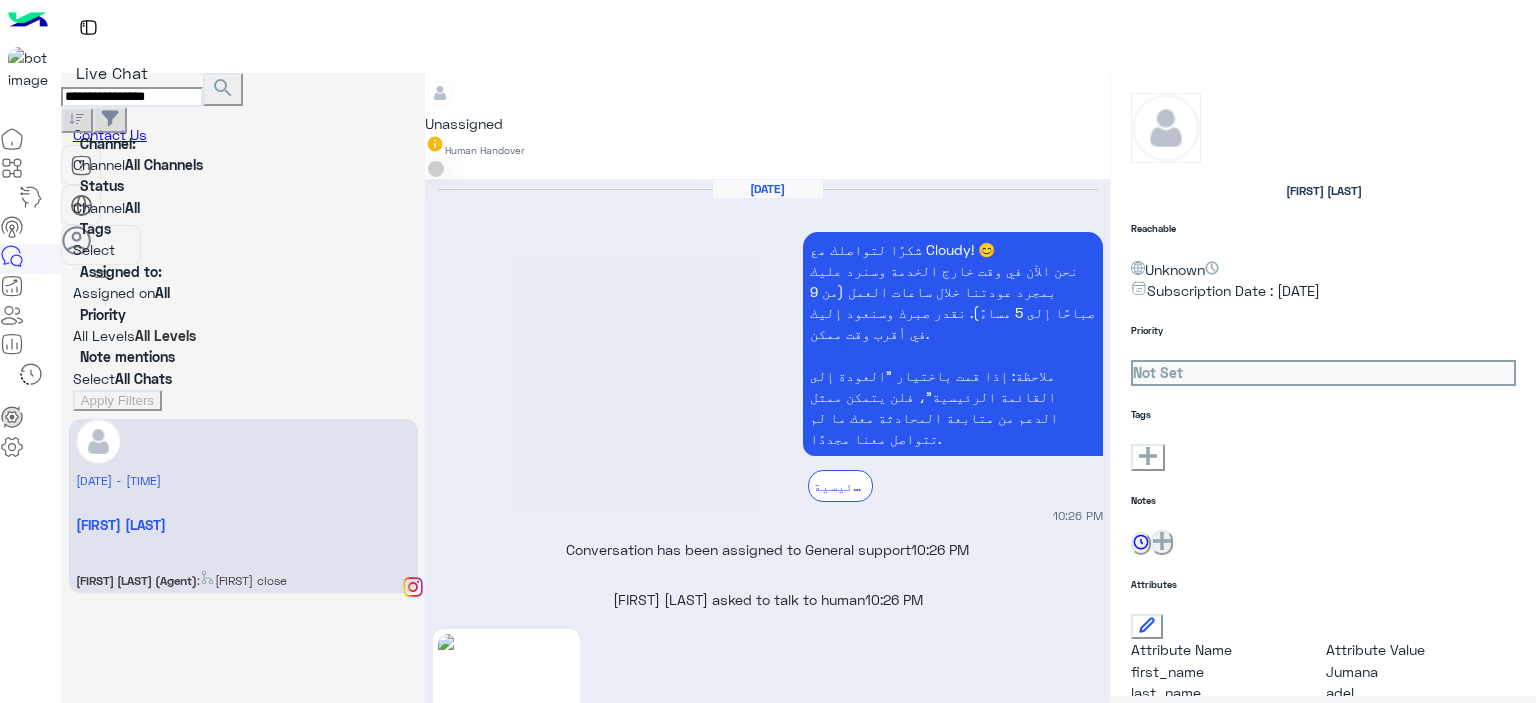 paste on "**********" 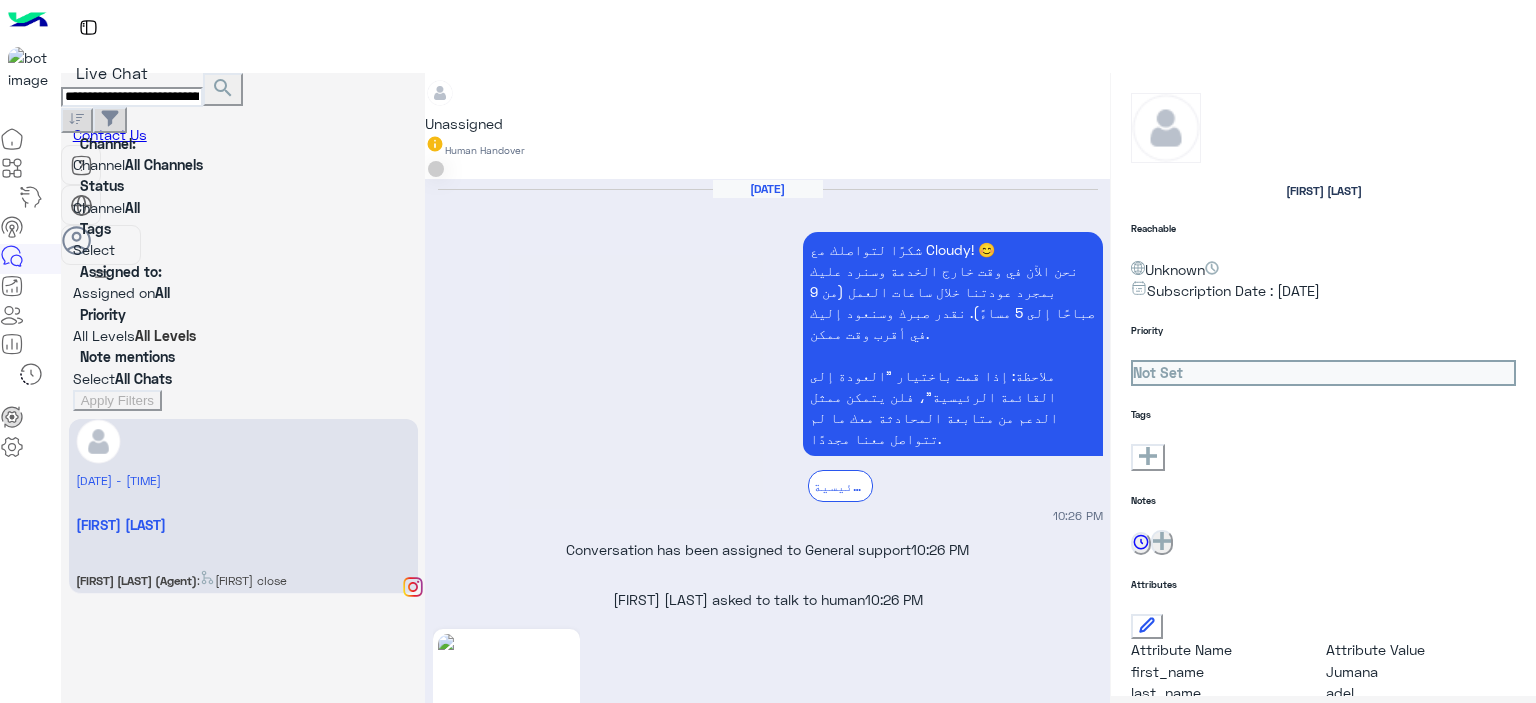 scroll, scrollTop: 0, scrollLeft: 56, axis: horizontal 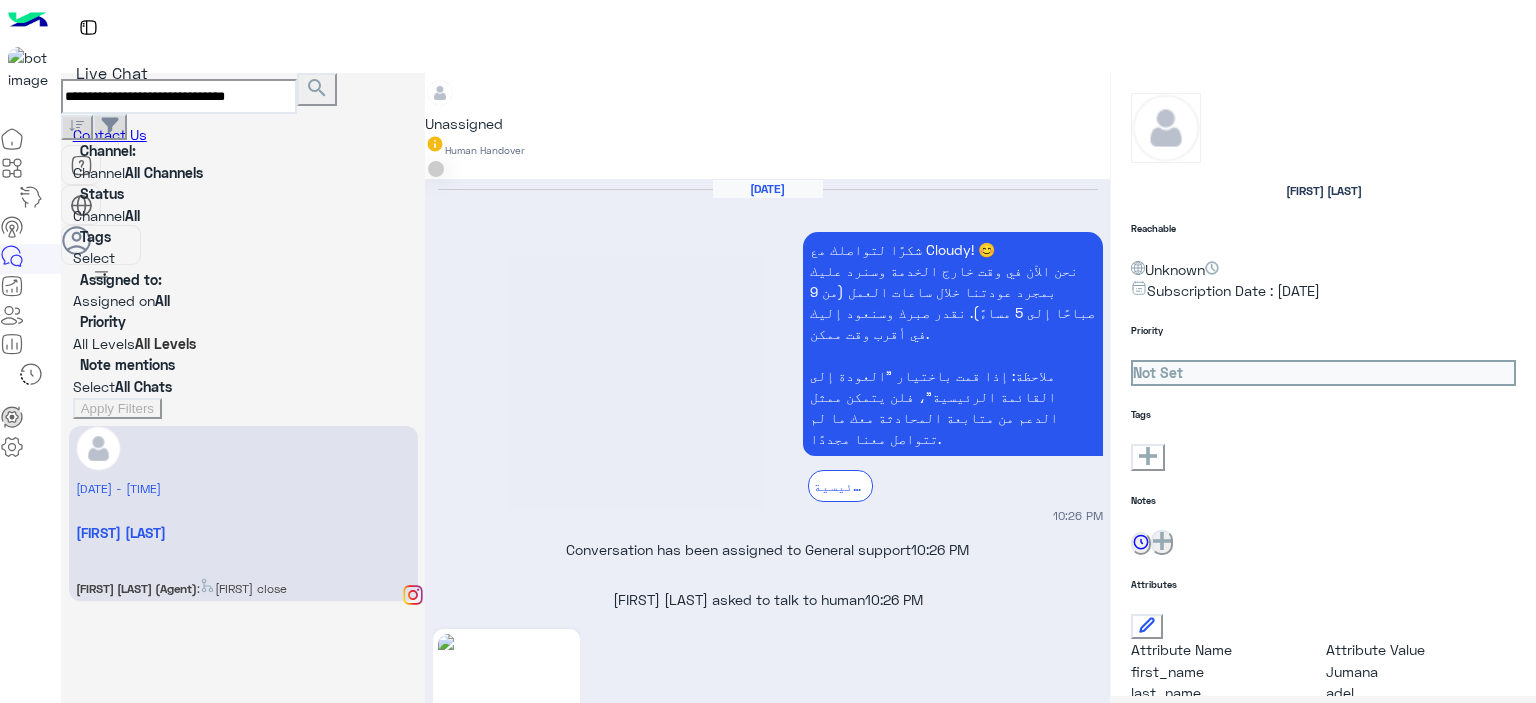 click on "**********" at bounding box center [179, 97] 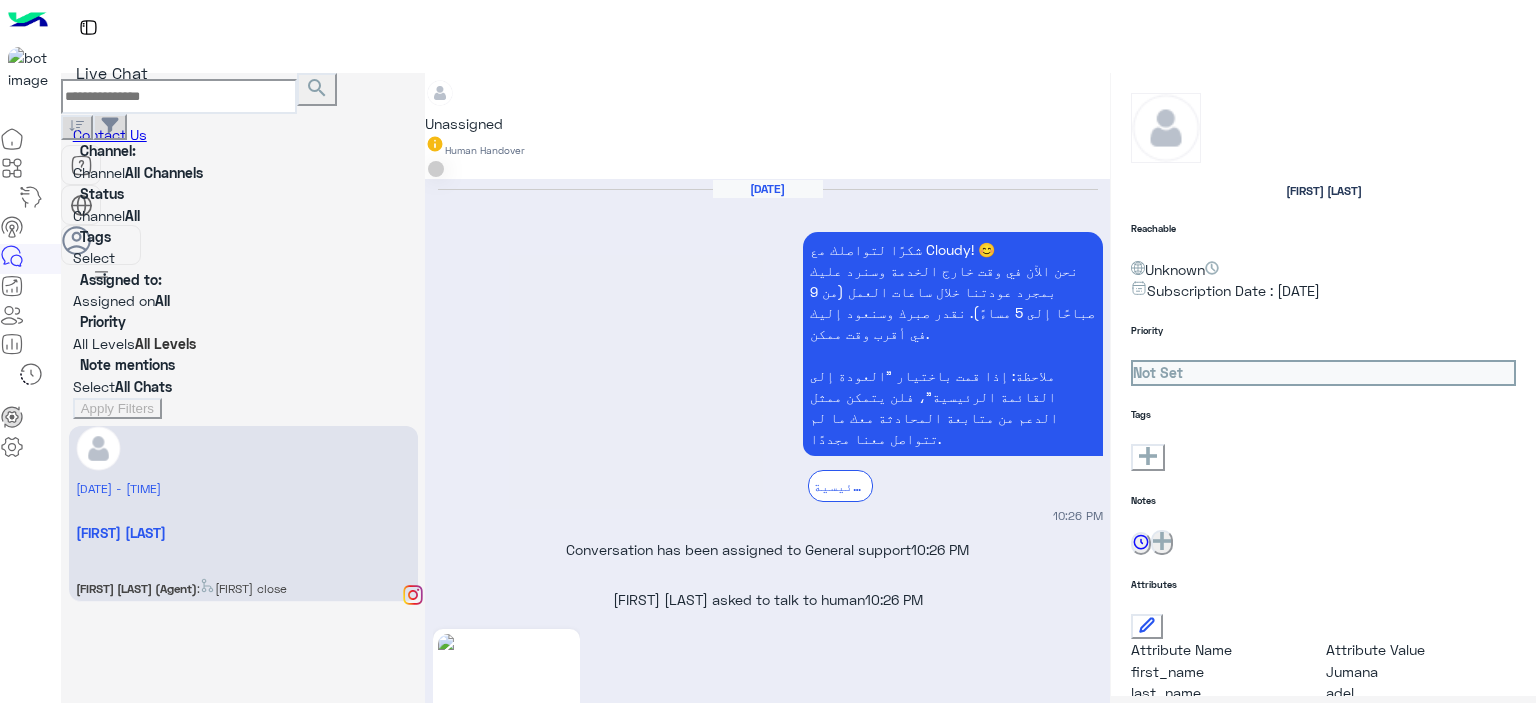 scroll, scrollTop: 0, scrollLeft: 0, axis: both 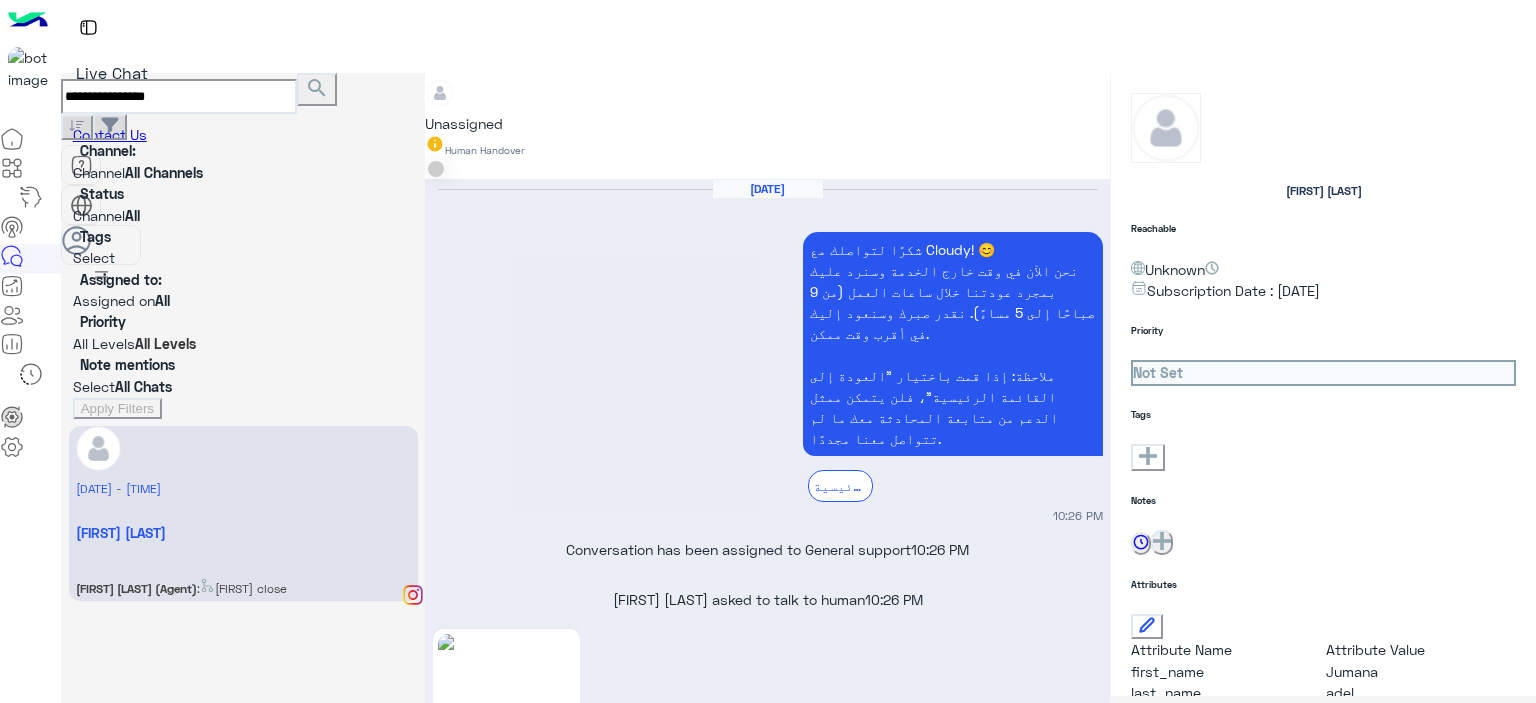 click on "search" at bounding box center (317, 88) 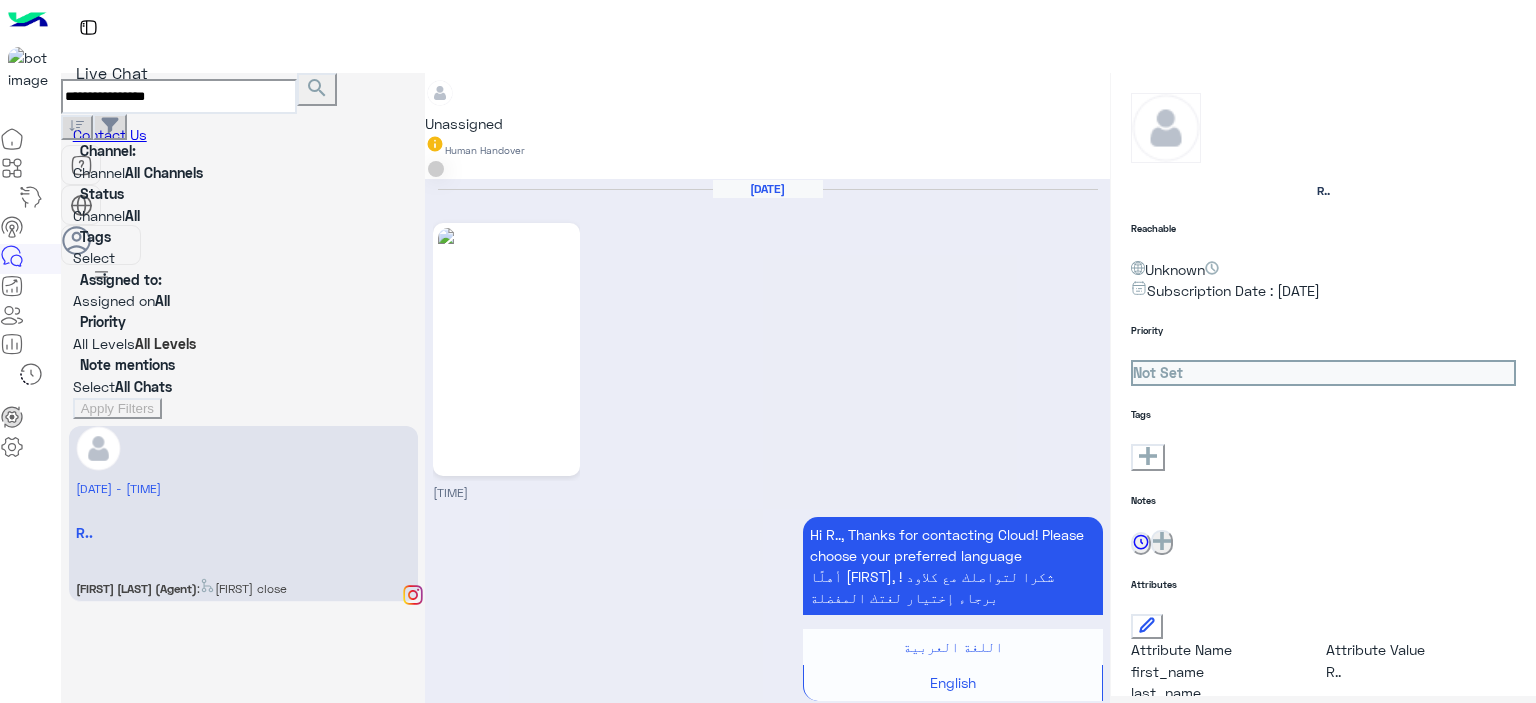 scroll, scrollTop: 967, scrollLeft: 0, axis: vertical 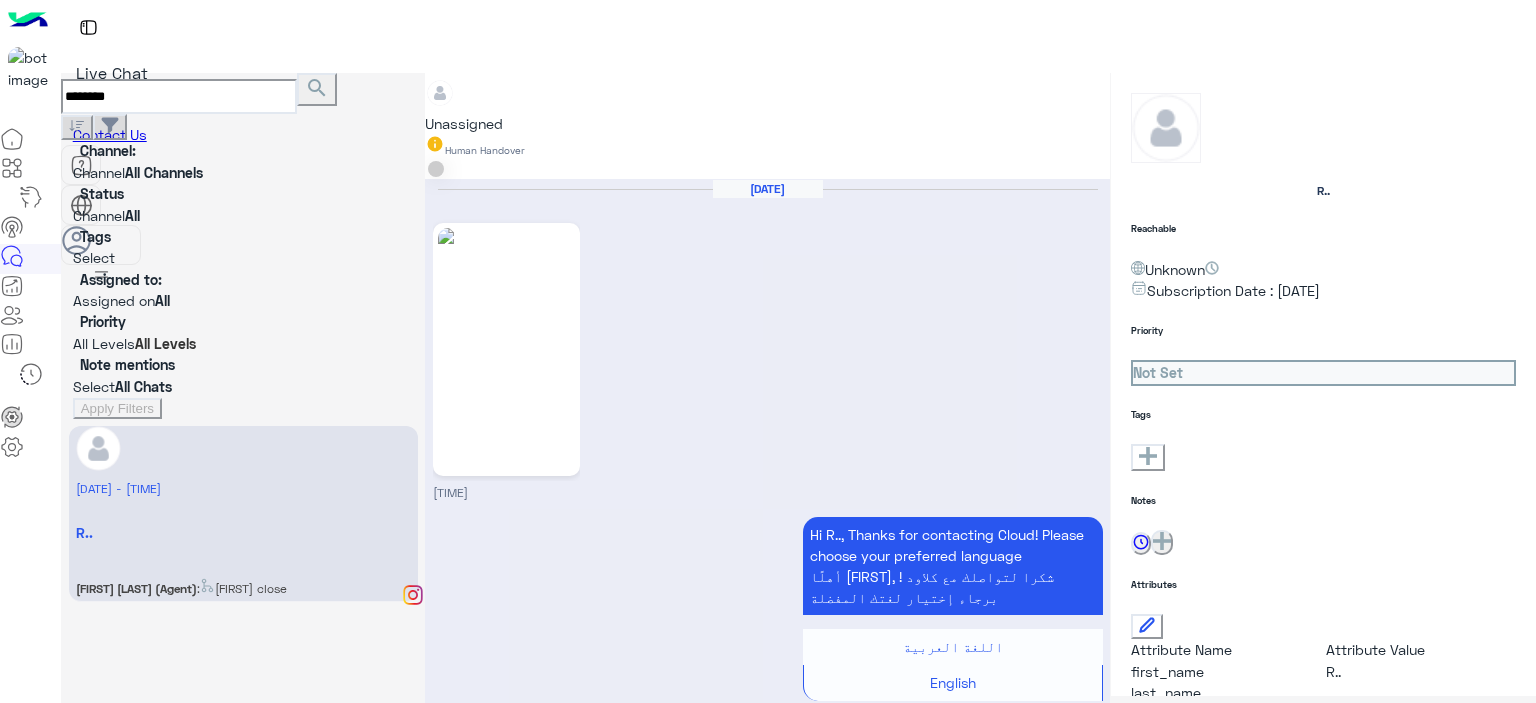 click on "search" at bounding box center (317, 89) 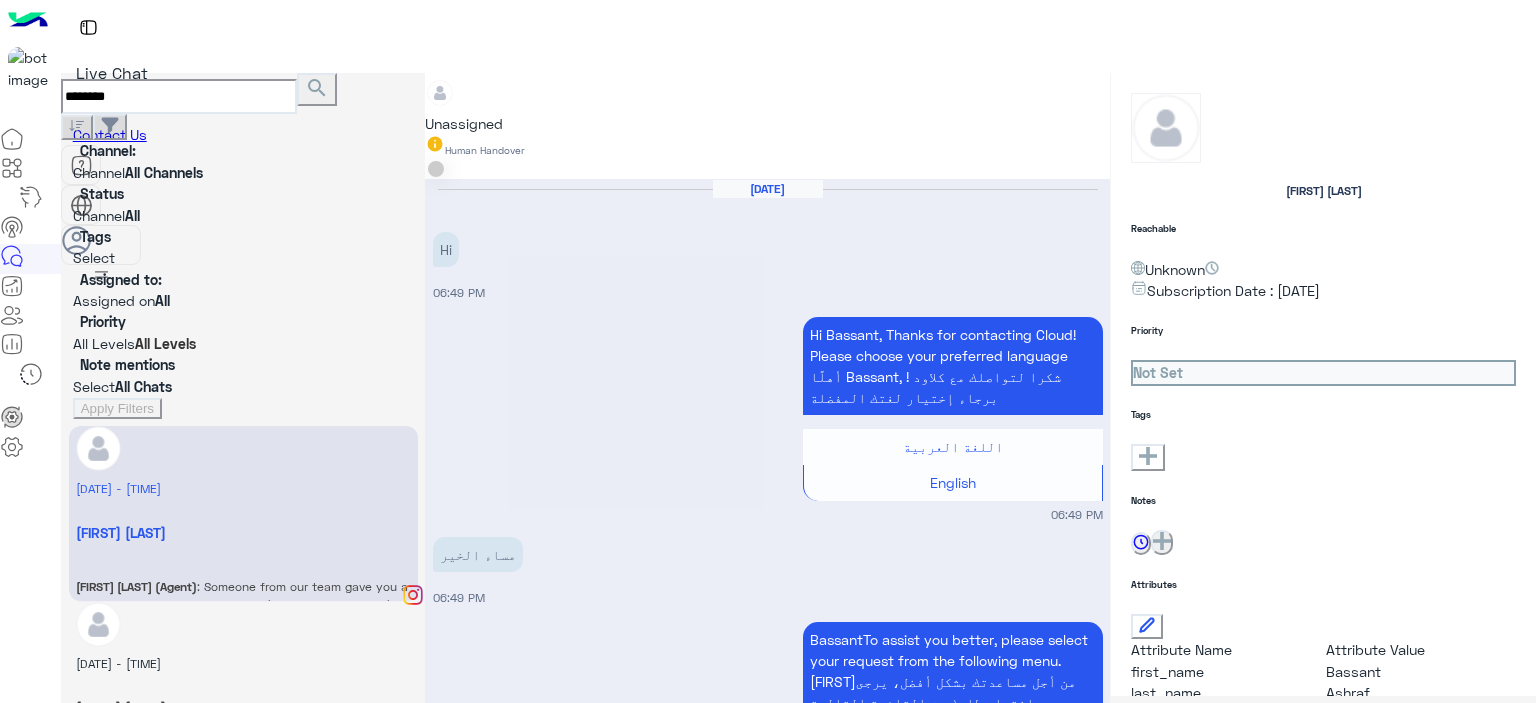 scroll, scrollTop: 3469, scrollLeft: 0, axis: vertical 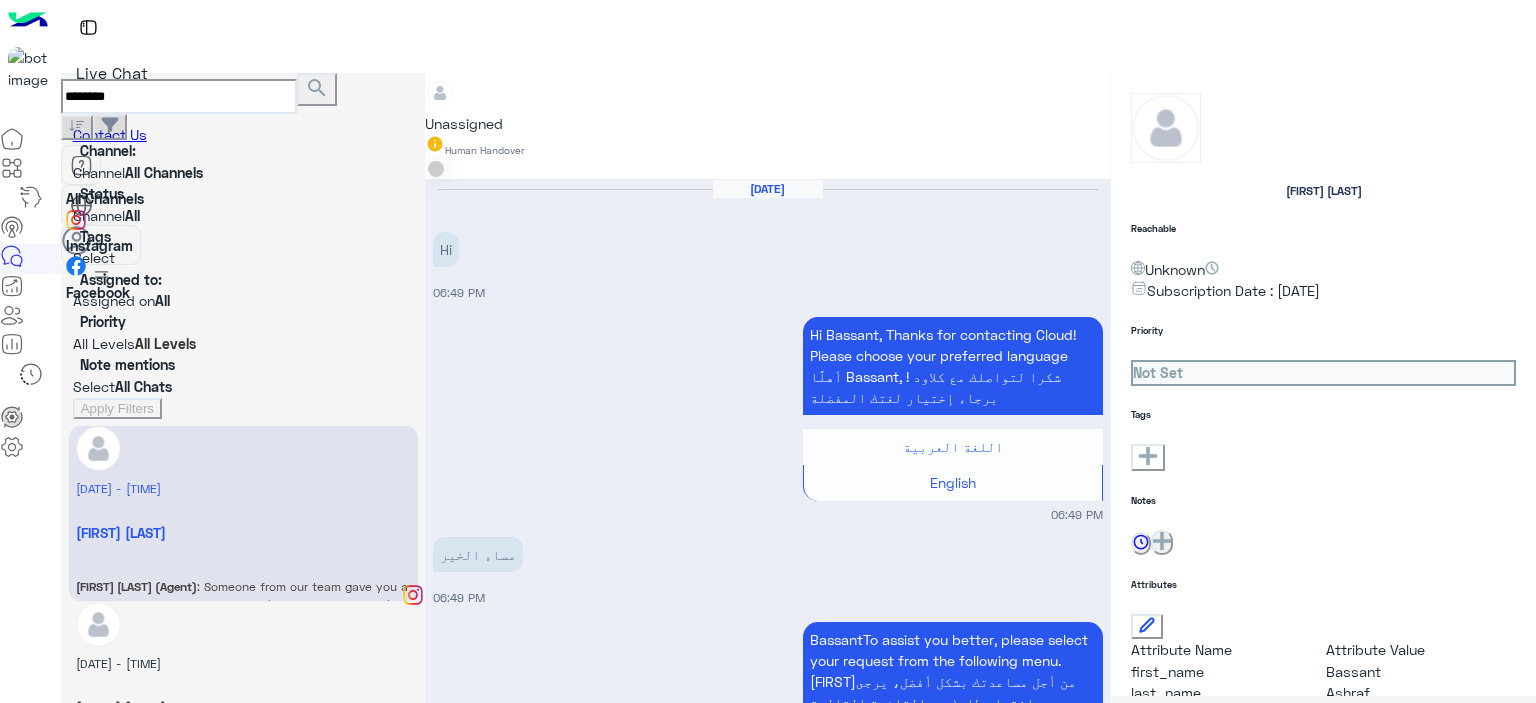 click at bounding box center [414, 172] 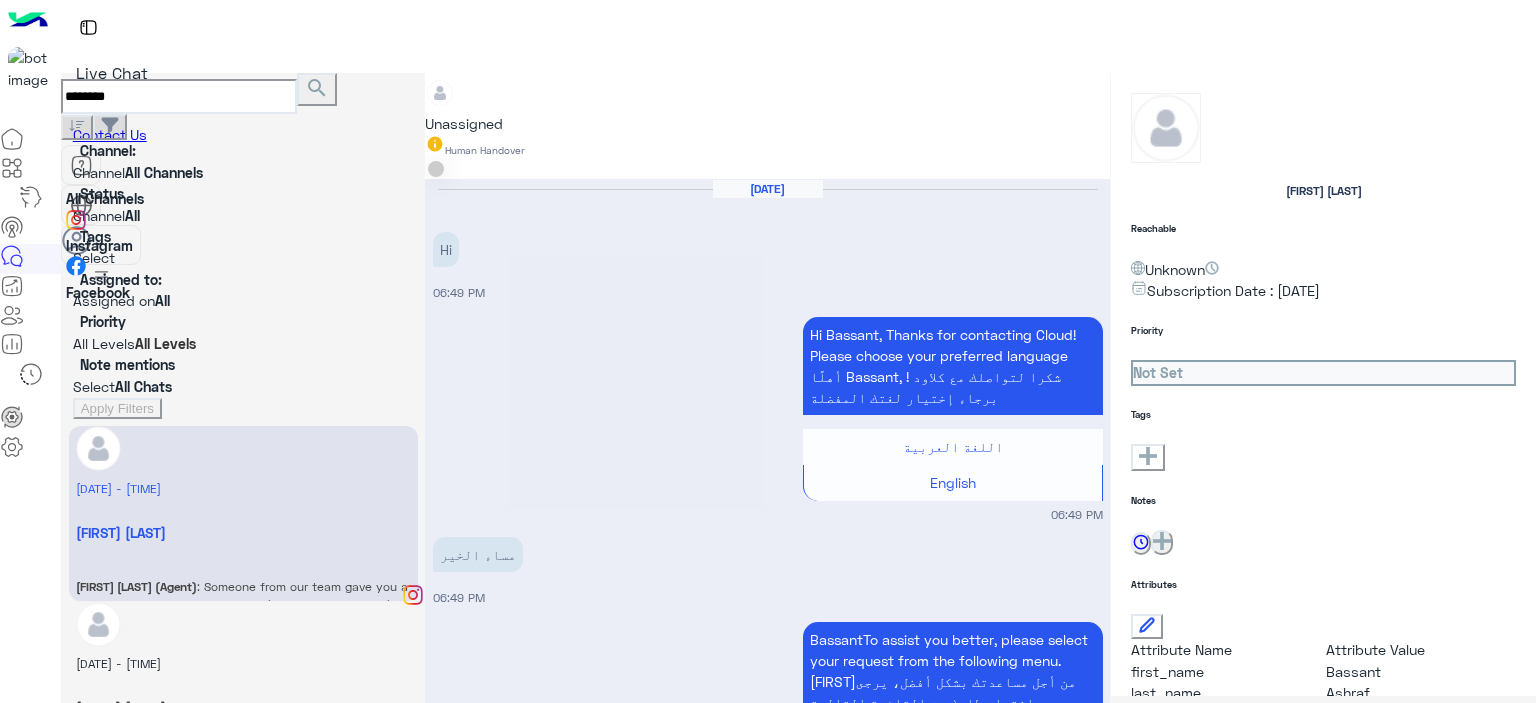 click on "Facebook" at bounding box center [138, 279] 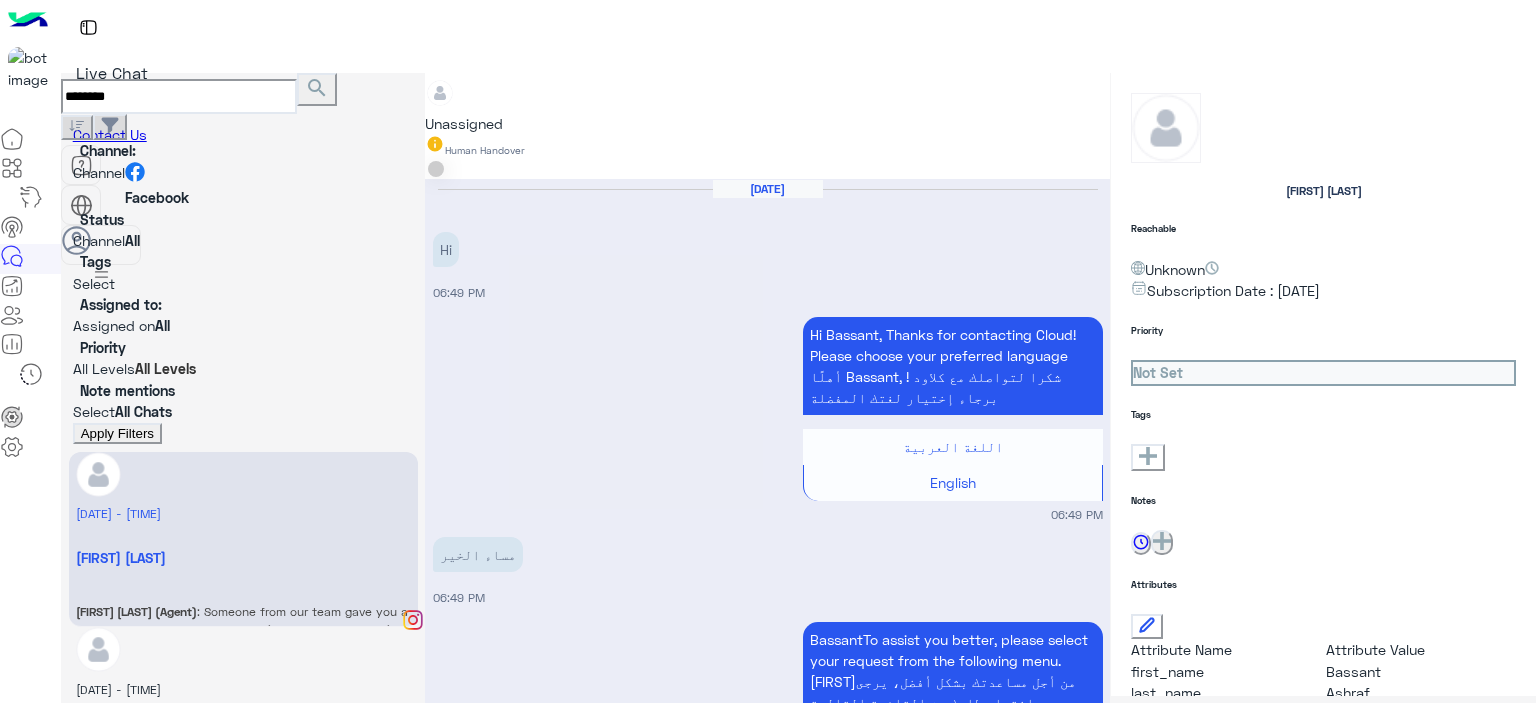 click on "Apply Filters" at bounding box center (117, 433) 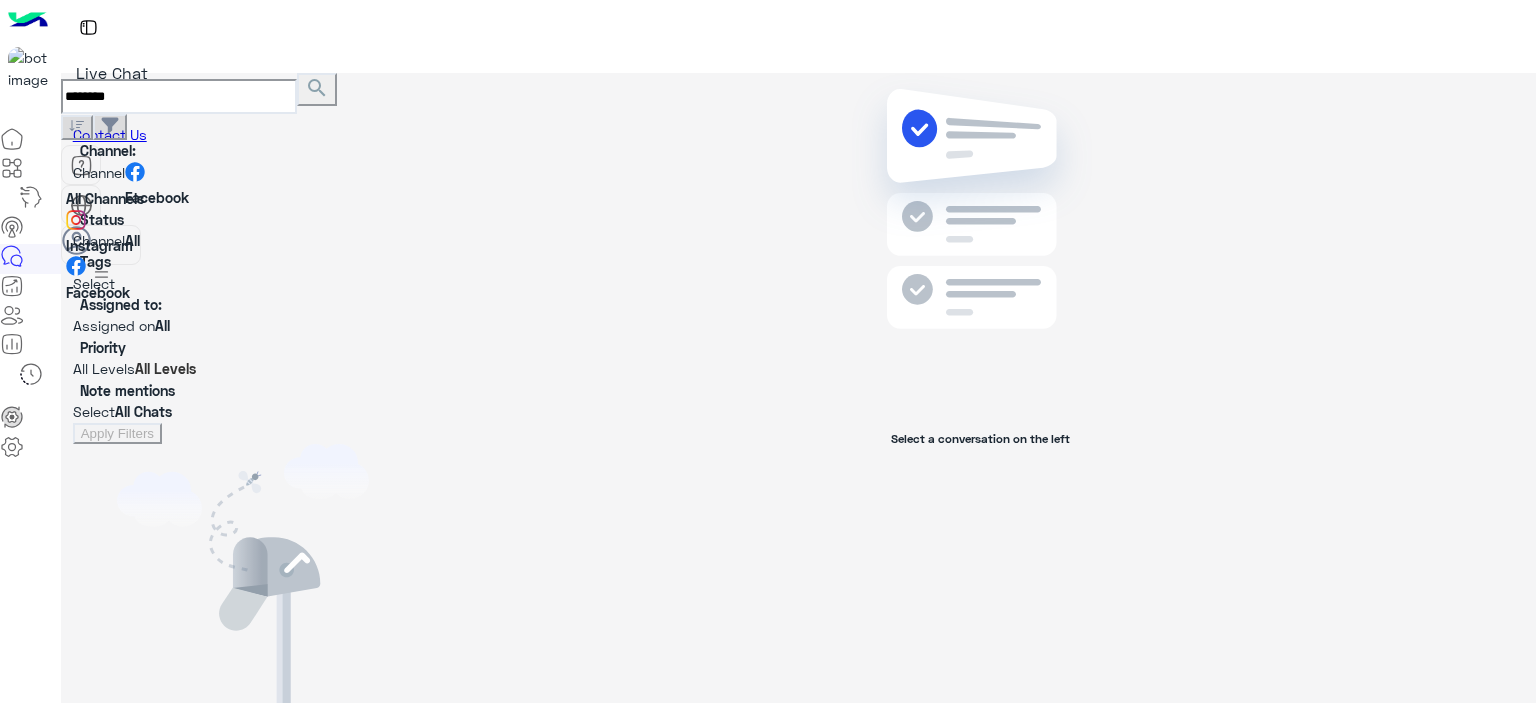 click at bounding box center (414, 185) 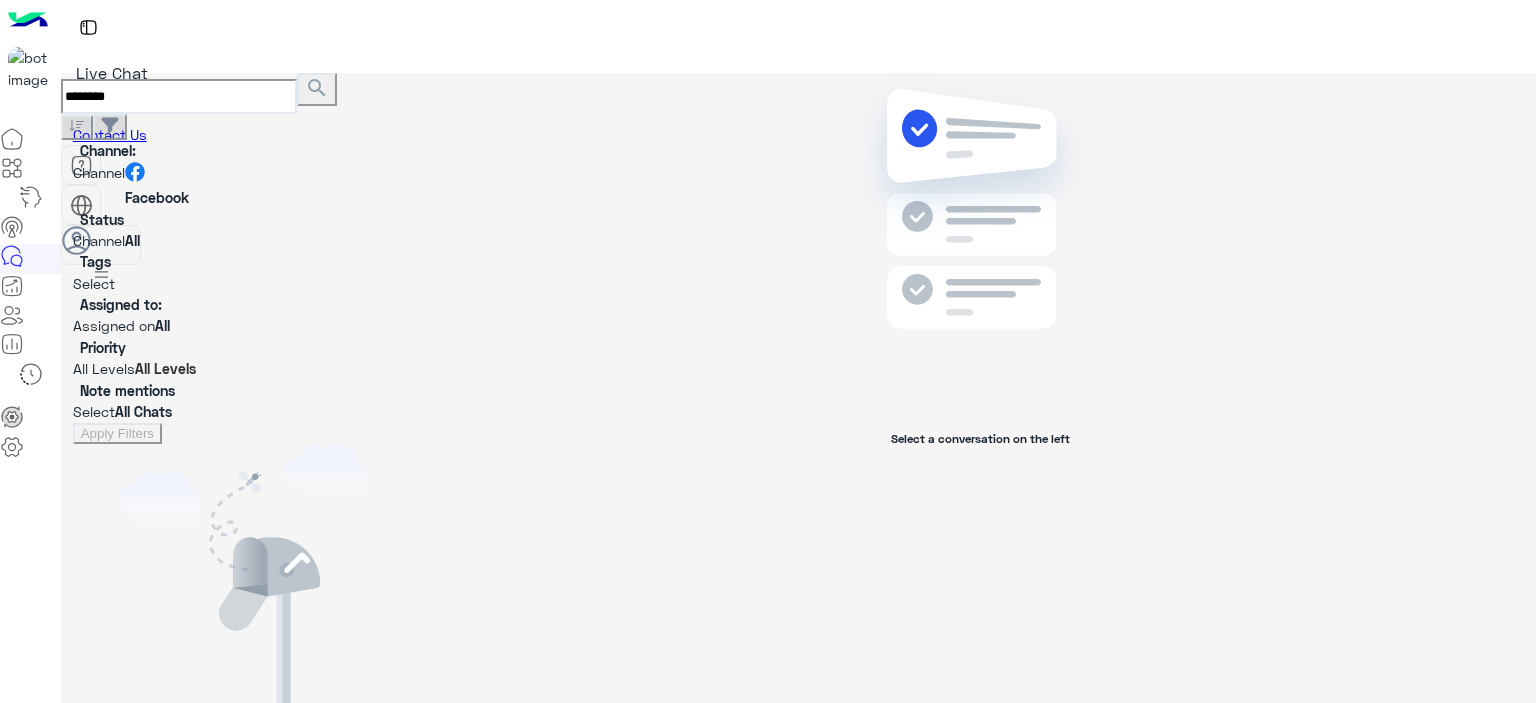 click at bounding box center [243, 172] 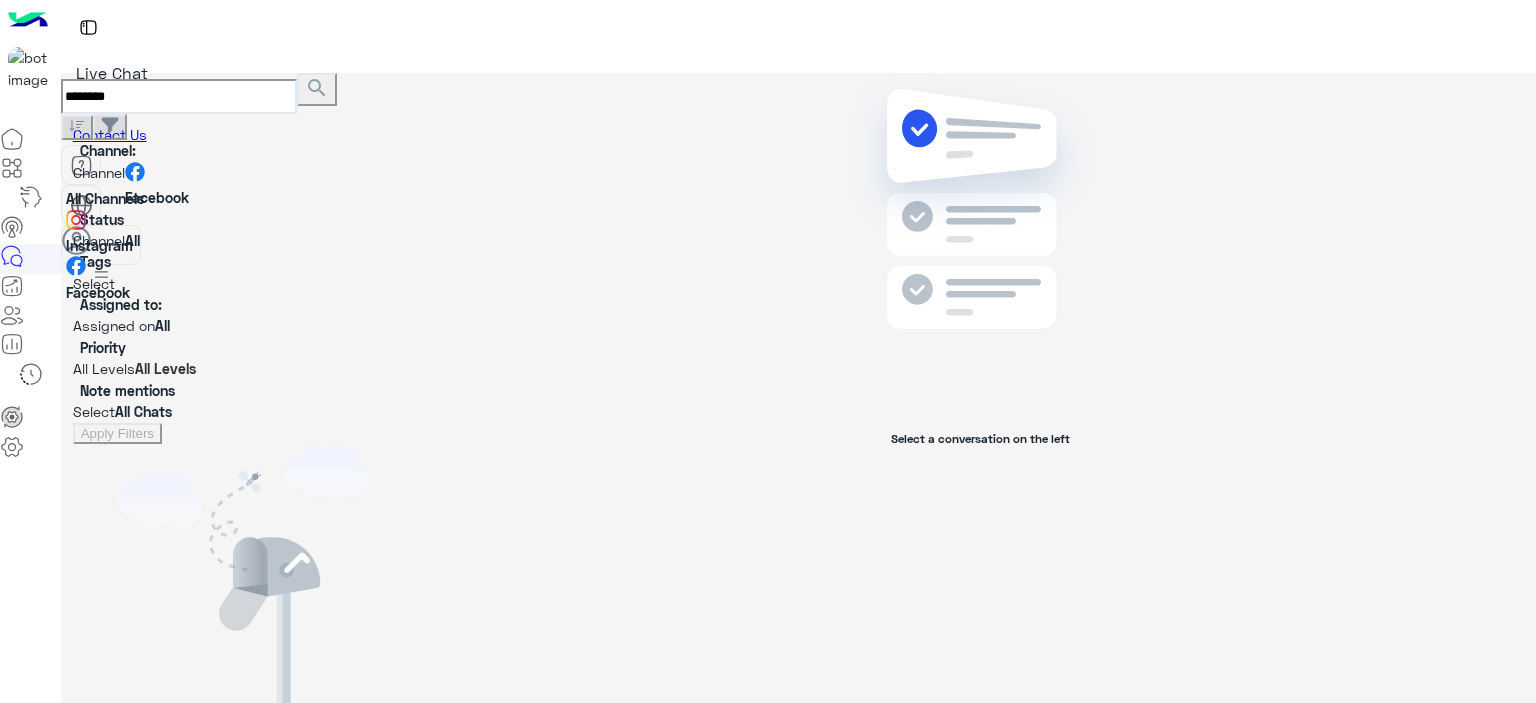 drag, startPoint x: 139, startPoint y: 175, endPoint x: 136, endPoint y: 243, distance: 68.06615 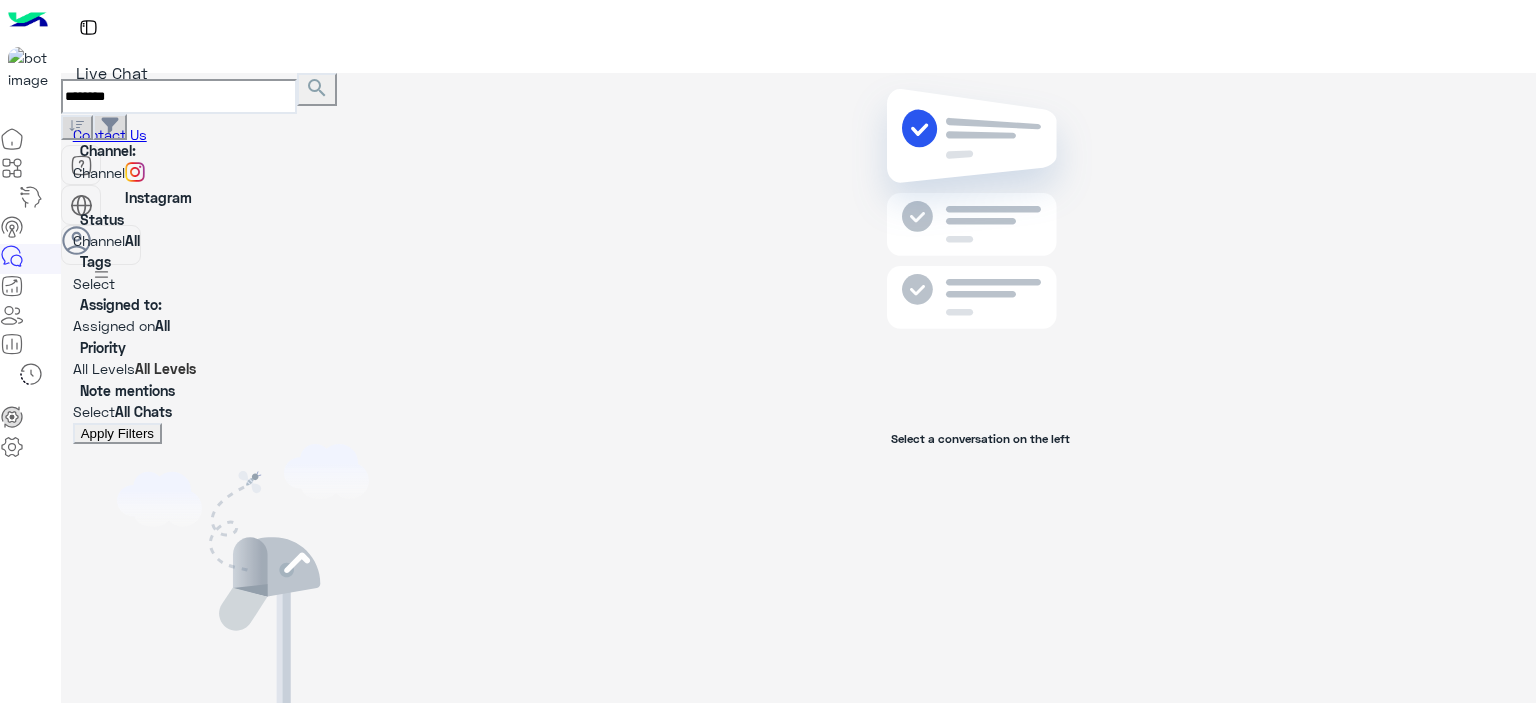 click on "*******" at bounding box center [179, 97] 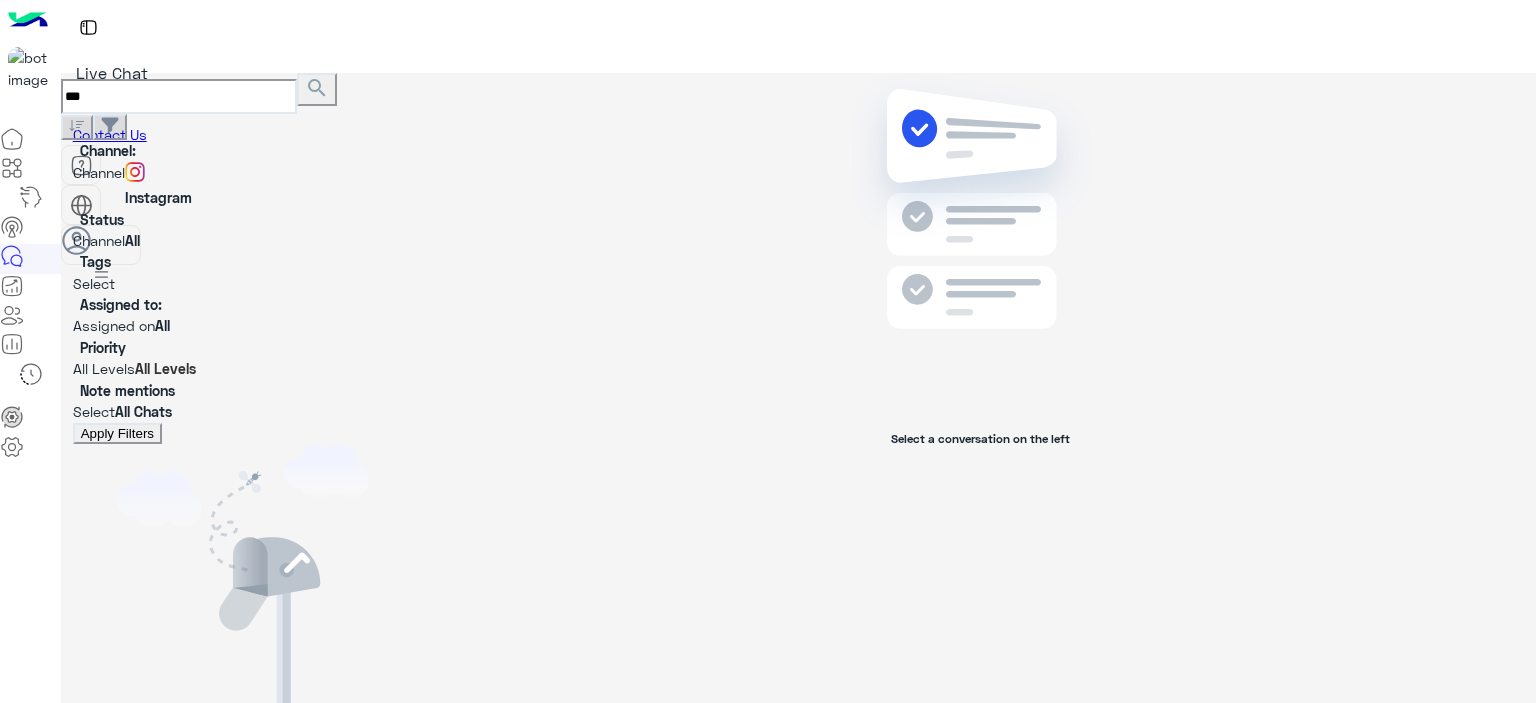 click on "search" at bounding box center (317, 88) 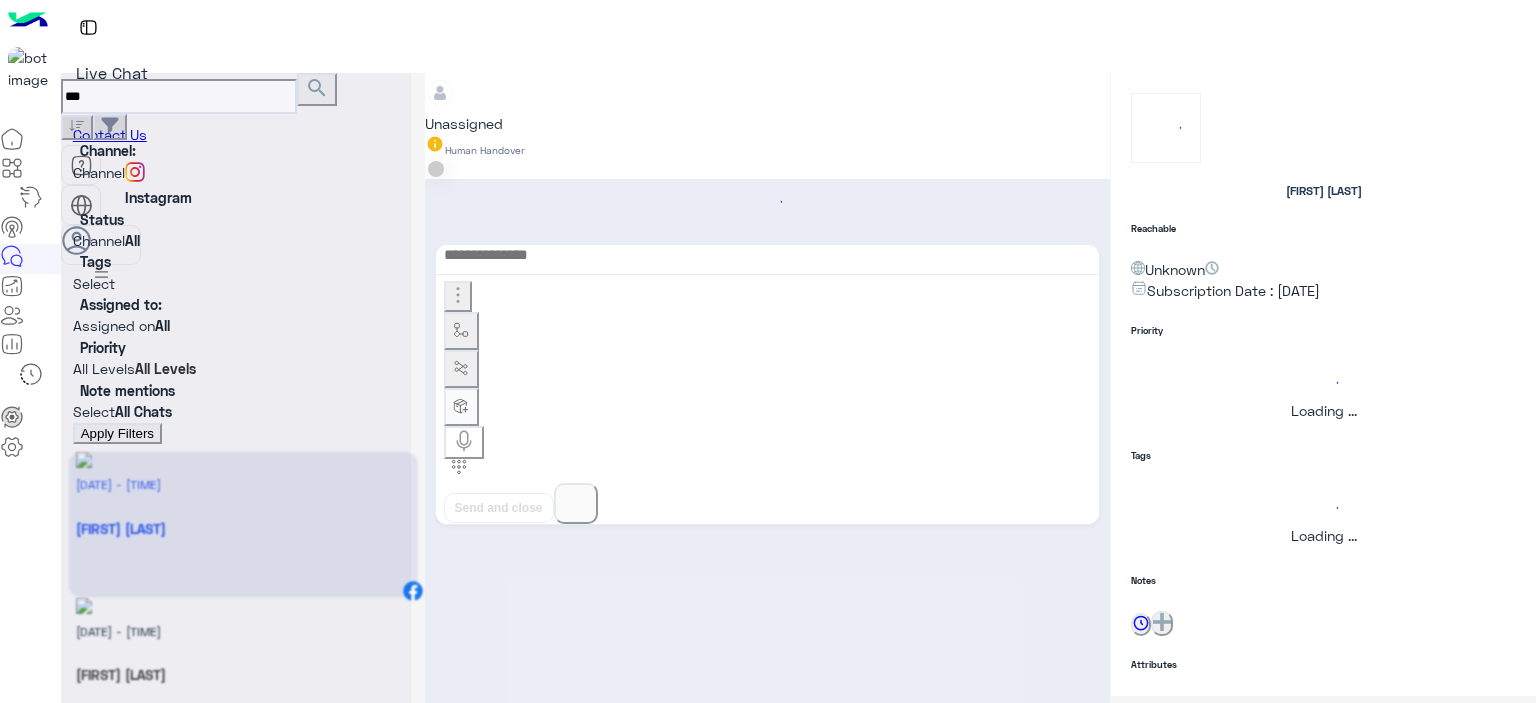 scroll, scrollTop: 2652, scrollLeft: 0, axis: vertical 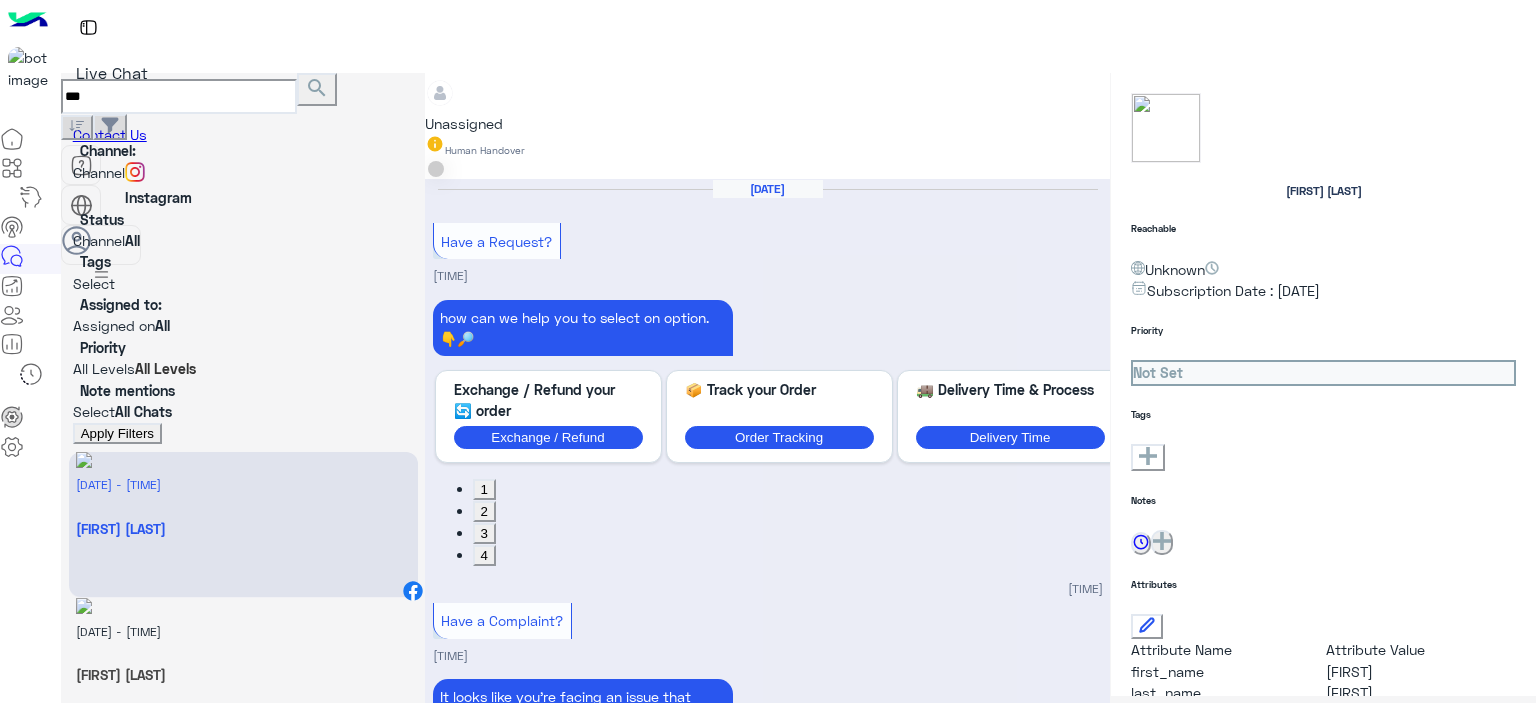 click on "Apply Filters" at bounding box center (117, 433) 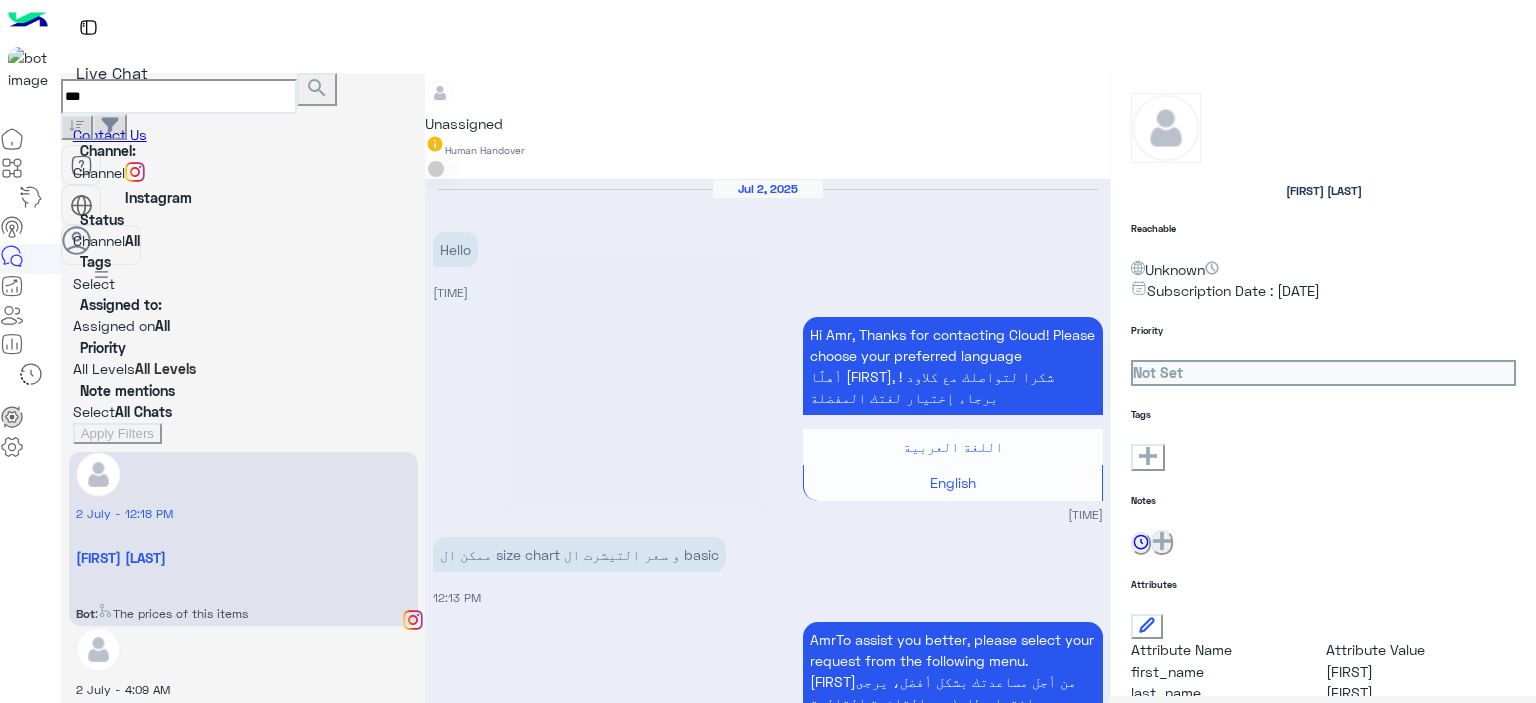 scroll, scrollTop: 544, scrollLeft: 0, axis: vertical 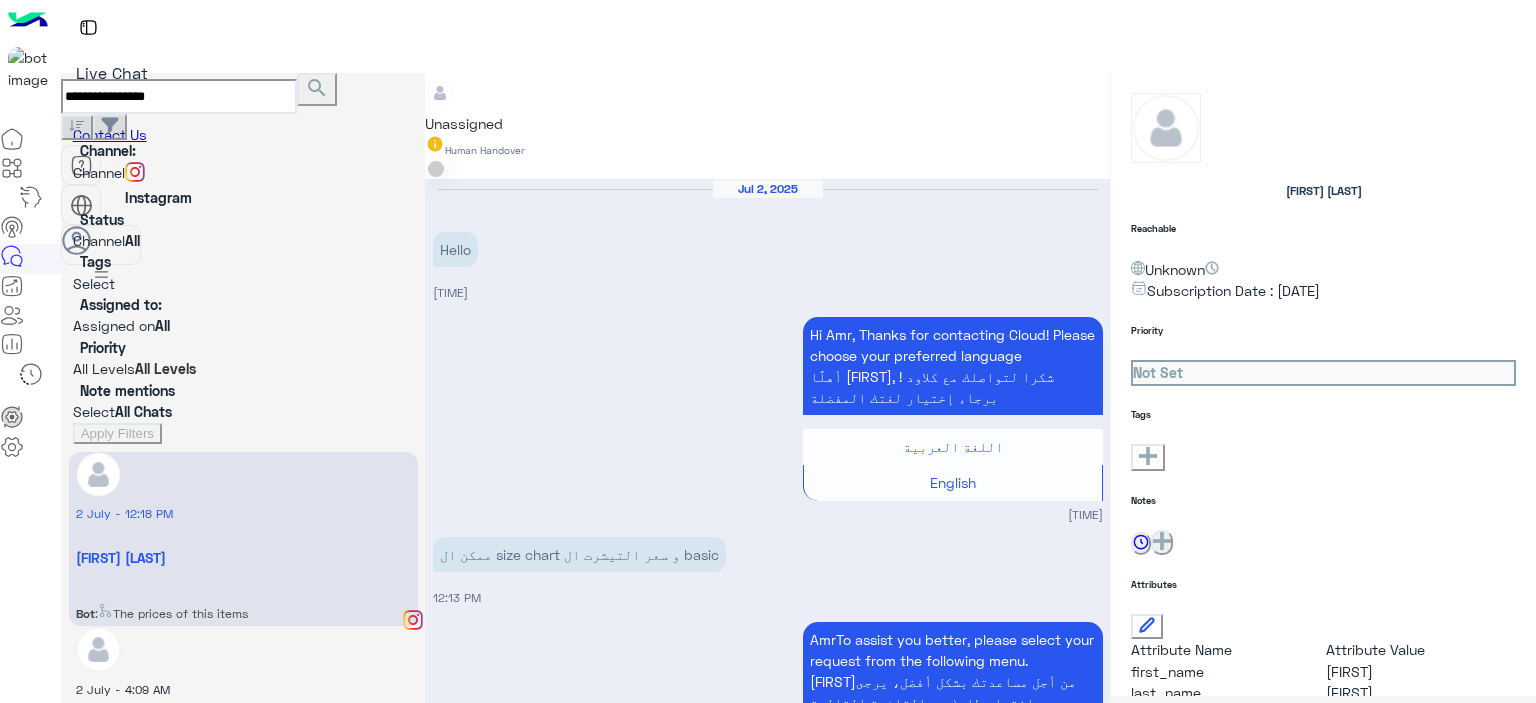 click on "search" at bounding box center [317, 88] 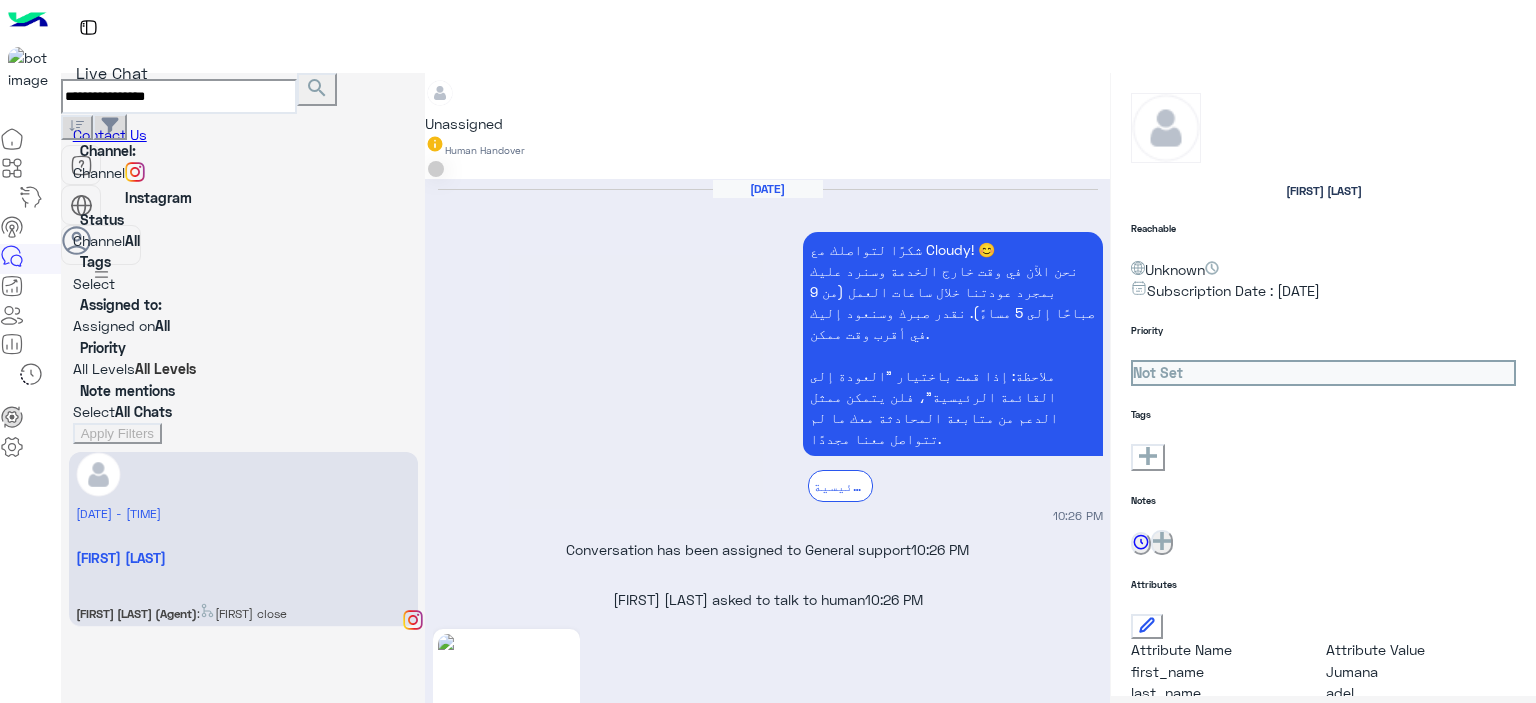 scroll, scrollTop: 1882, scrollLeft: 0, axis: vertical 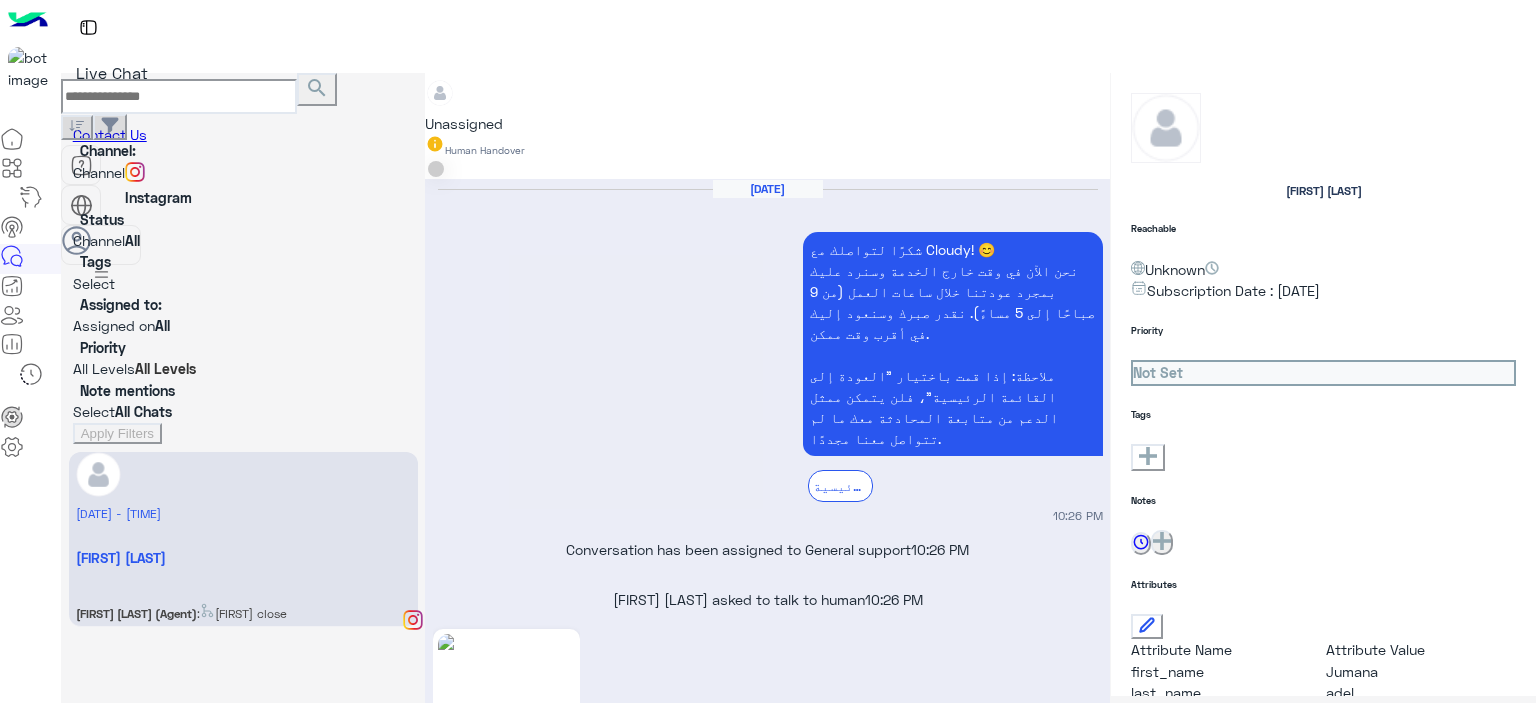 paste on "**********" 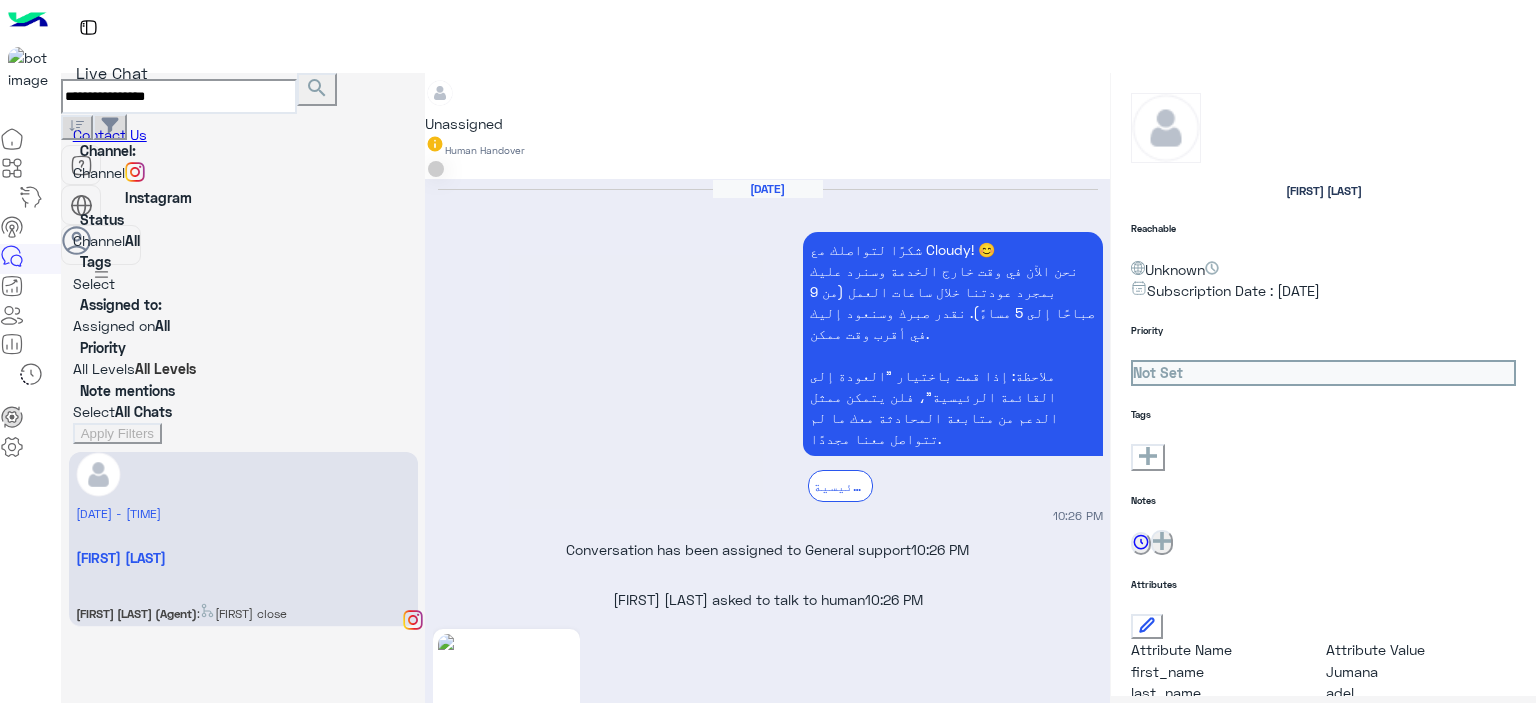 click on "search" at bounding box center (317, 88) 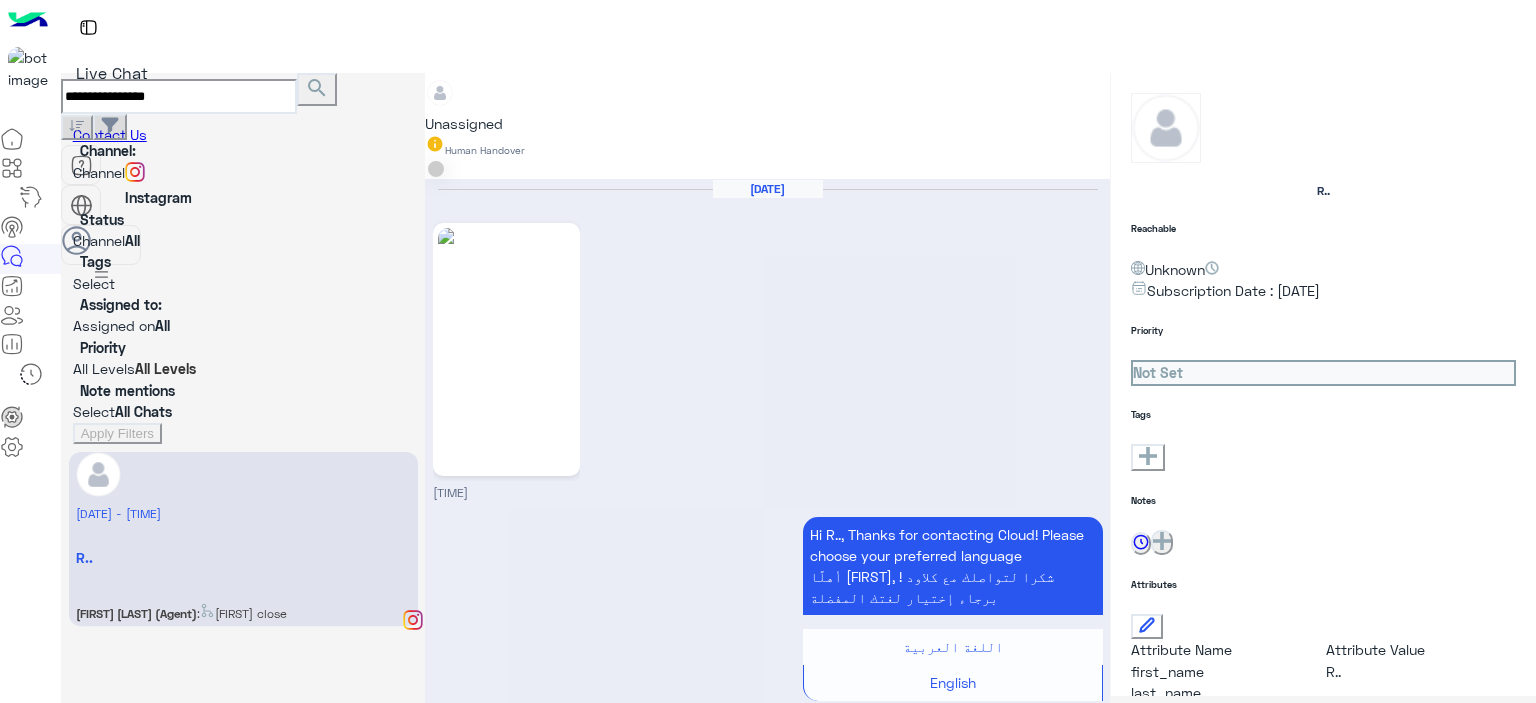 scroll, scrollTop: 0, scrollLeft: 0, axis: both 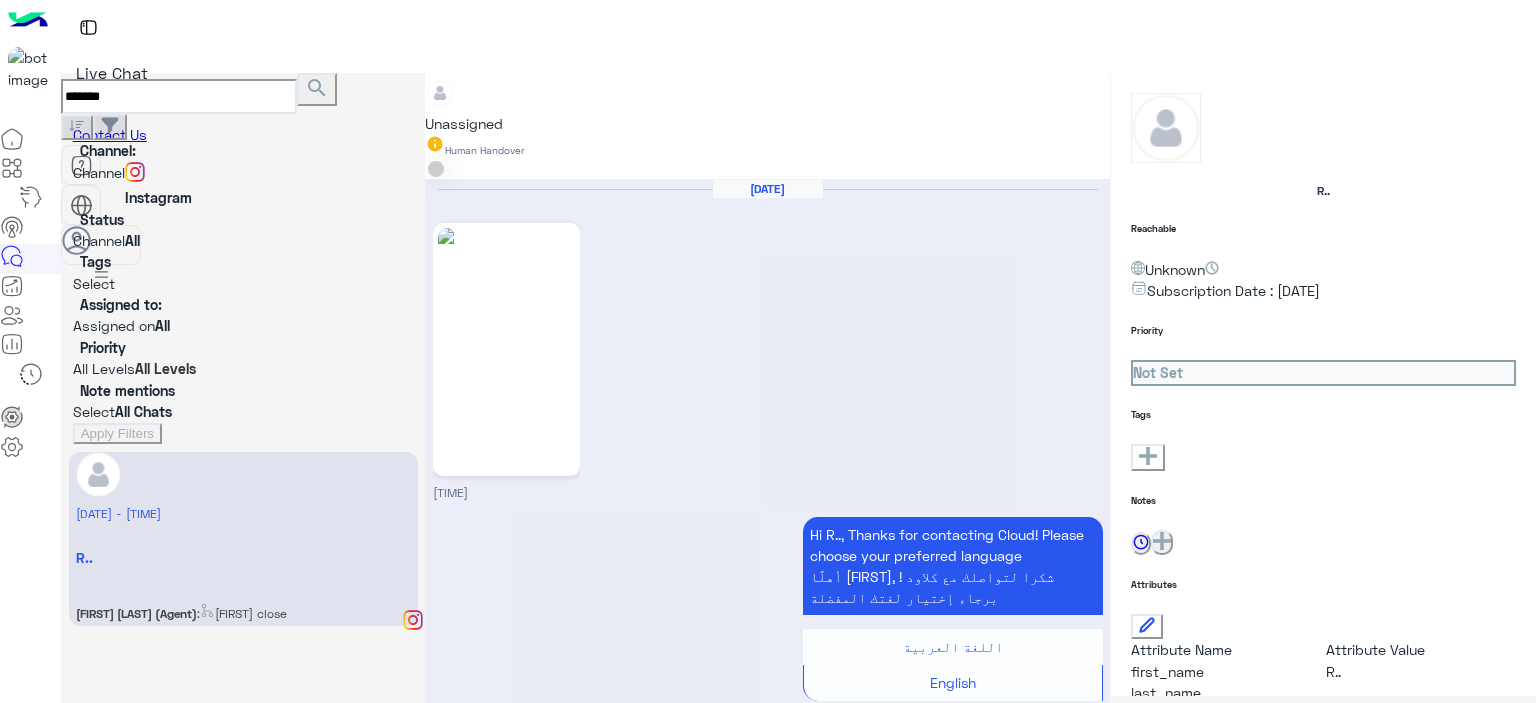type on "*******" 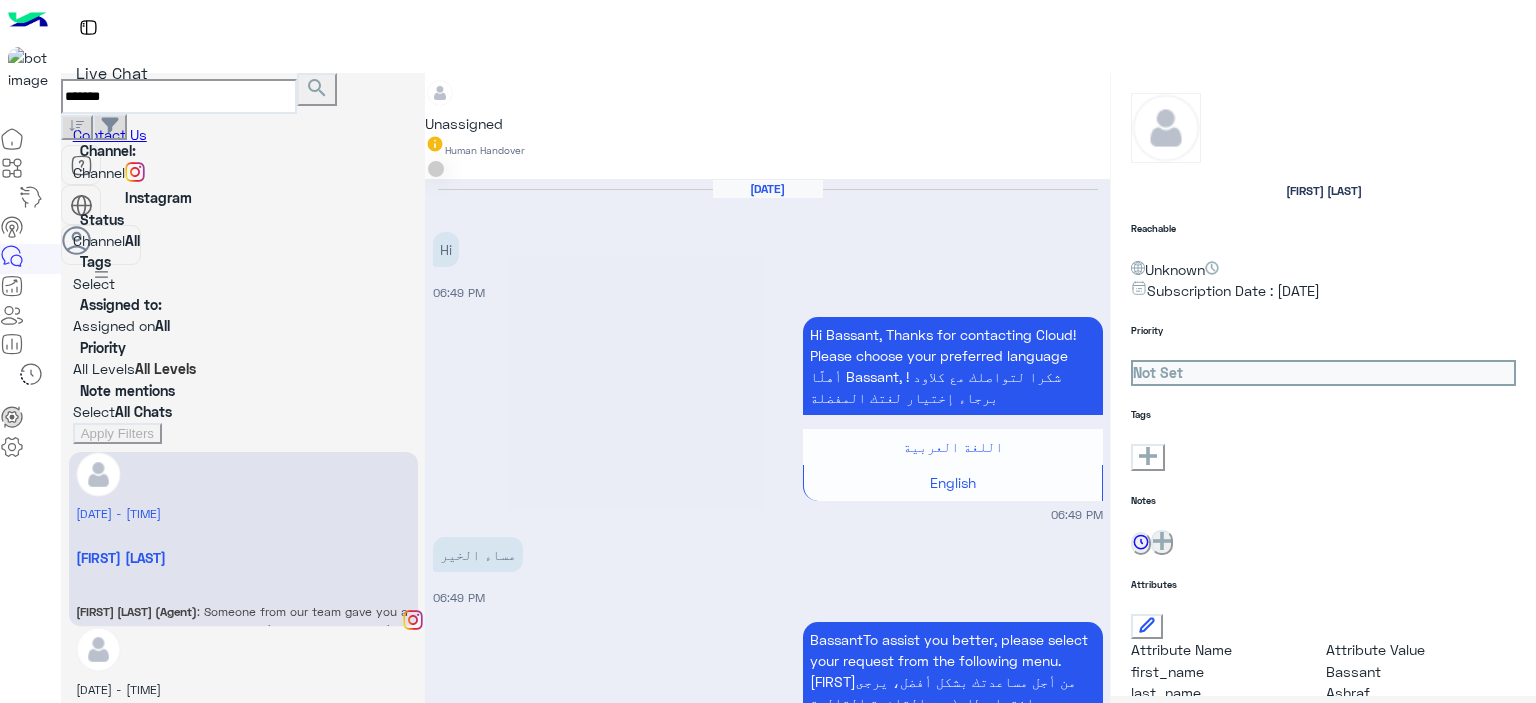 scroll, scrollTop: 4494, scrollLeft: 0, axis: vertical 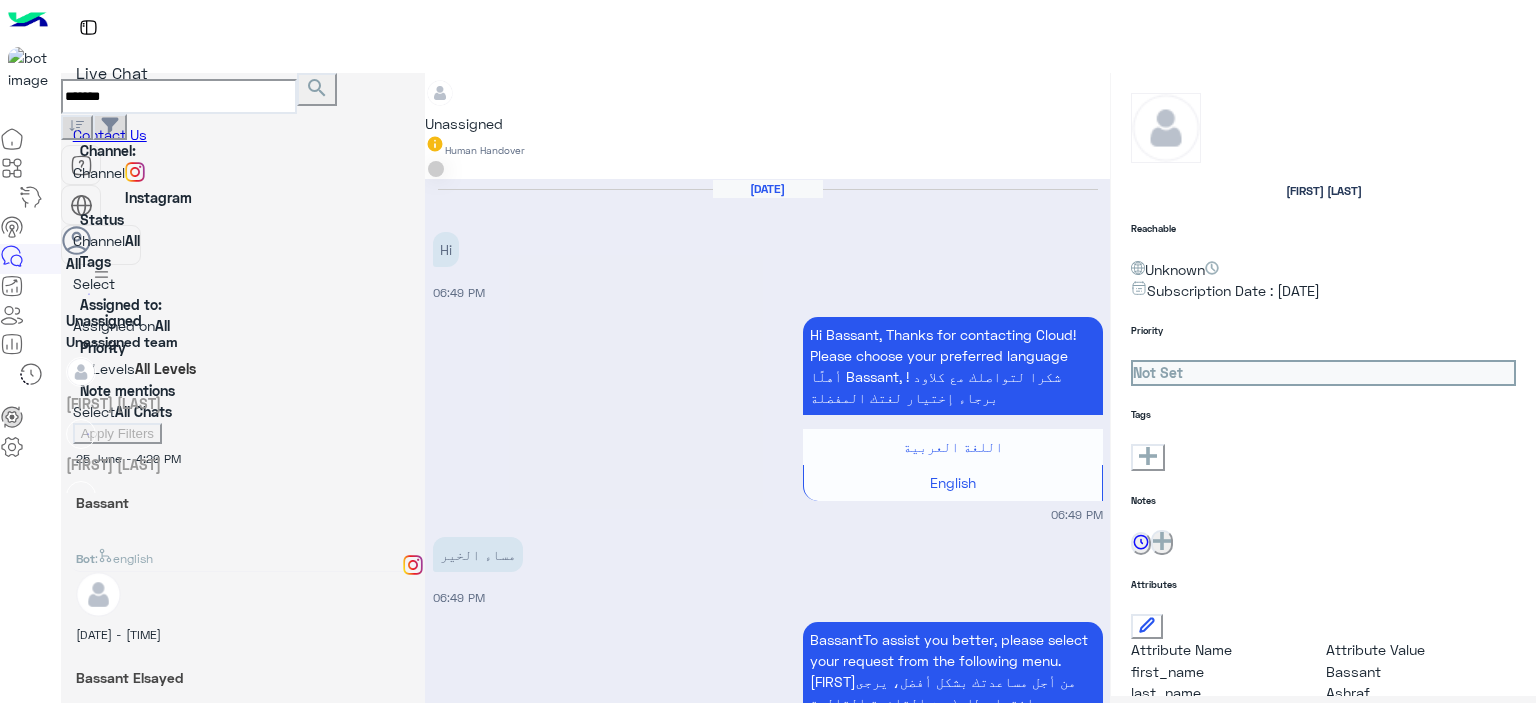 click at bounding box center (414, 325) 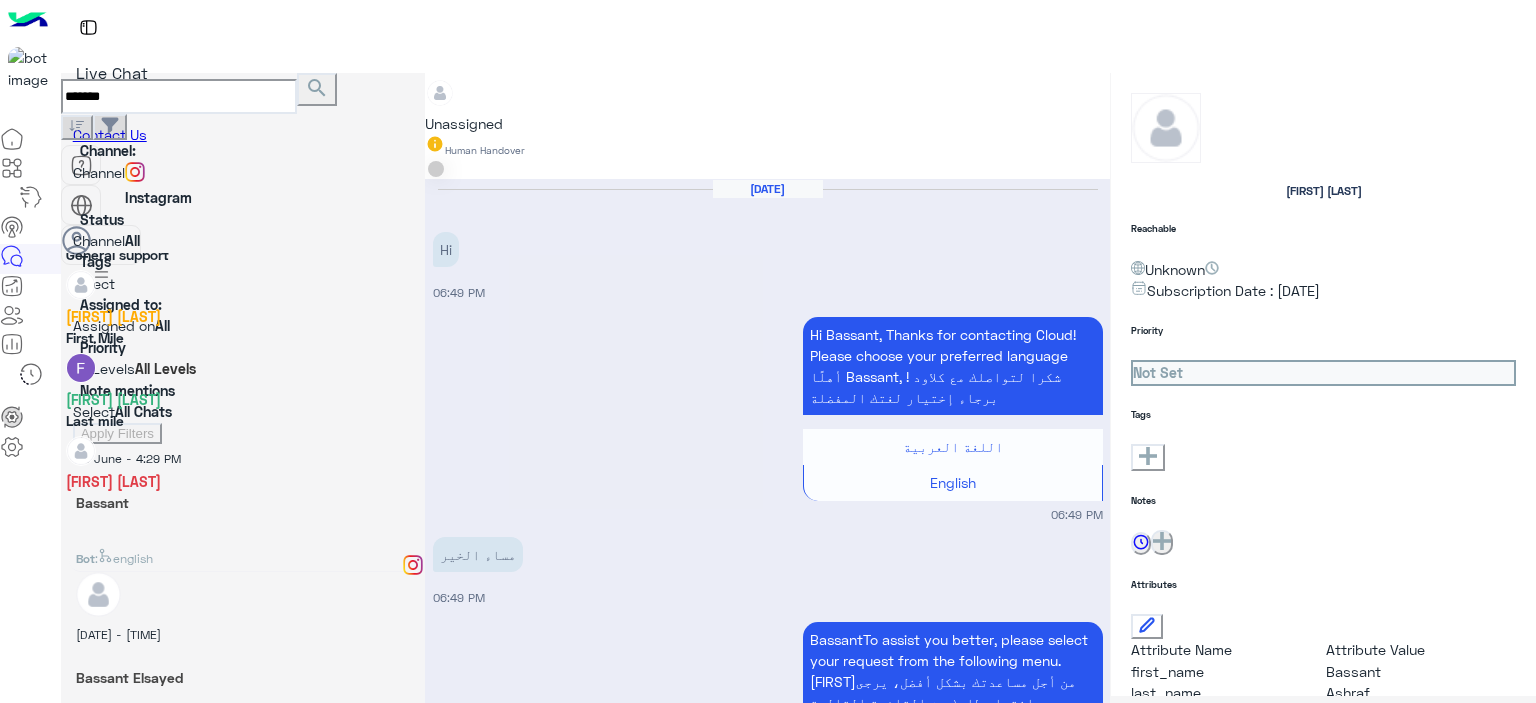 scroll, scrollTop: 390, scrollLeft: 0, axis: vertical 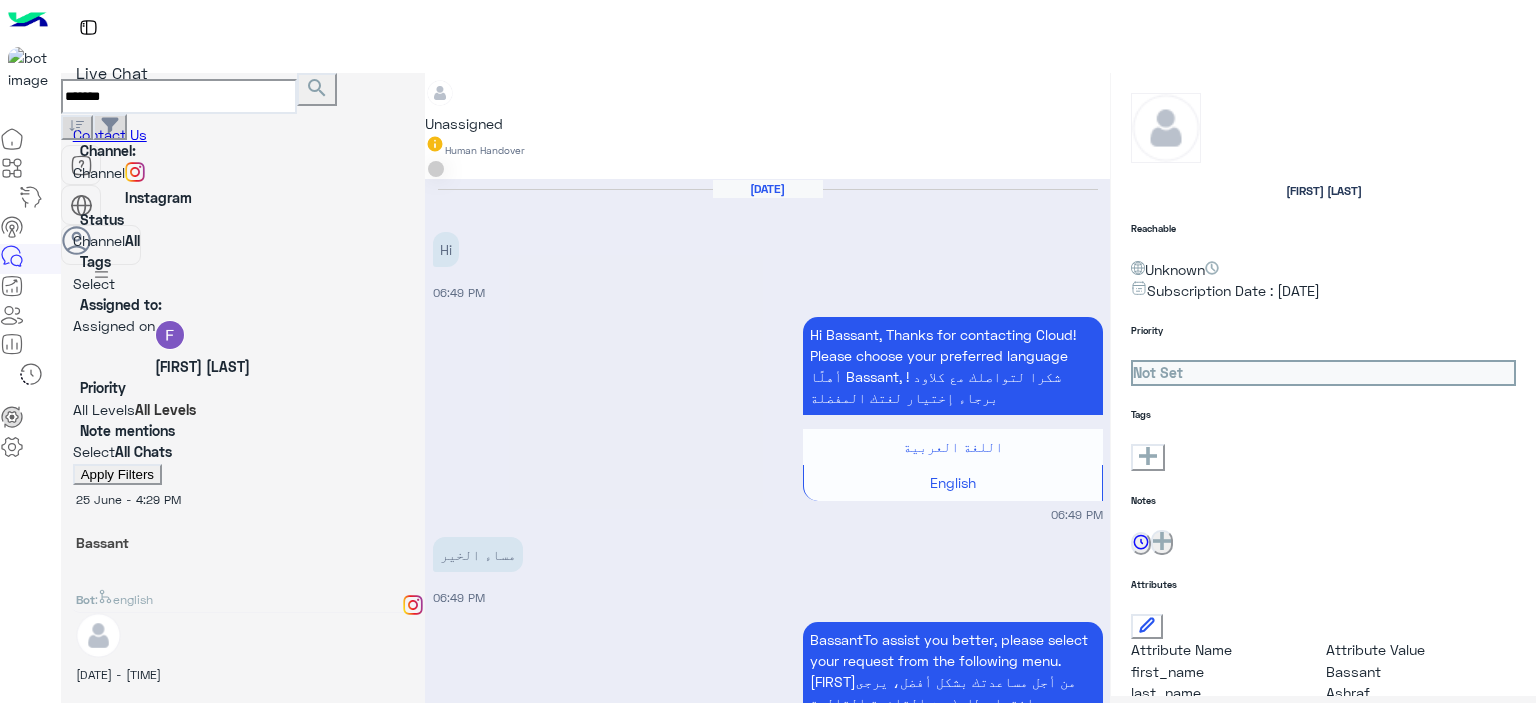 click on "Apply Filters" at bounding box center [117, 474] 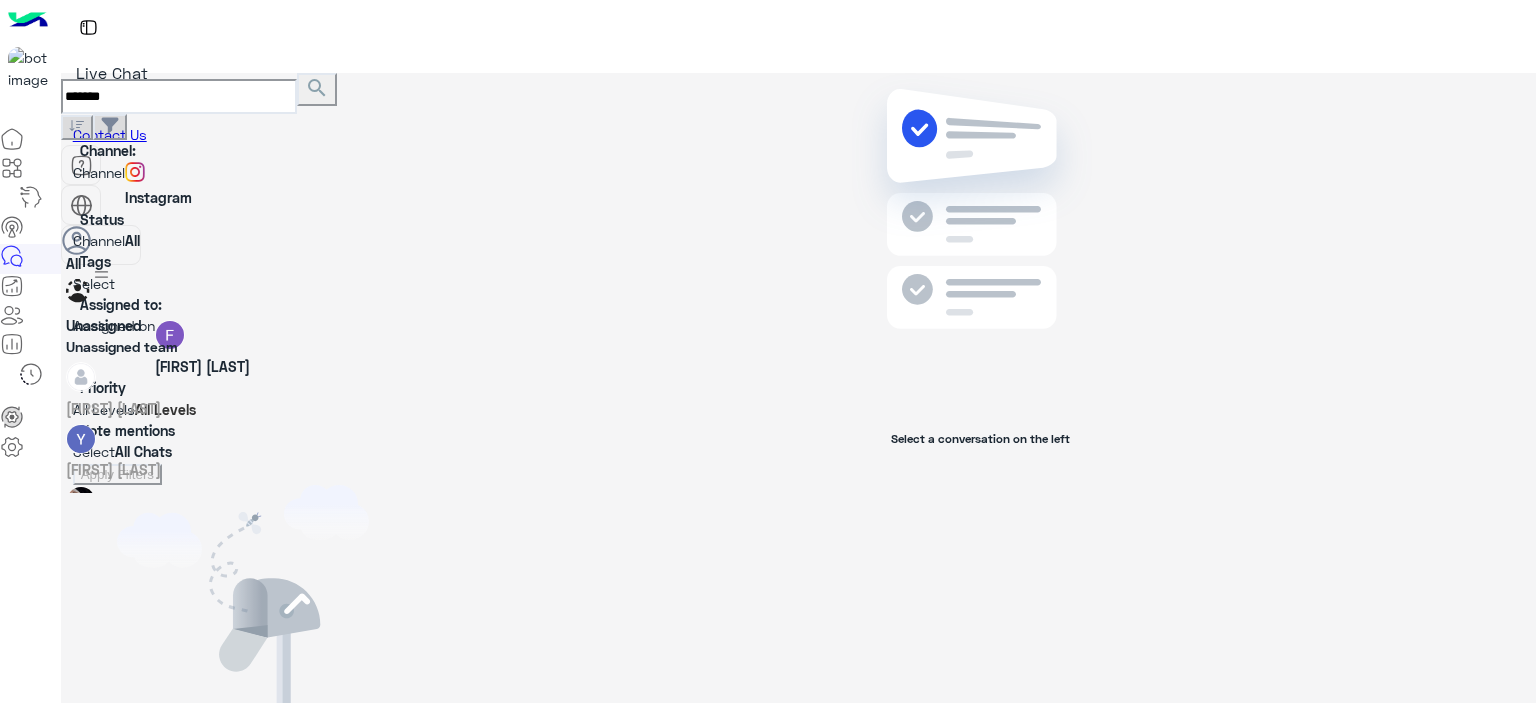 click at bounding box center (243, 325) 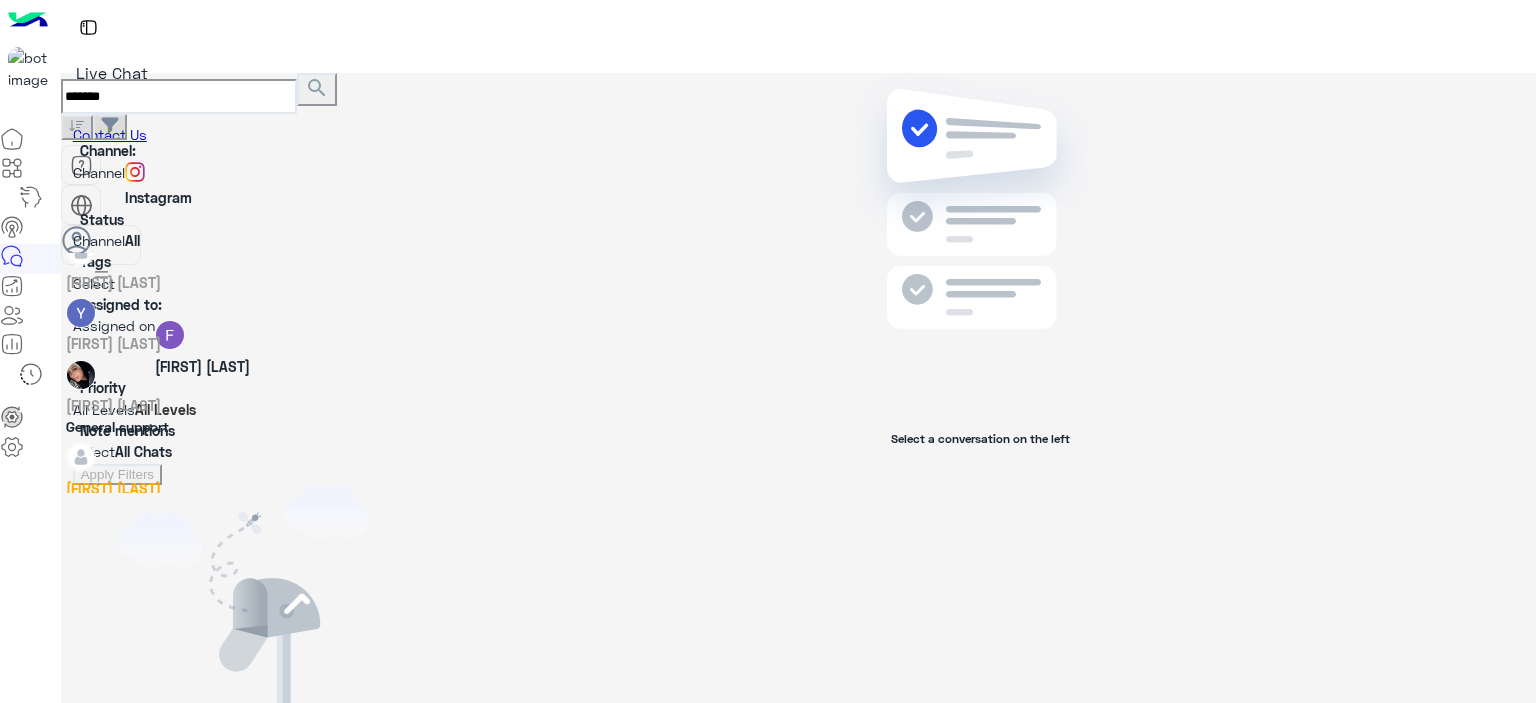 scroll, scrollTop: 127, scrollLeft: 0, axis: vertical 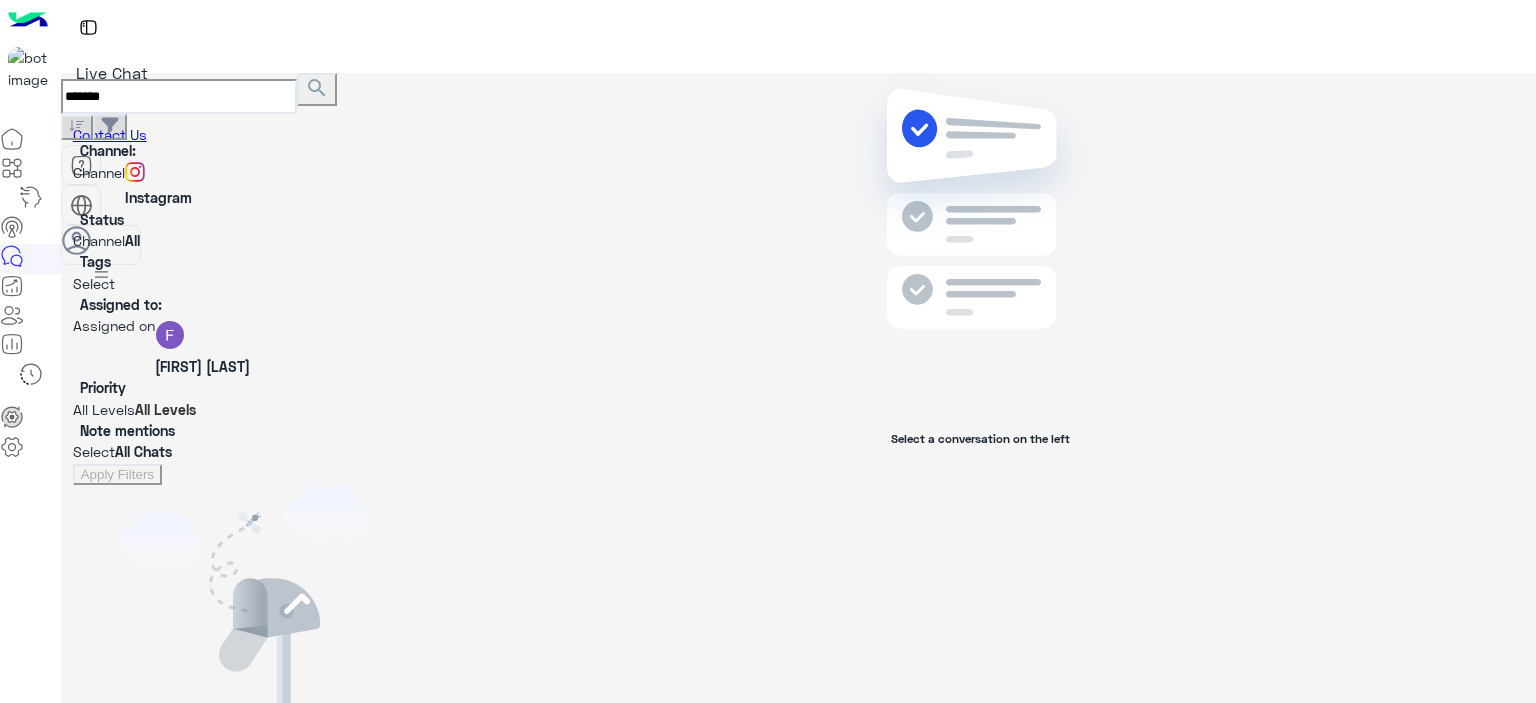 click at bounding box center (243, 325) 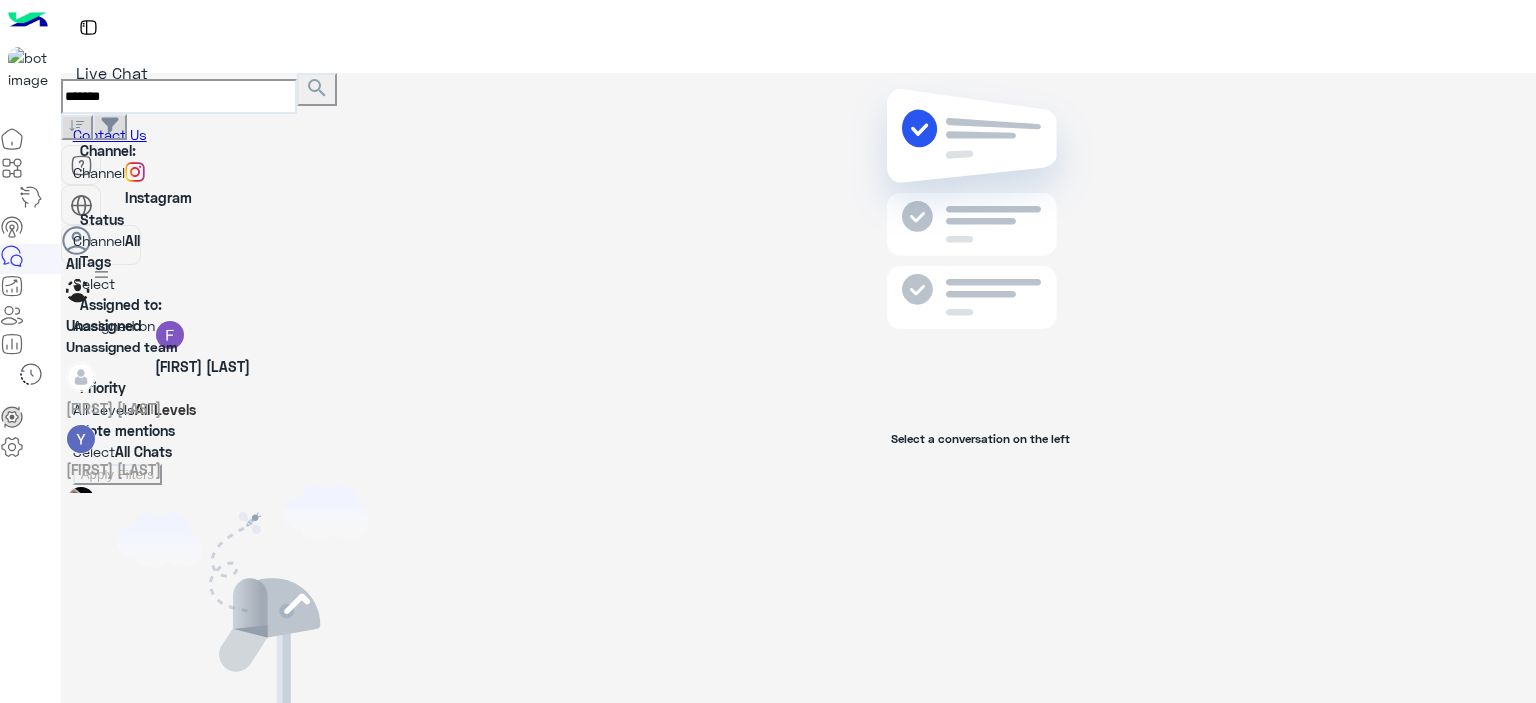 click at bounding box center [414, 346] 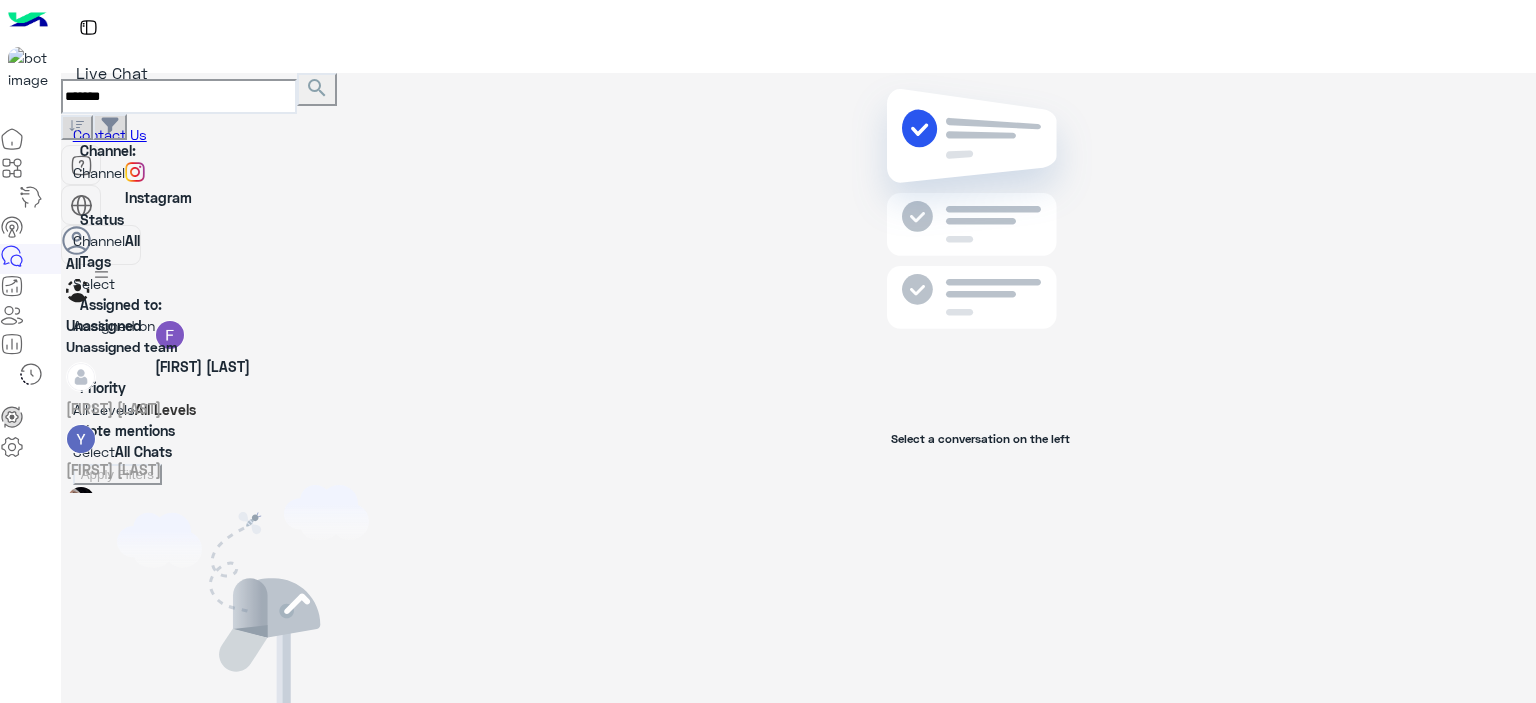 click on "All" at bounding box center [122, 263] 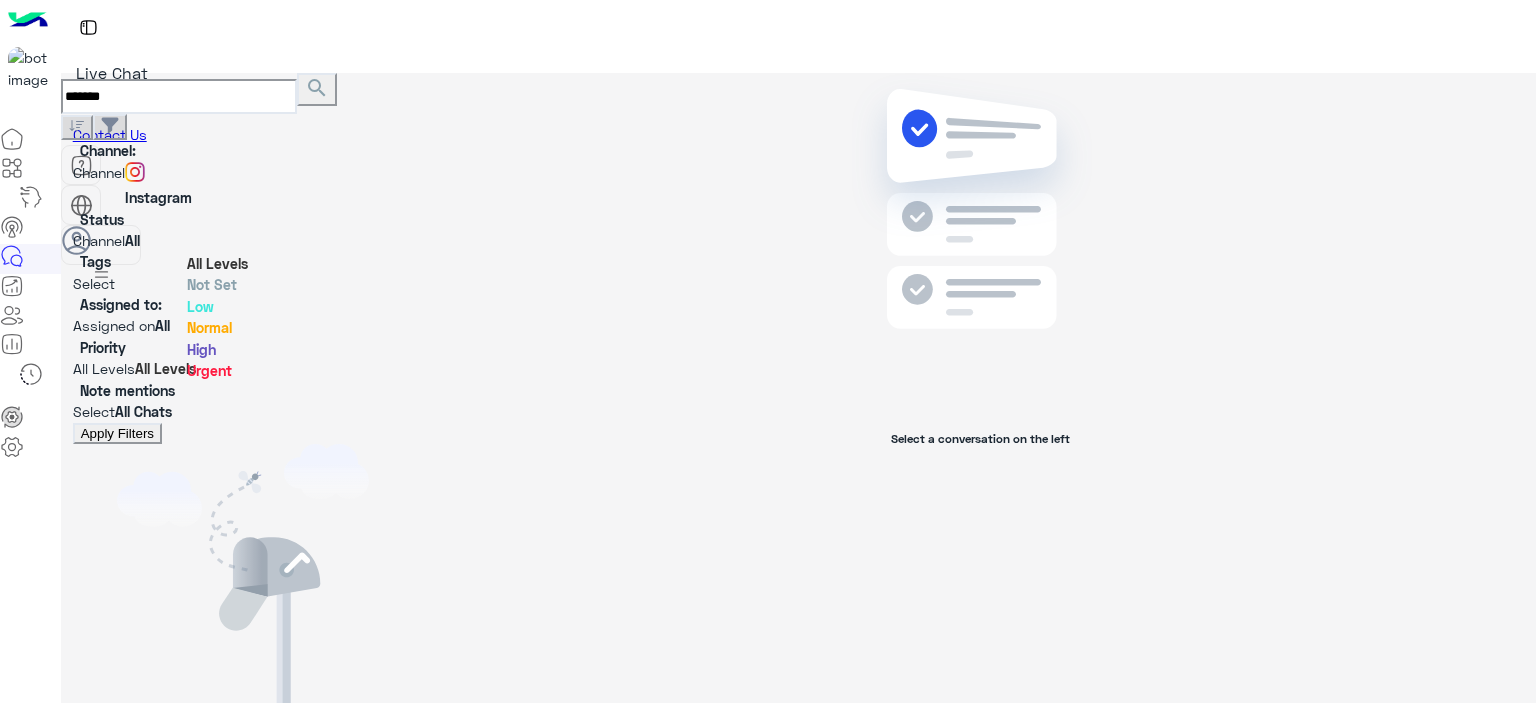 click on "All Levels All Levels" at bounding box center (243, 368) 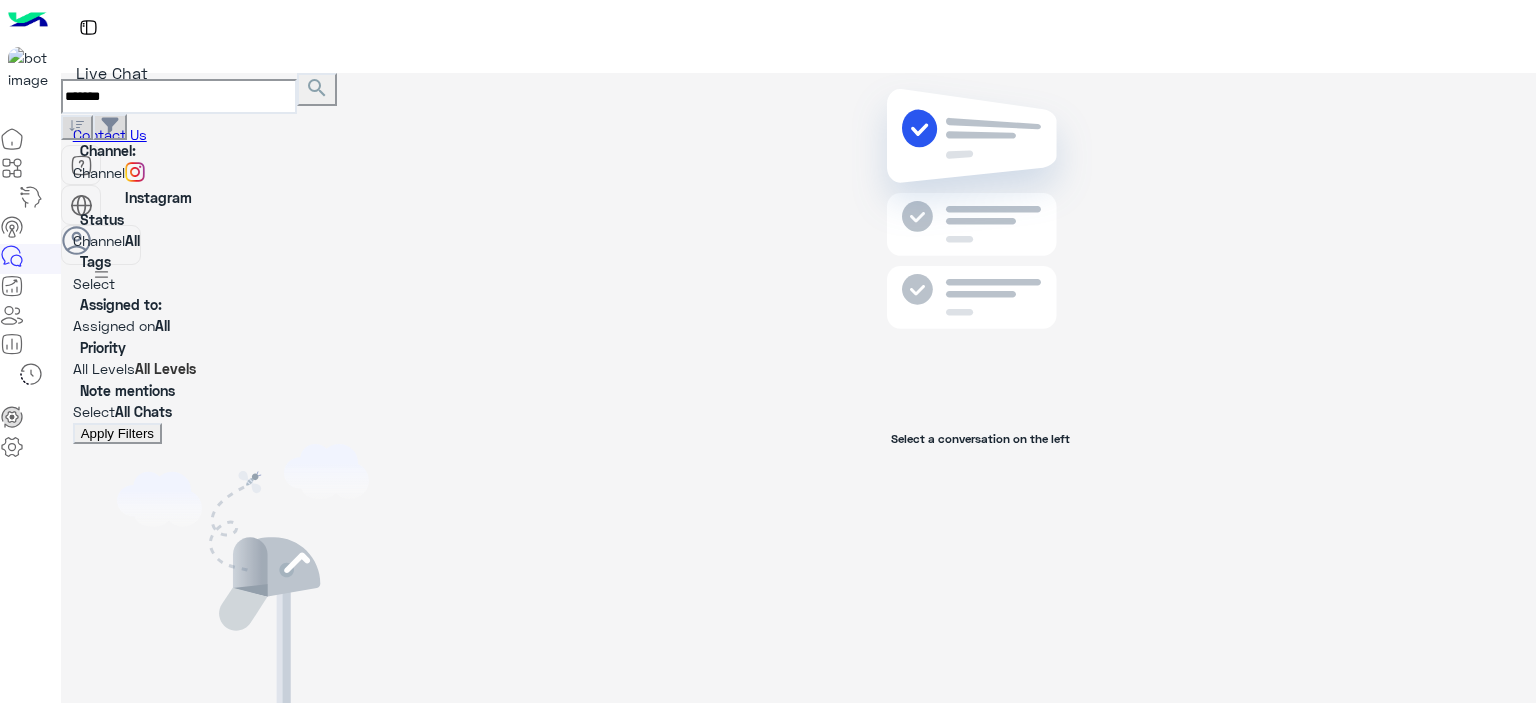 drag, startPoint x: 261, startPoint y: 247, endPoint x: 267, endPoint y: 278, distance: 31.575306 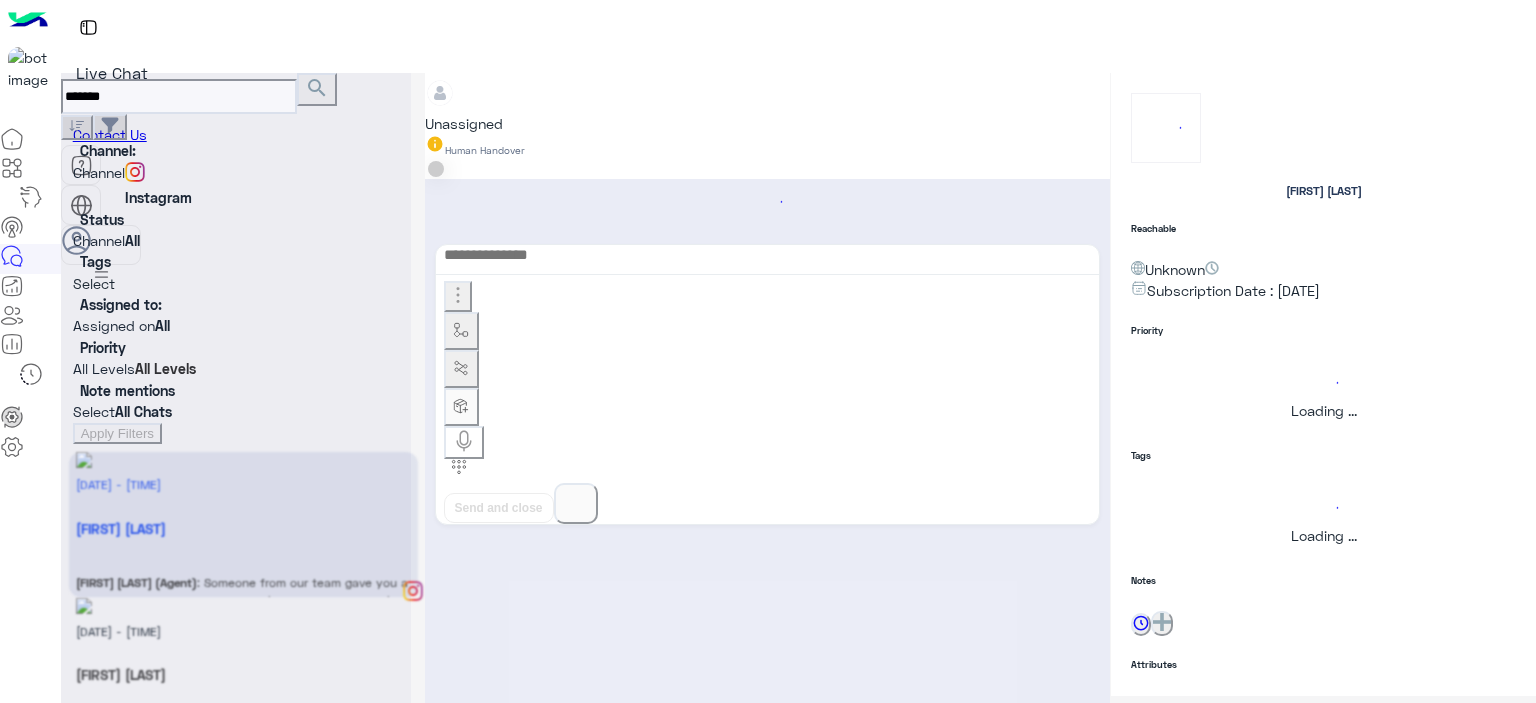 click at bounding box center [236, 359] 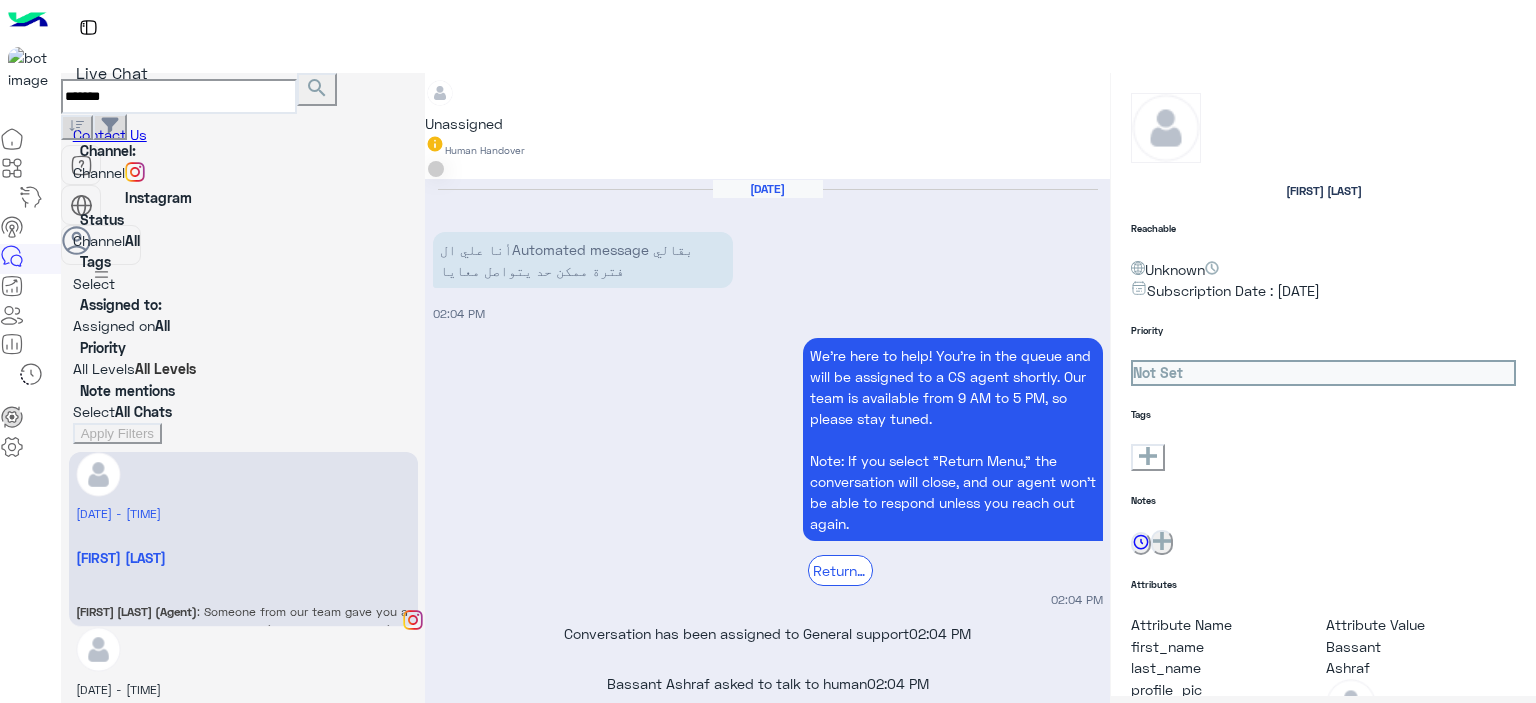 click at bounding box center [243, 414] 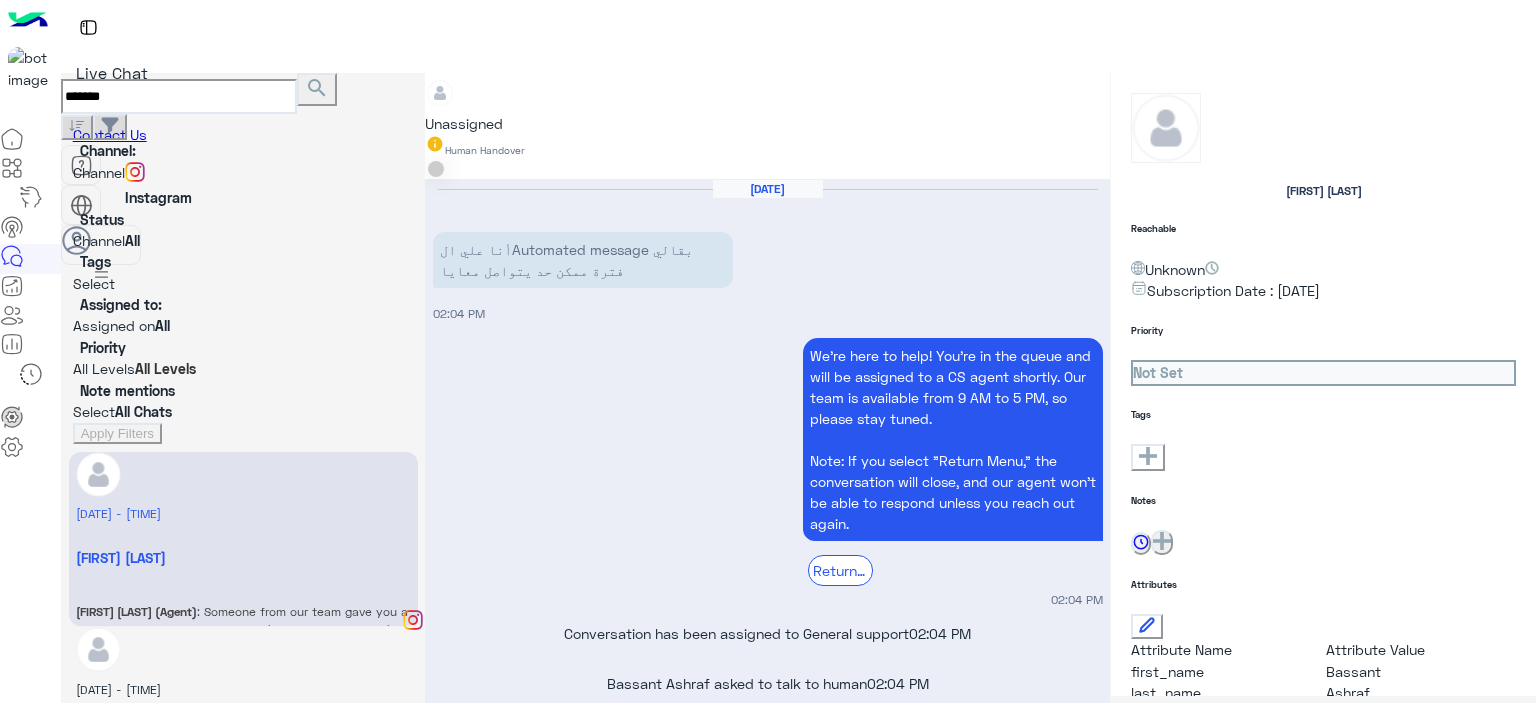 click on "Note mentions" at bounding box center [127, 390] 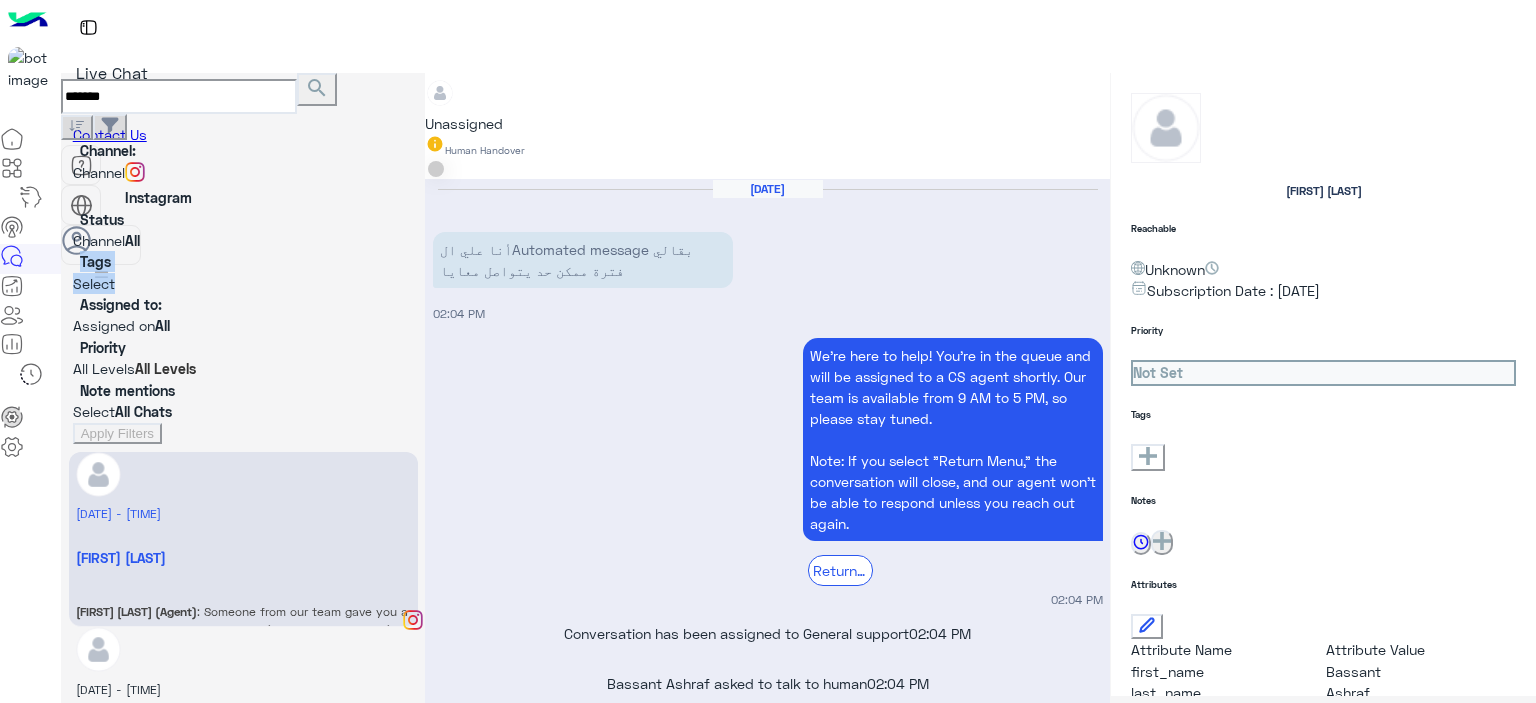 drag, startPoint x: 360, startPoint y: 163, endPoint x: 330, endPoint y: 163, distance: 30 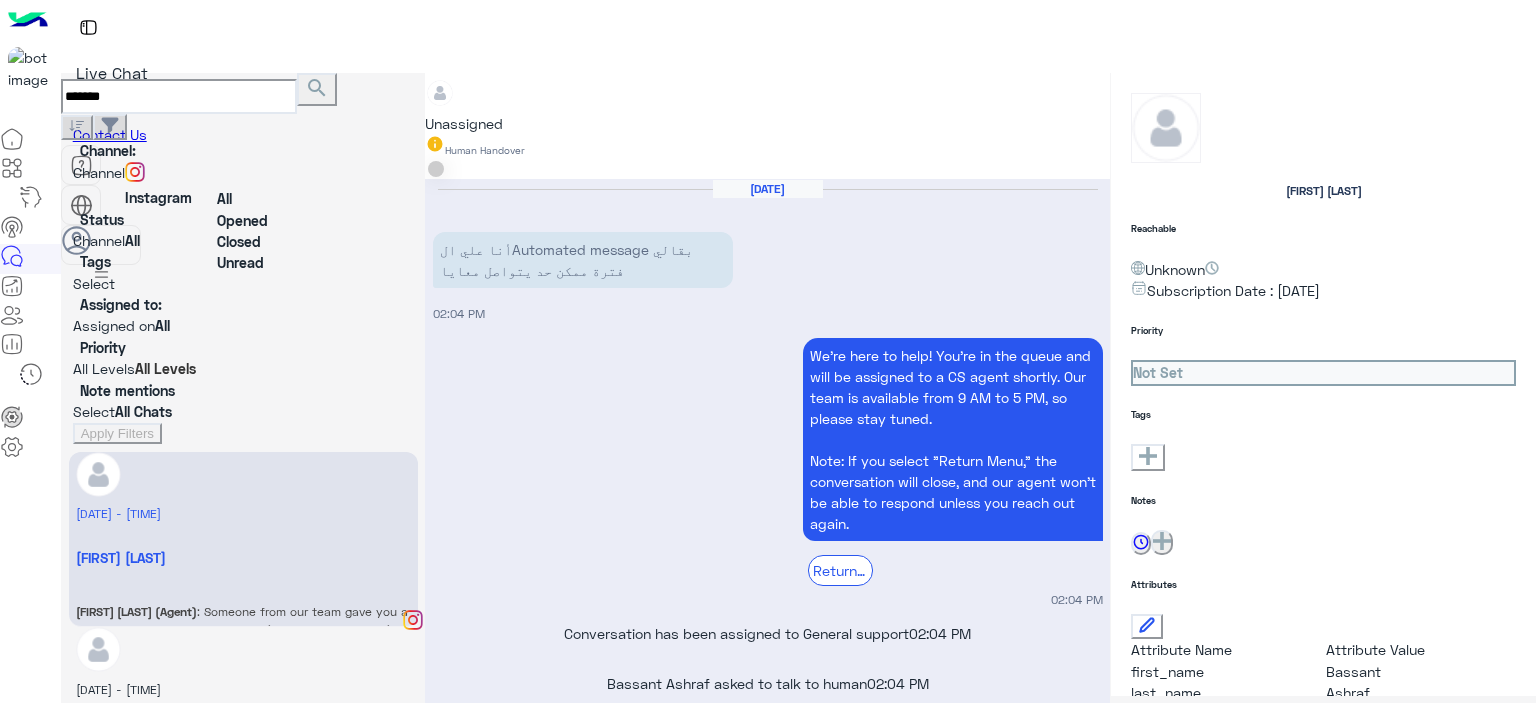 click at bounding box center [414, 240] 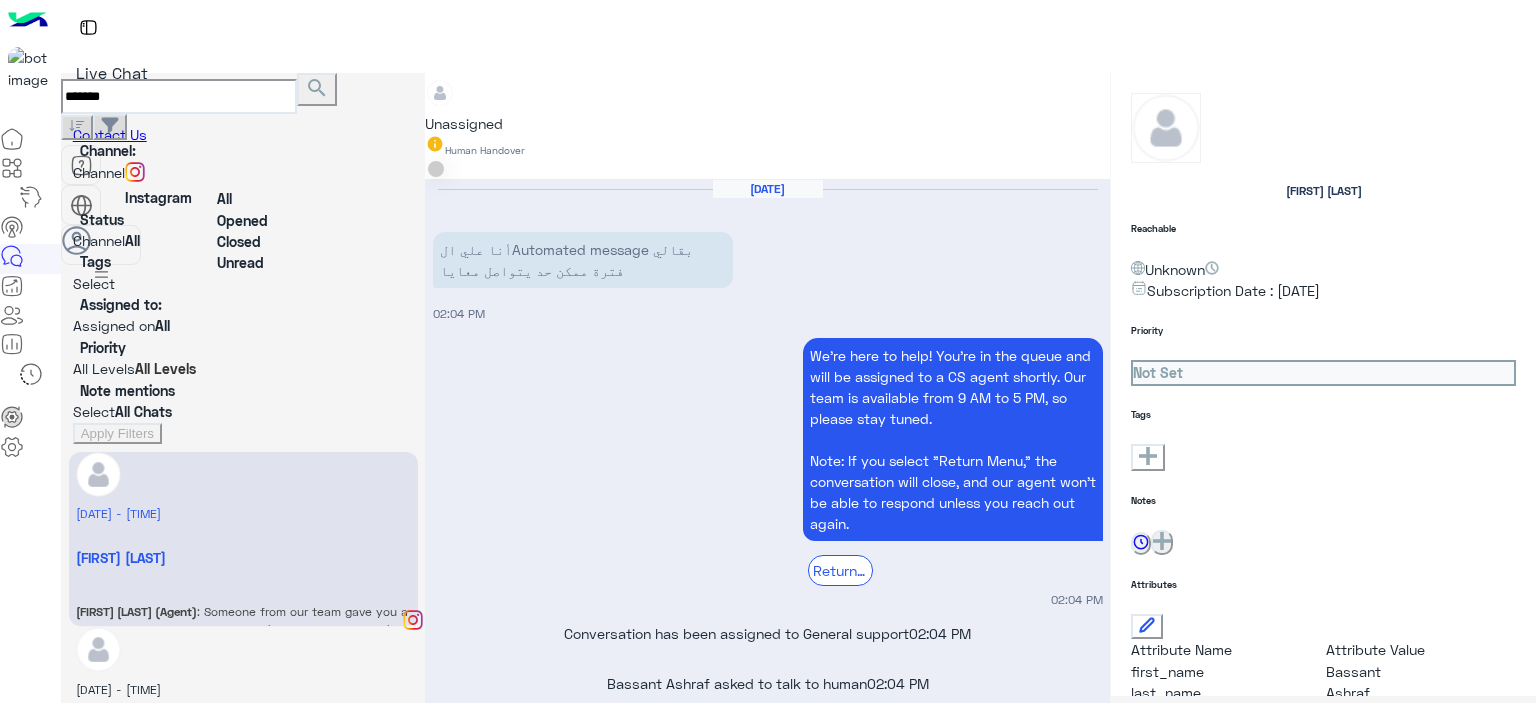 click on "Opened" at bounding box center [273, 220] 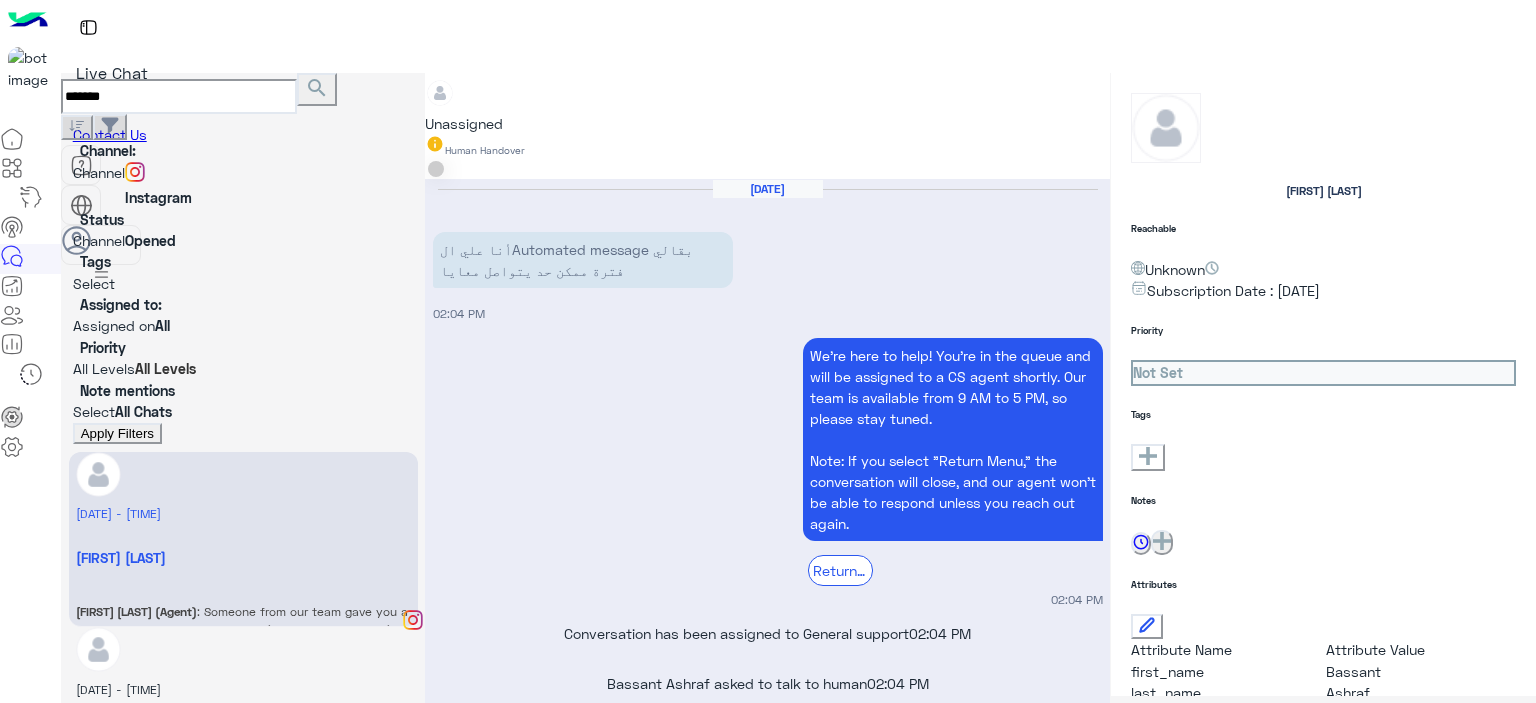 click on "Apply Filters" at bounding box center [117, 433] 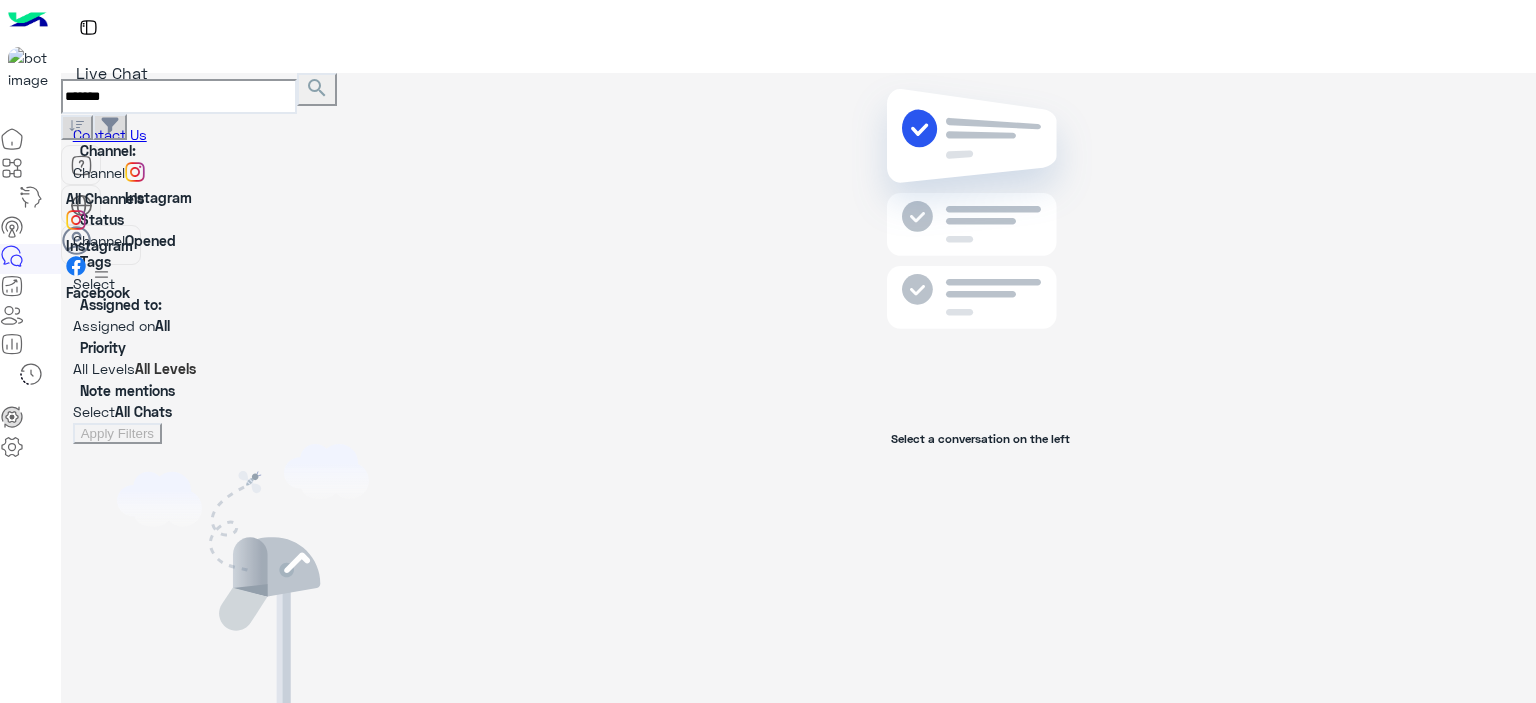 click on "Channel Instagram" at bounding box center (243, 185) 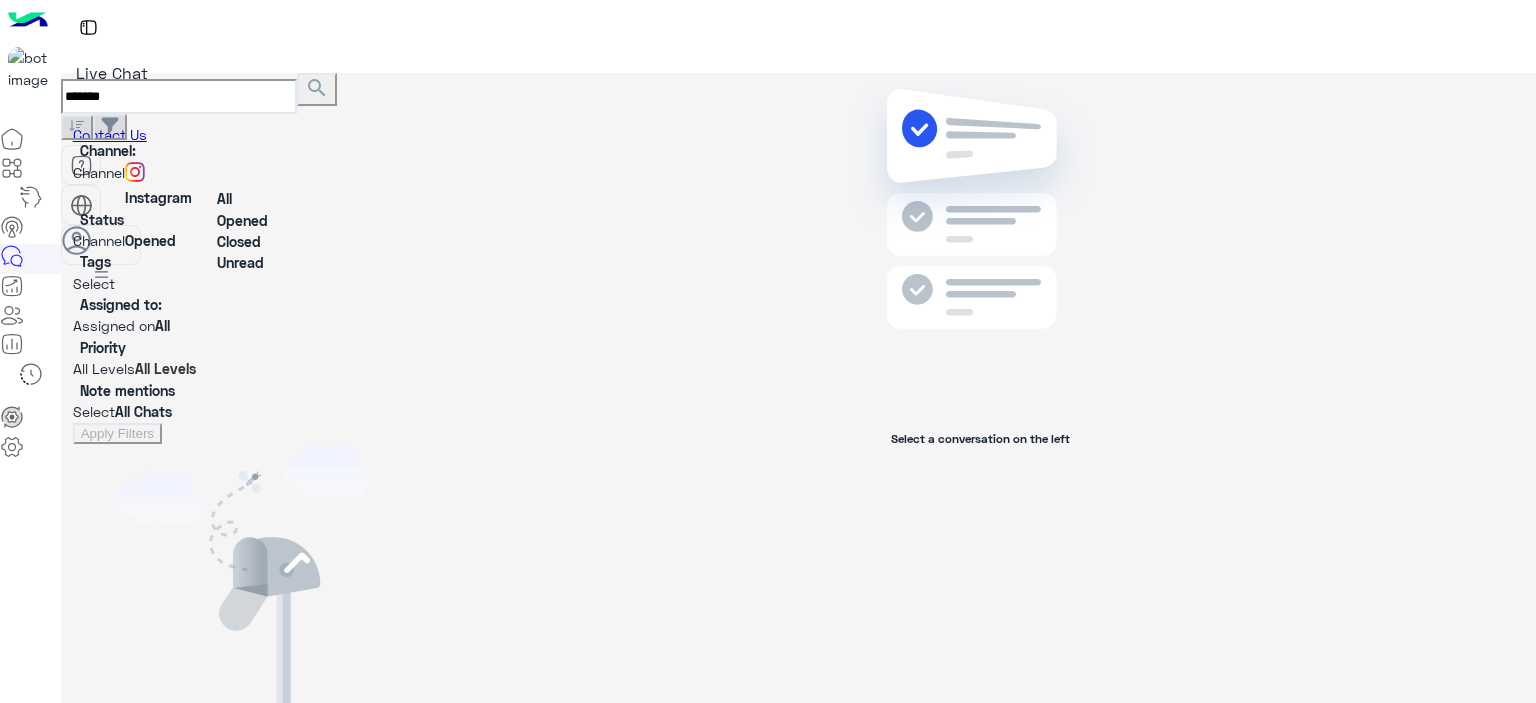 click on "Channel Opened" at bounding box center (243, 240) 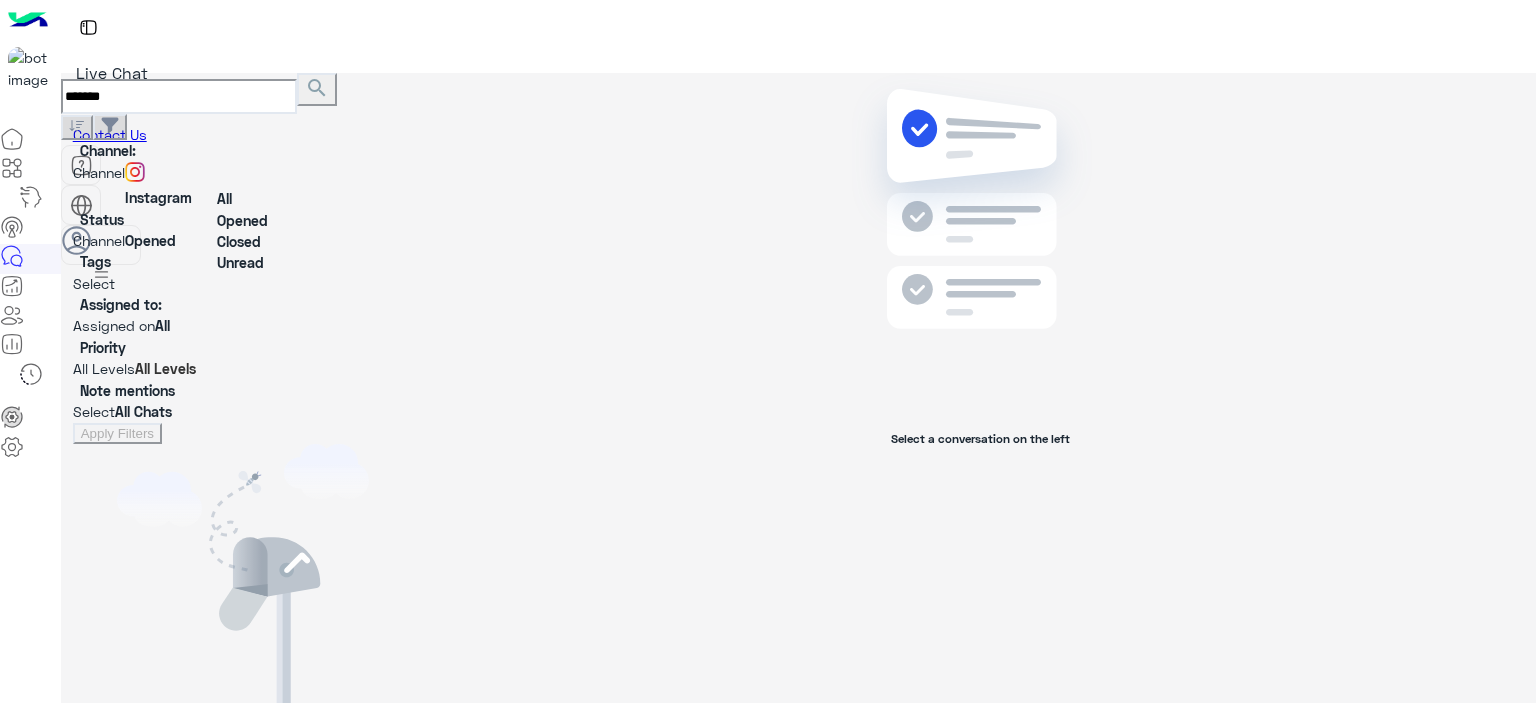 click on "All" at bounding box center [273, 198] 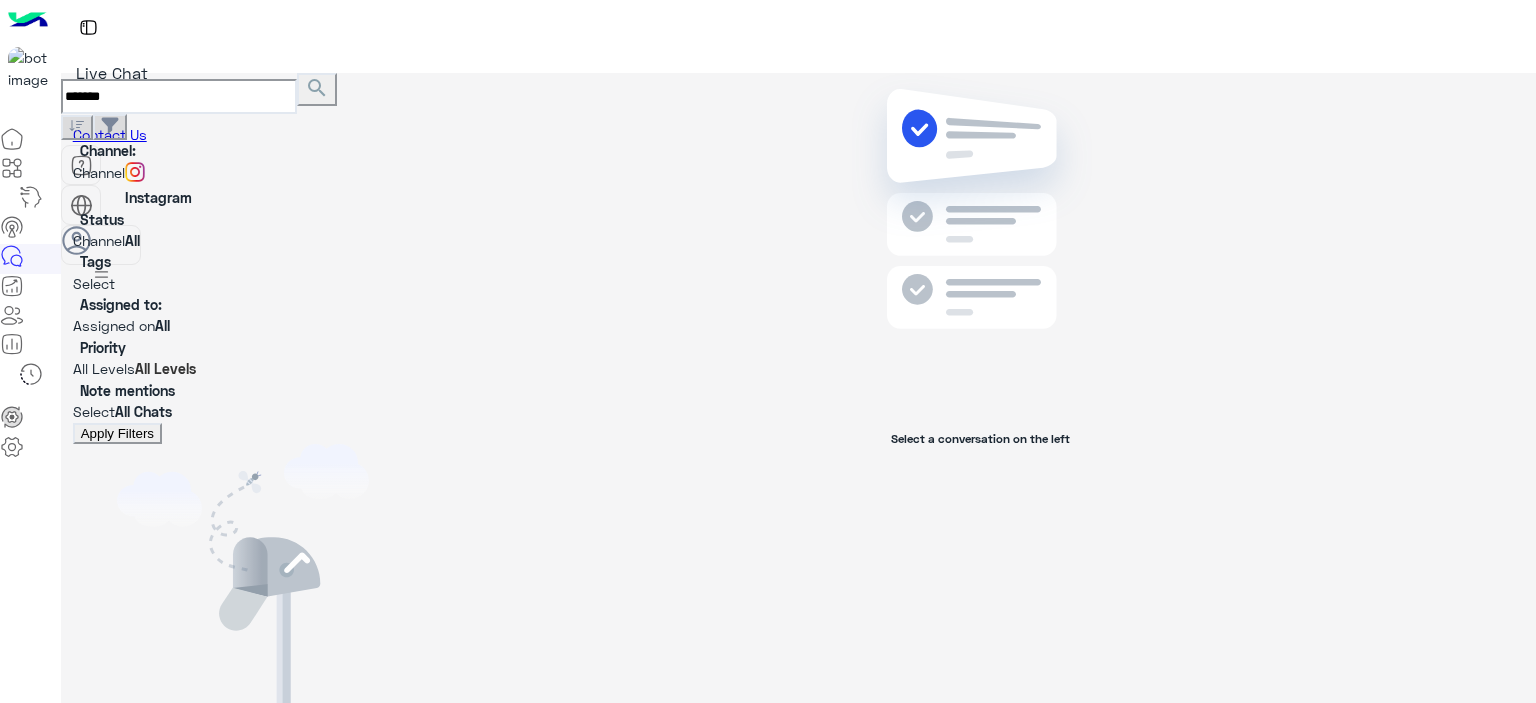 click on "Apply Filters" at bounding box center (117, 433) 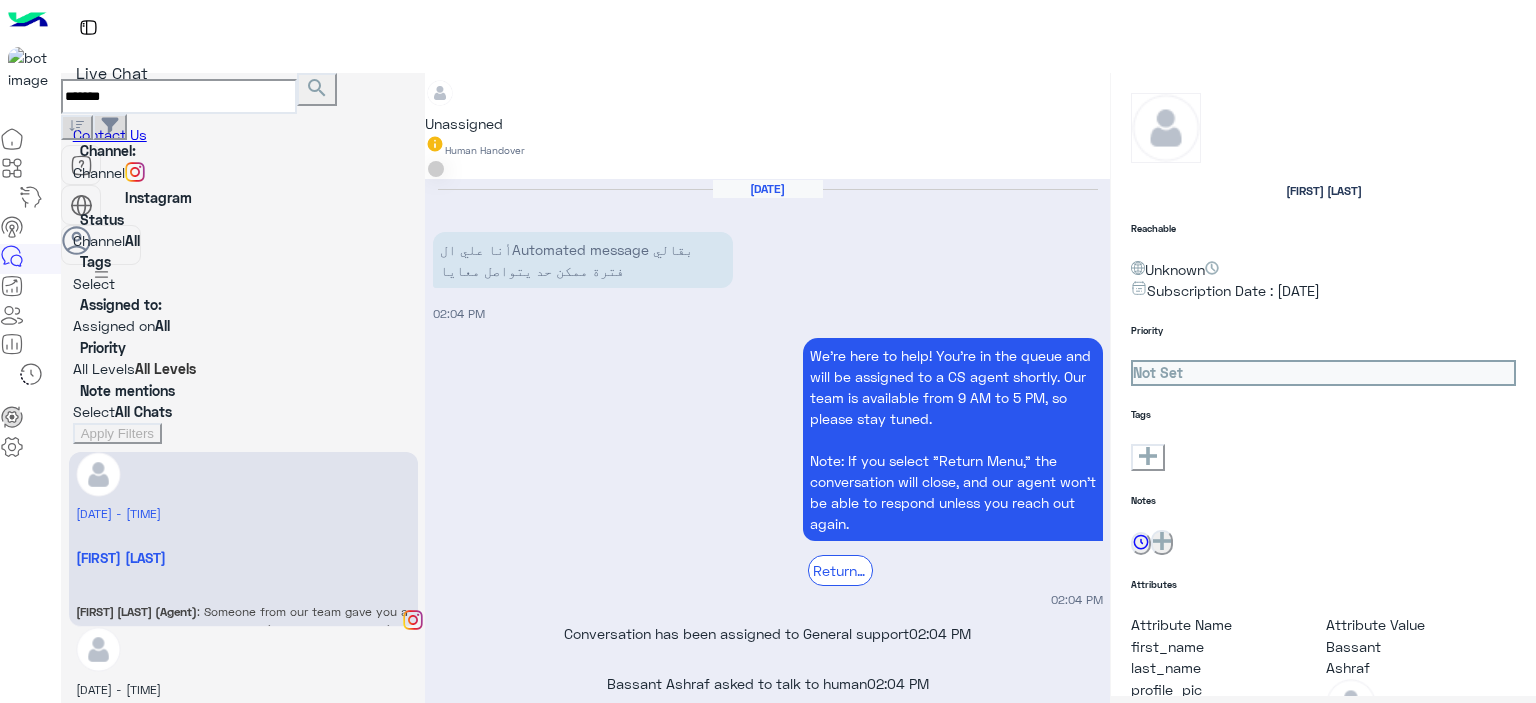 scroll, scrollTop: 1747, scrollLeft: 0, axis: vertical 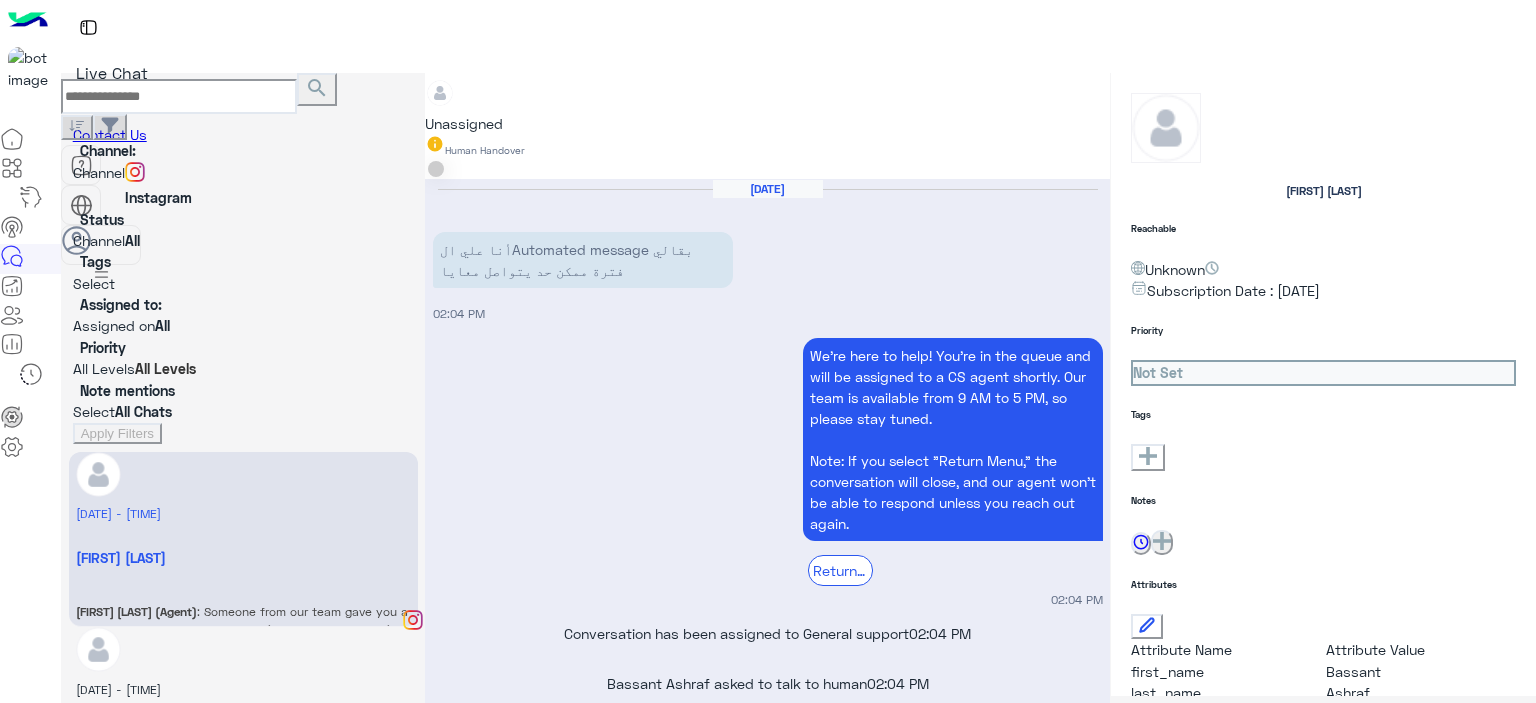 type 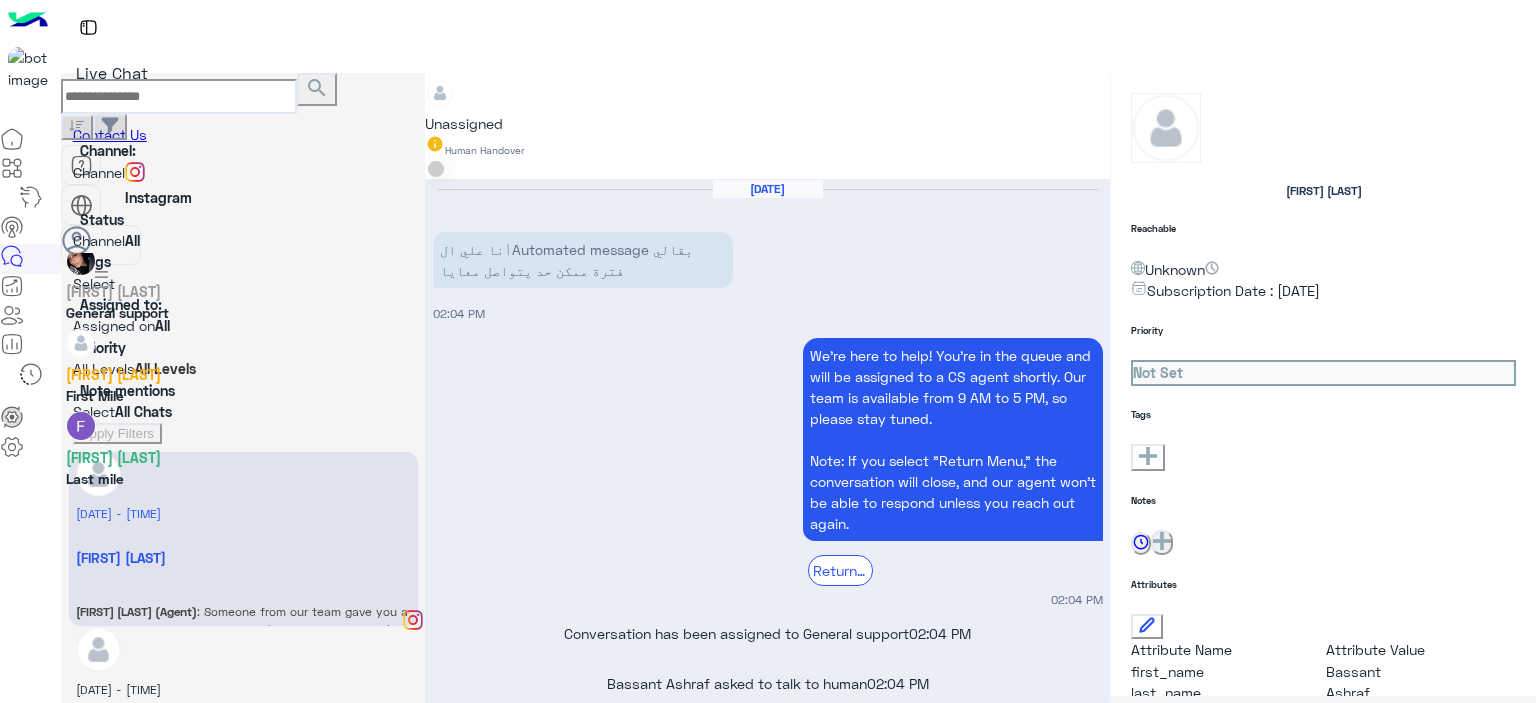 drag, startPoint x: 149, startPoint y: 333, endPoint x: 163, endPoint y: 262, distance: 72.36712 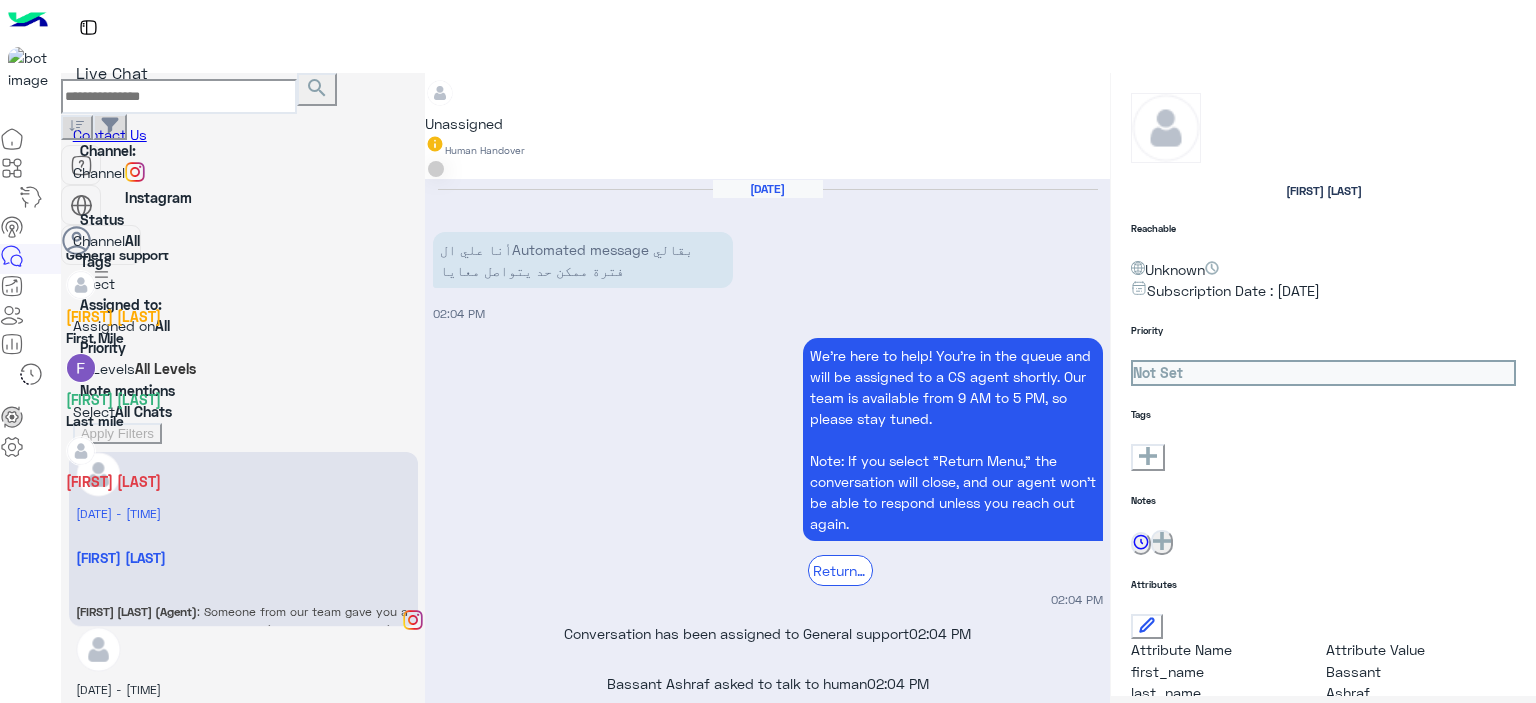 scroll, scrollTop: 324, scrollLeft: 0, axis: vertical 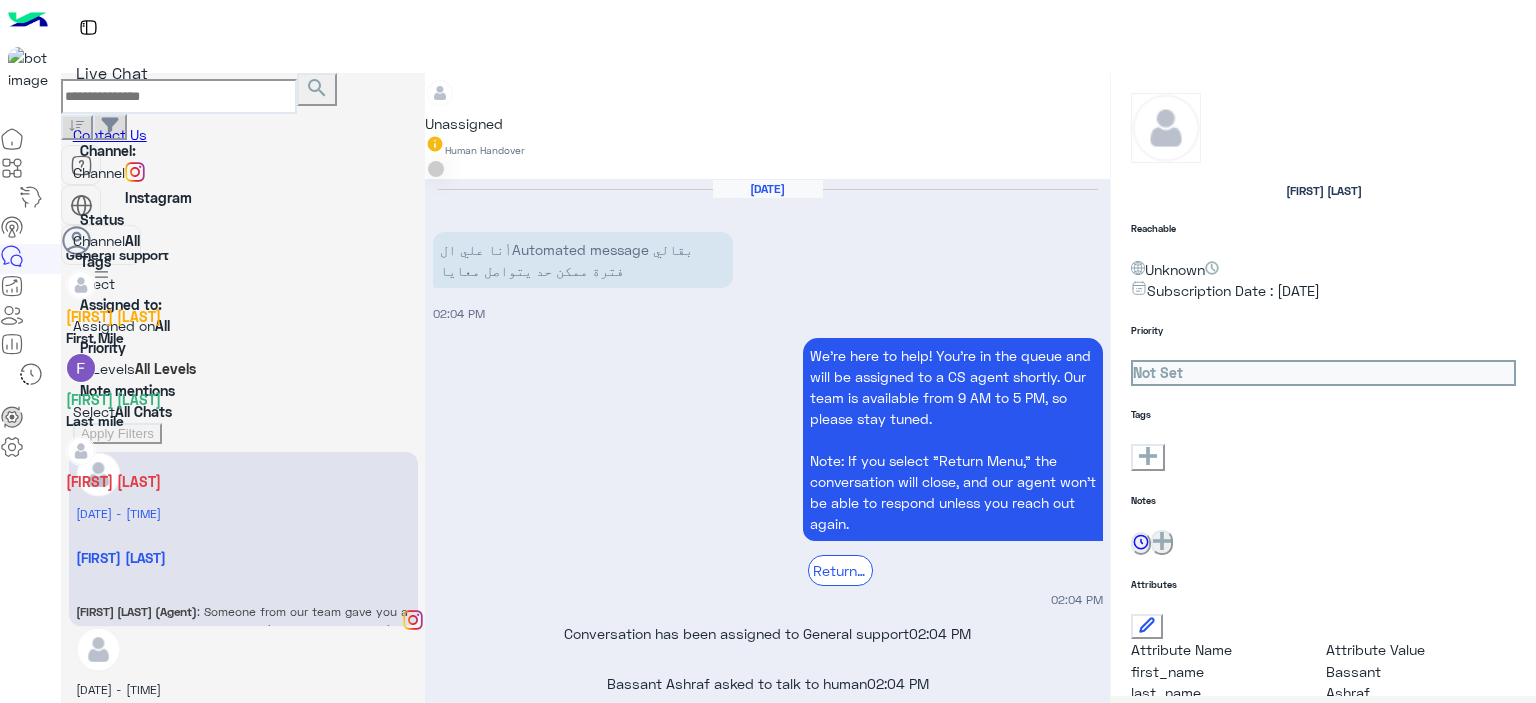 click on "[FIRST] [LAST]" at bounding box center [113, 399] 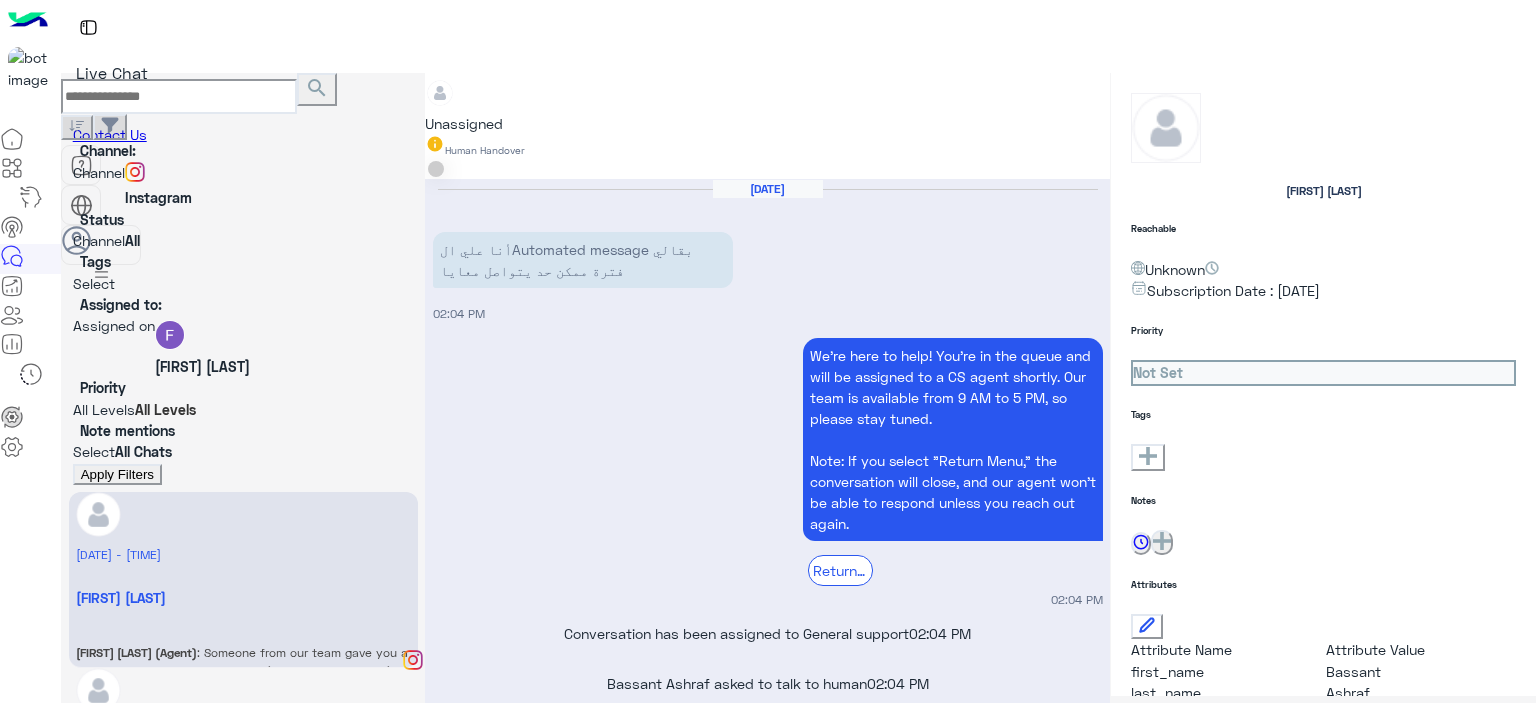 click on "Apply Filters" at bounding box center (117, 474) 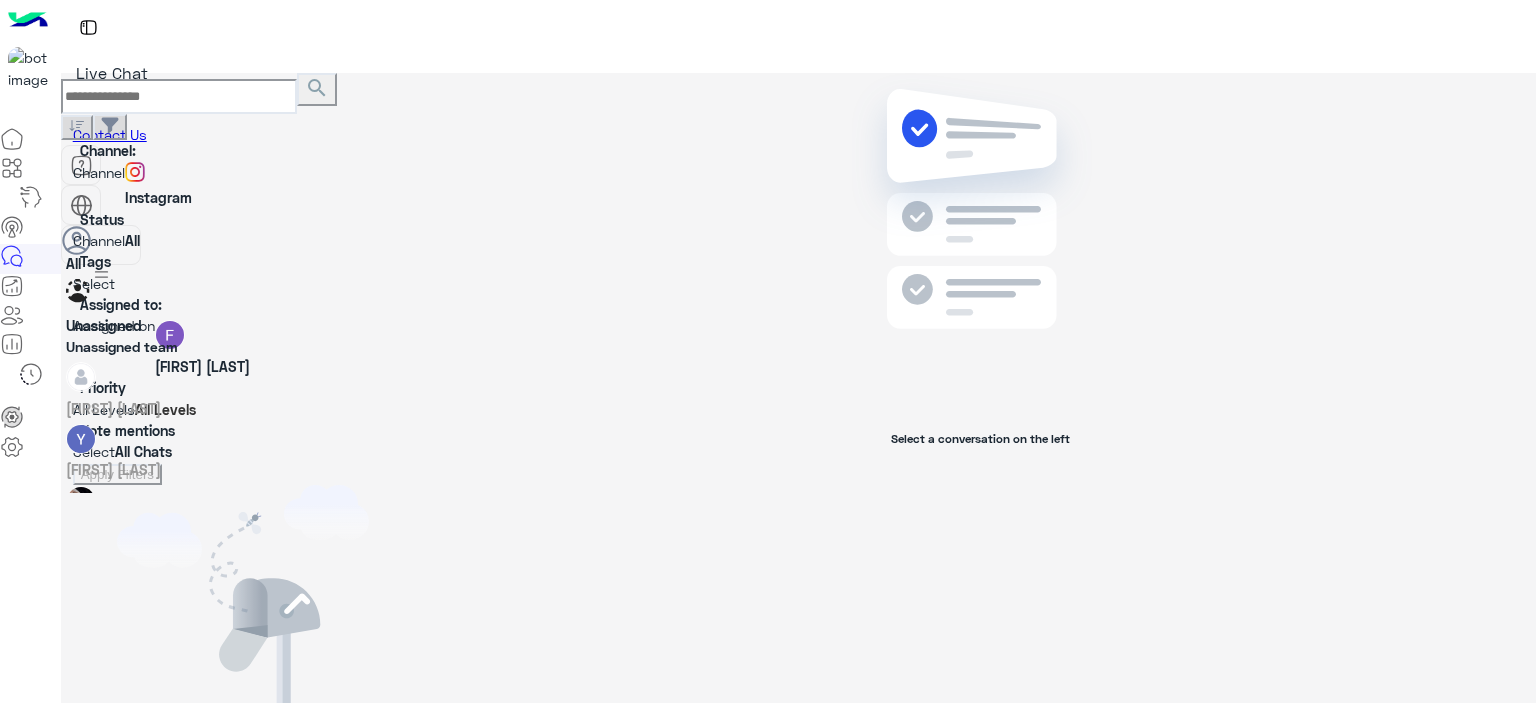 click at bounding box center [414, 346] 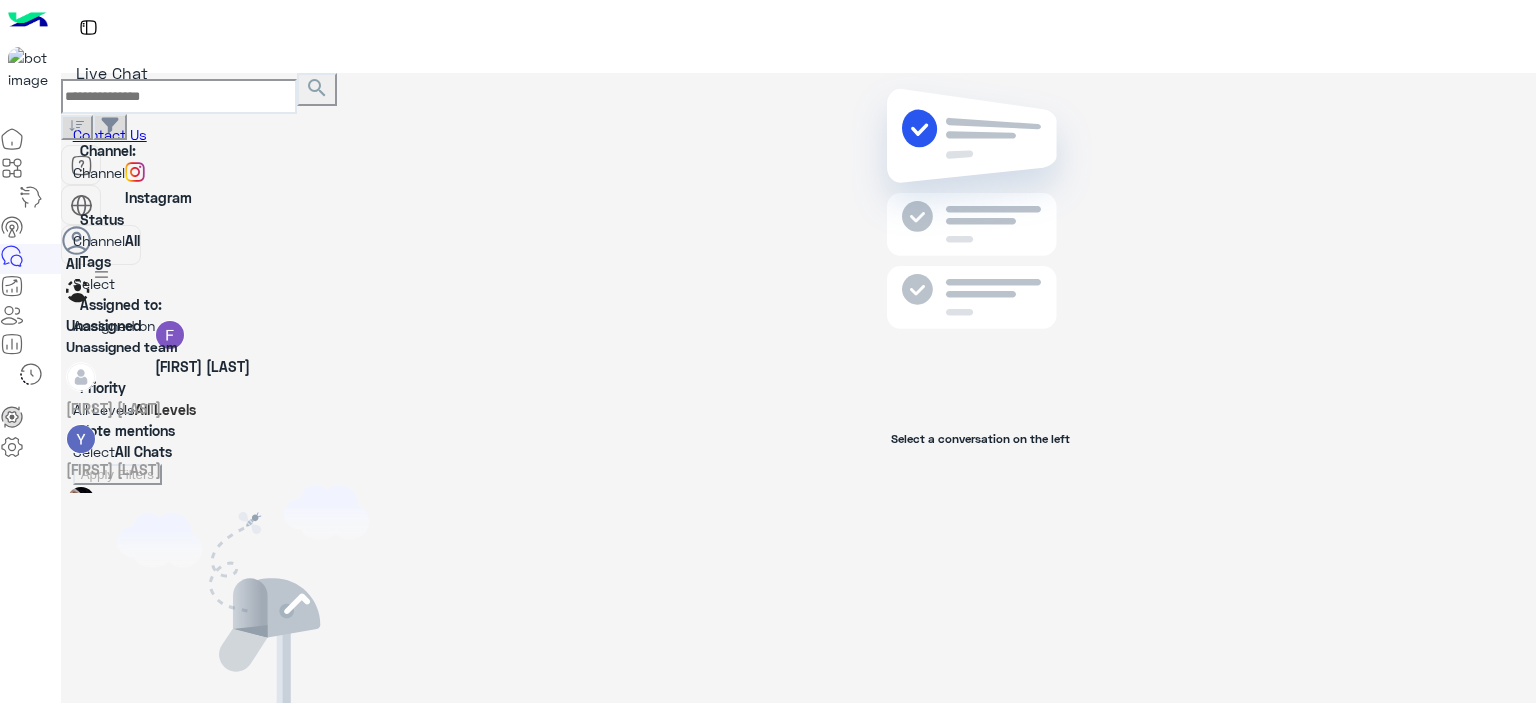 click on "All" at bounding box center [122, 263] 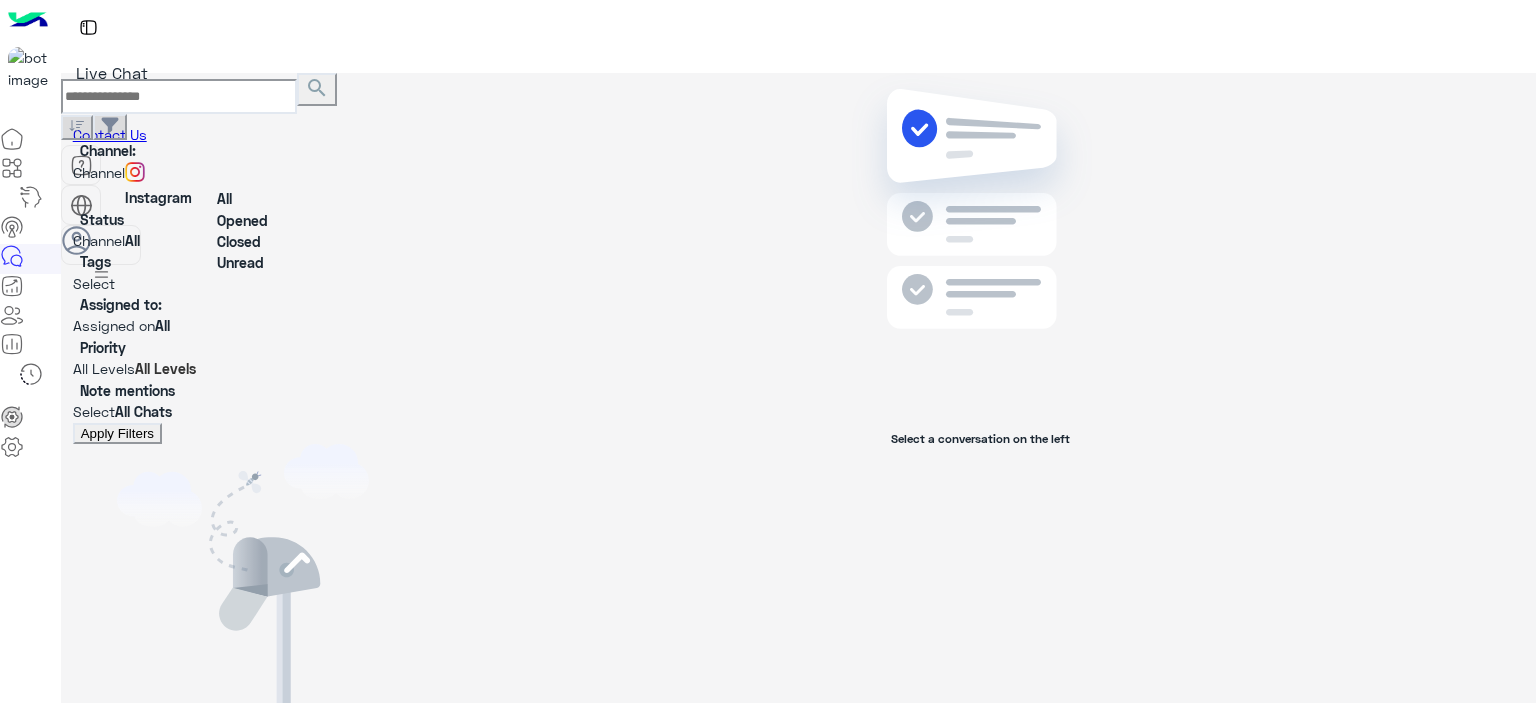 click at bounding box center [243, 240] 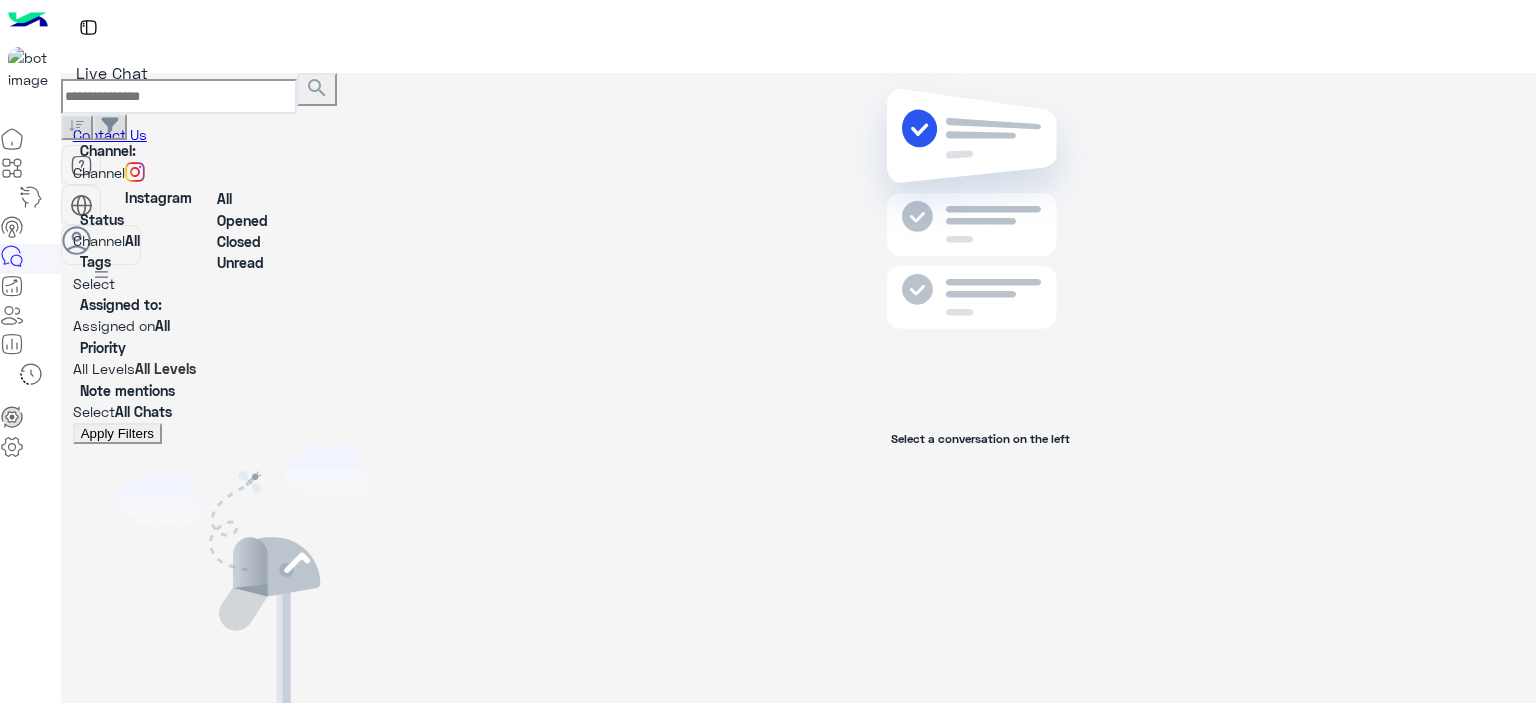 click on "Opened" at bounding box center [273, 220] 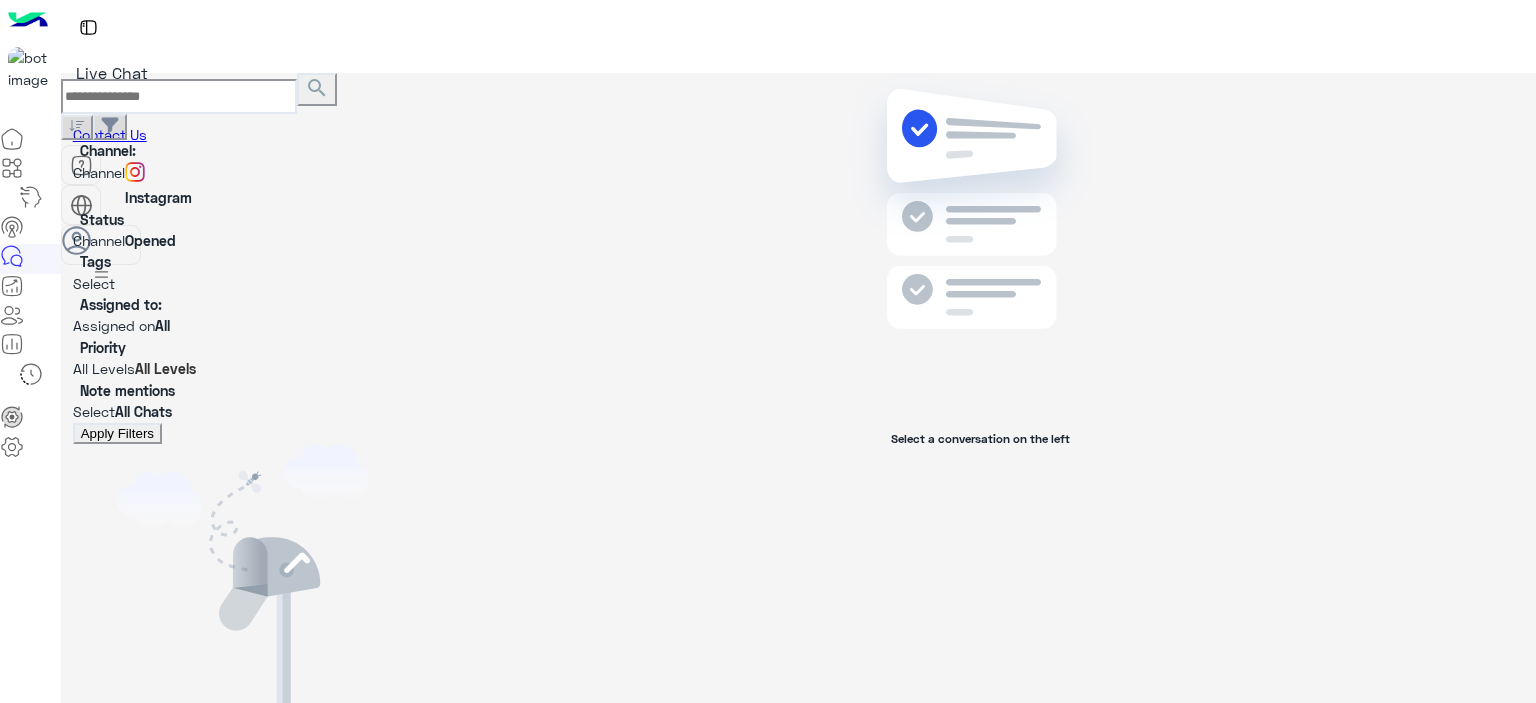 click on "Apply Filters" at bounding box center [117, 433] 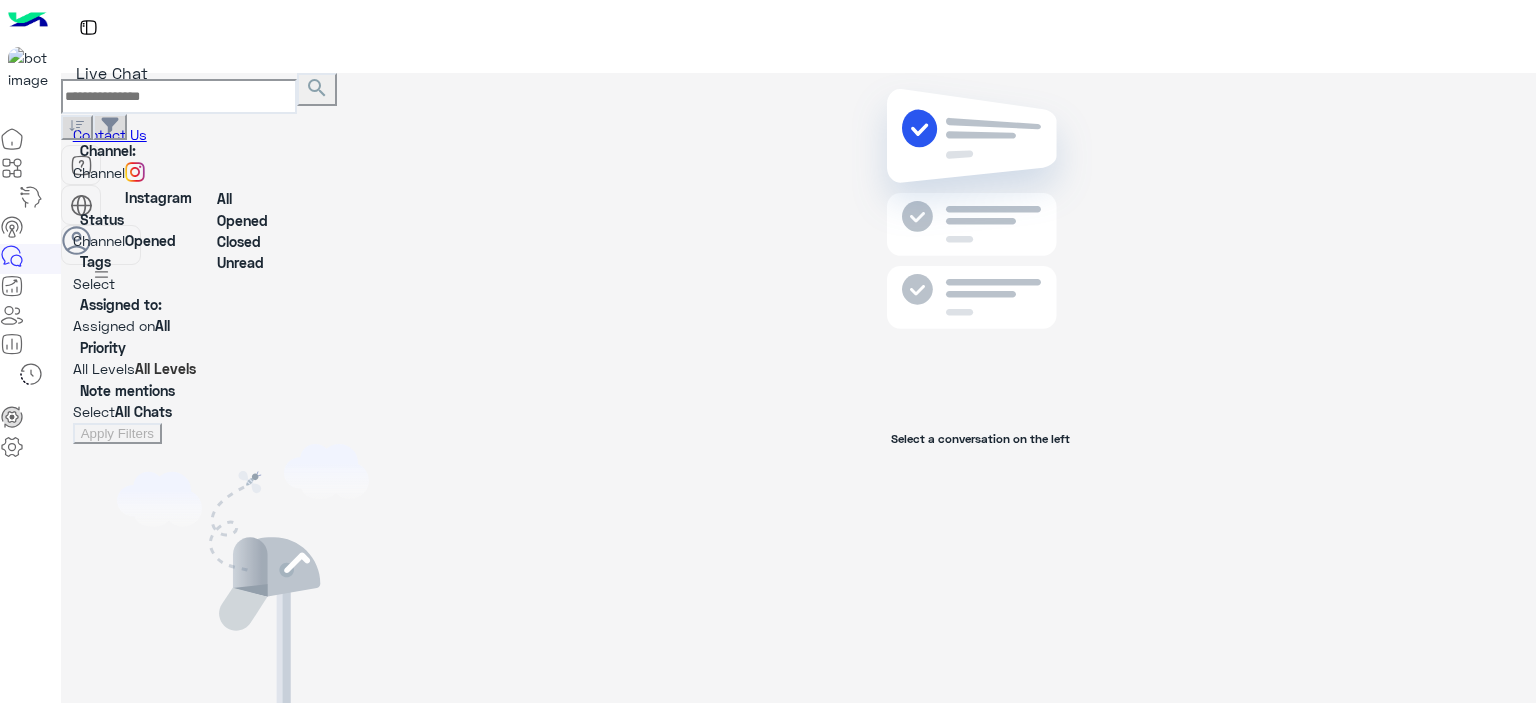 click at bounding box center [73, 243] 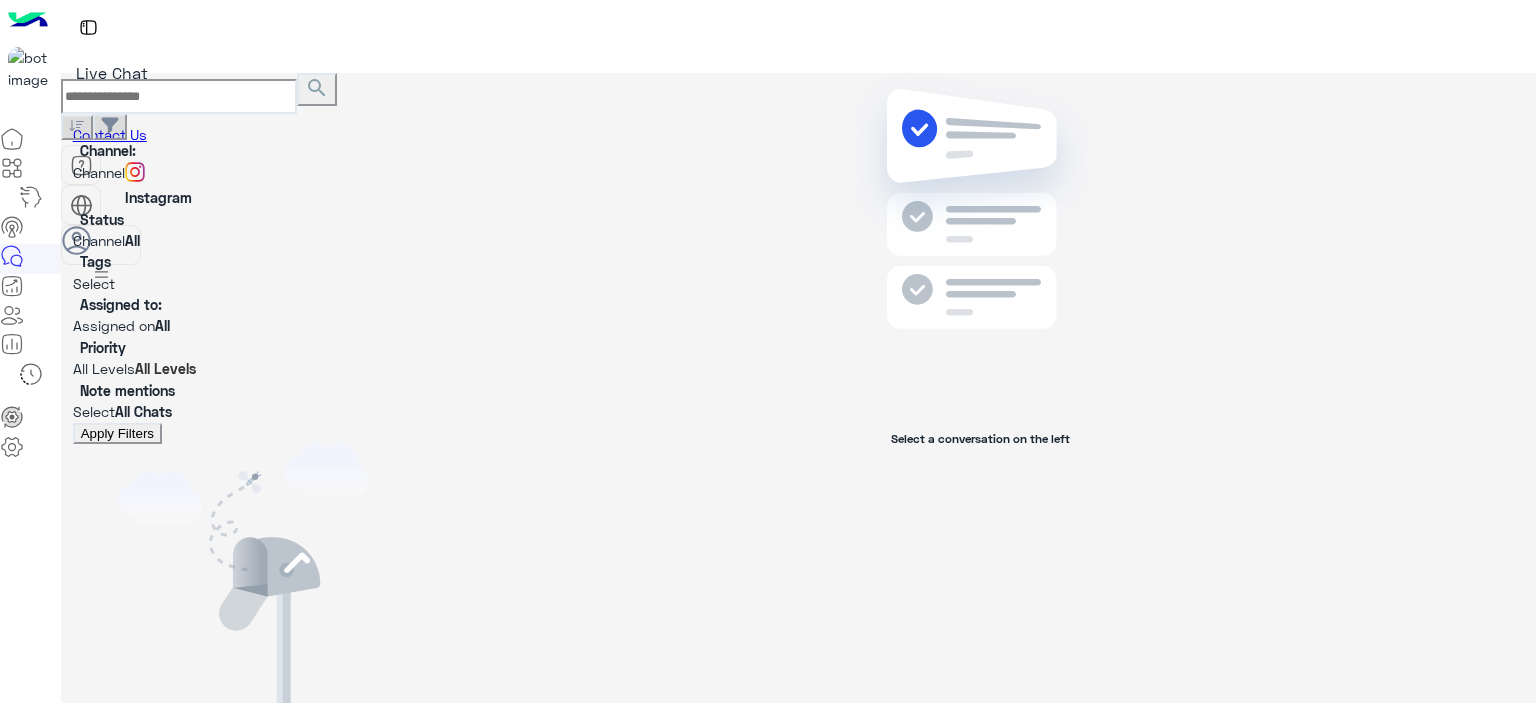 click on "Apply Filters" at bounding box center (117, 433) 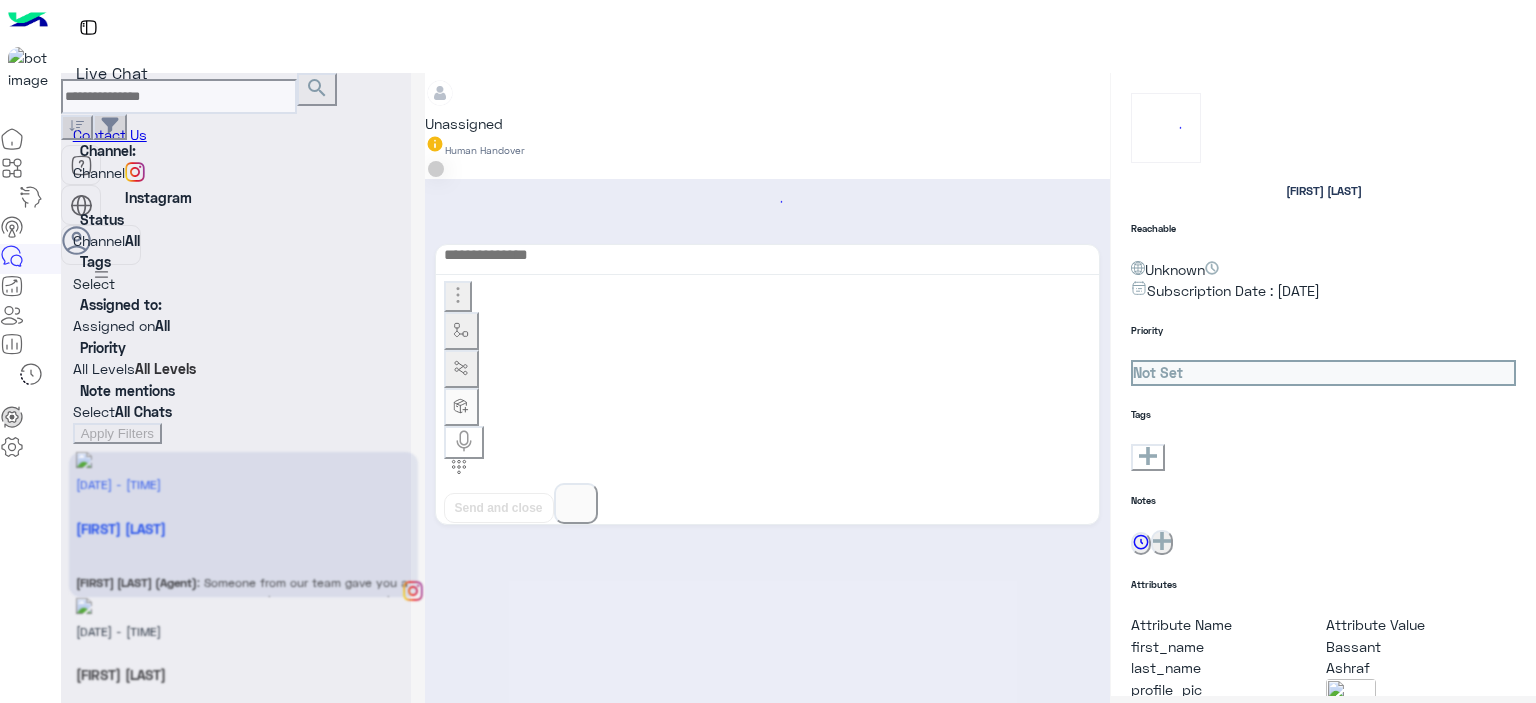 scroll, scrollTop: 1747, scrollLeft: 0, axis: vertical 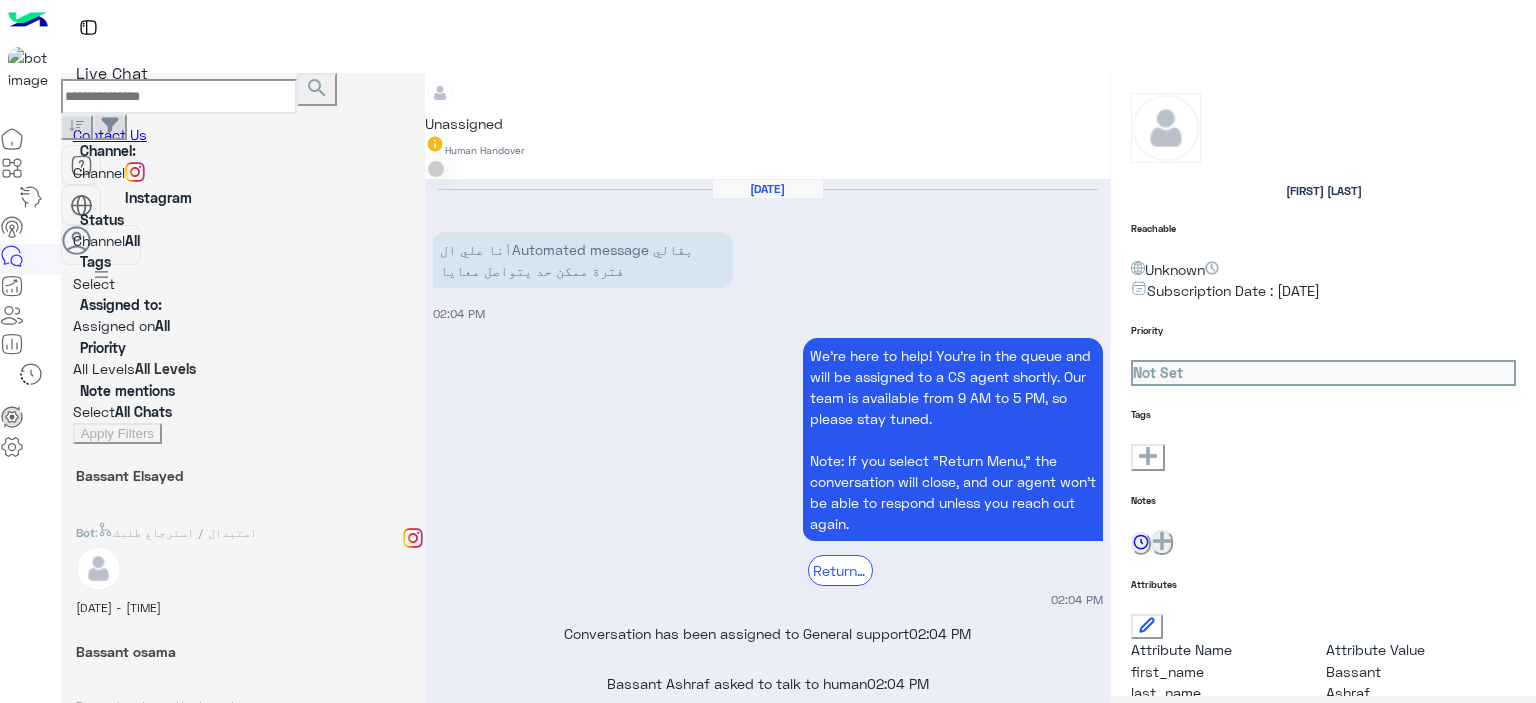 click on "search" at bounding box center [317, 88] 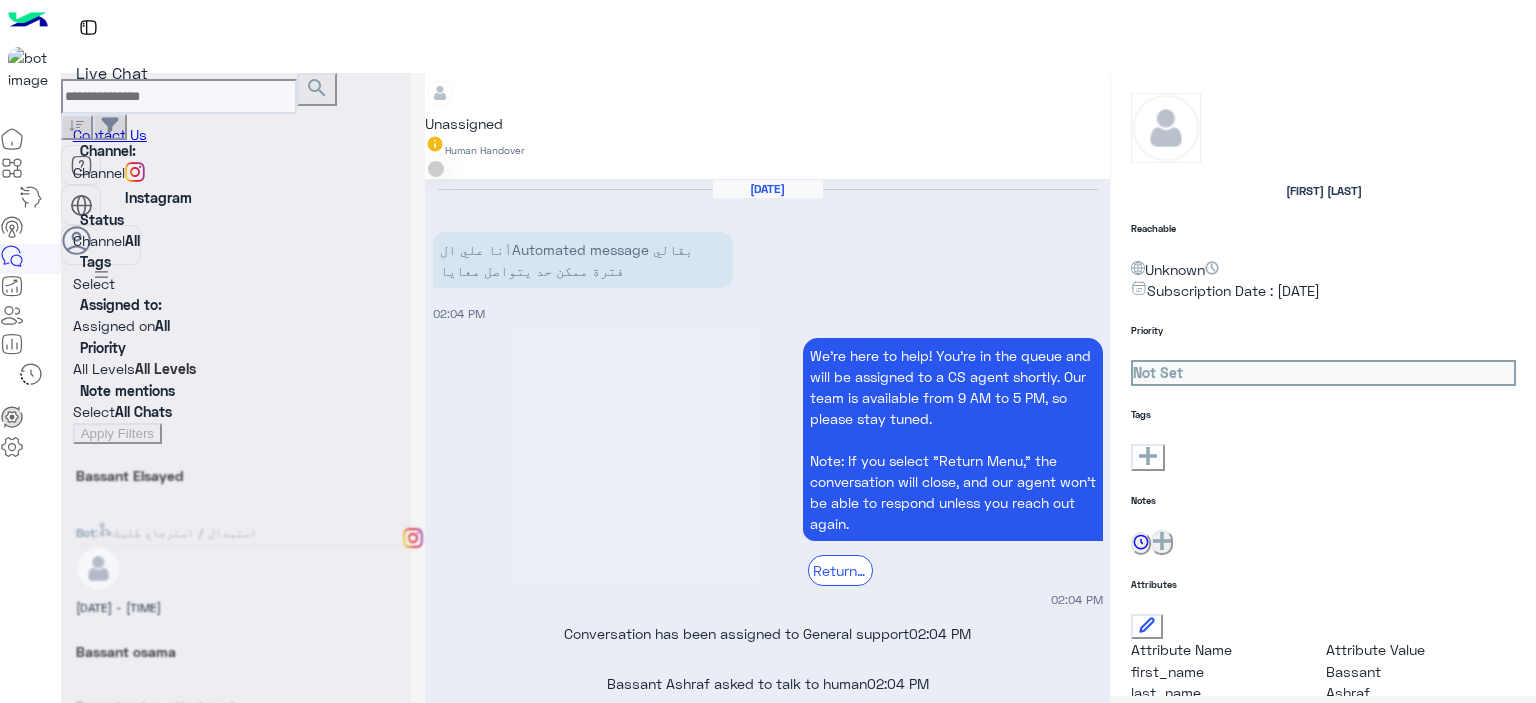 scroll, scrollTop: 0, scrollLeft: 0, axis: both 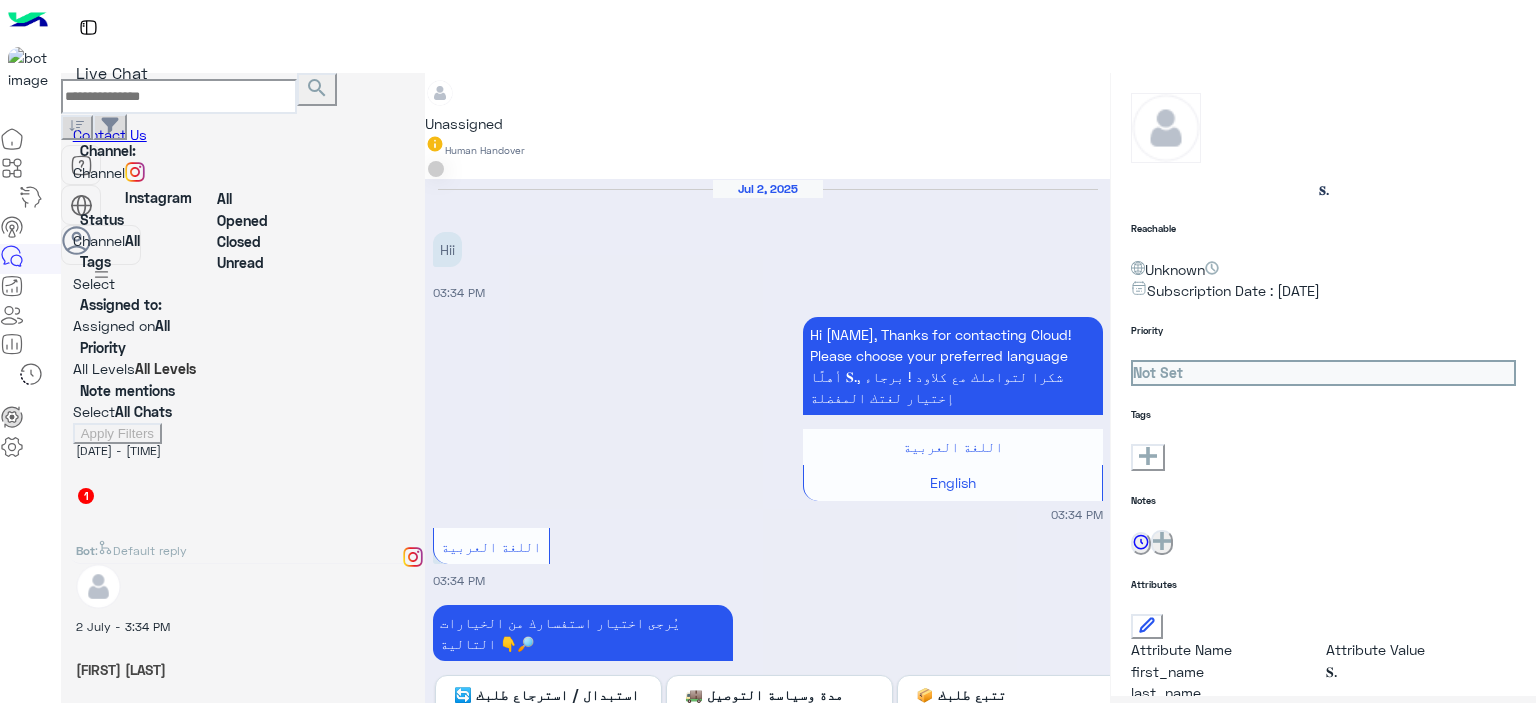 click at bounding box center (73, 243) 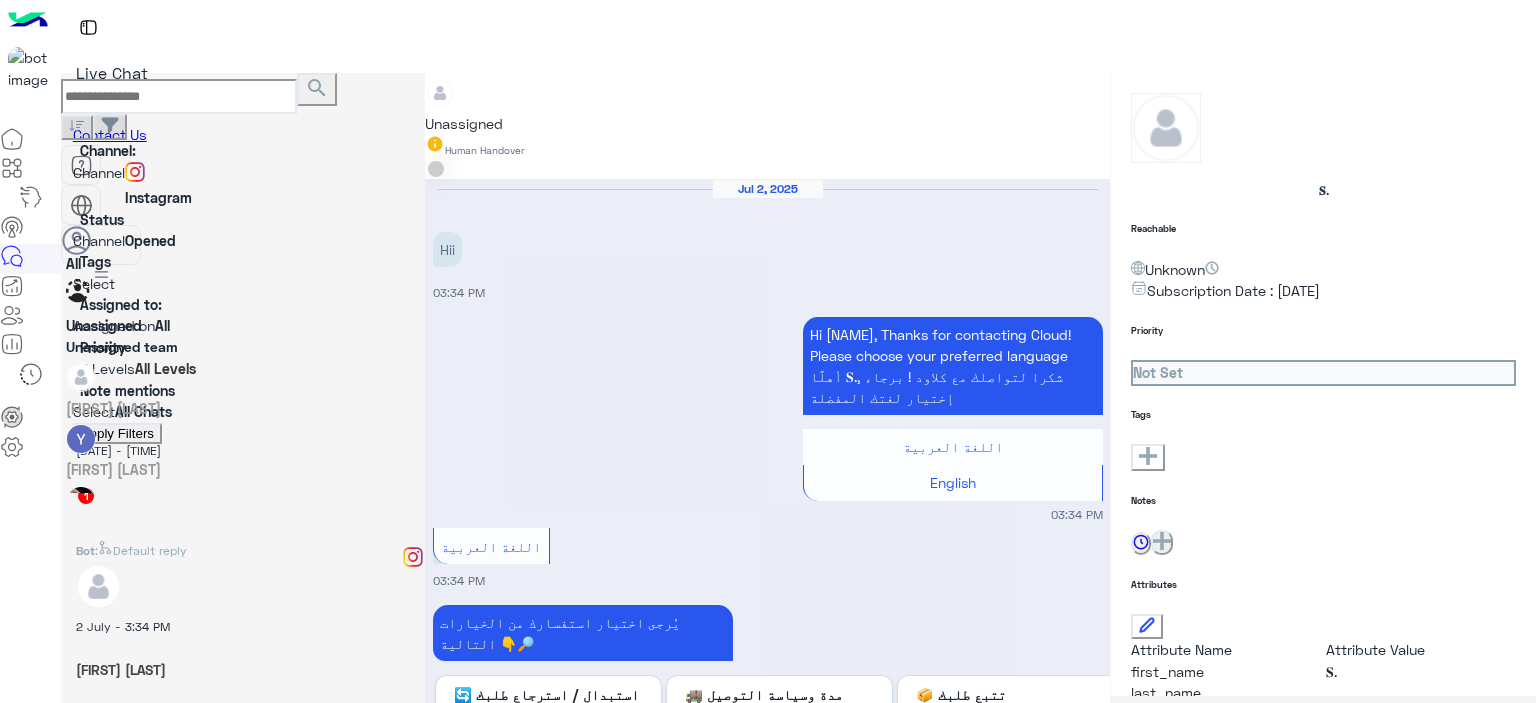 click at bounding box center [414, 325] 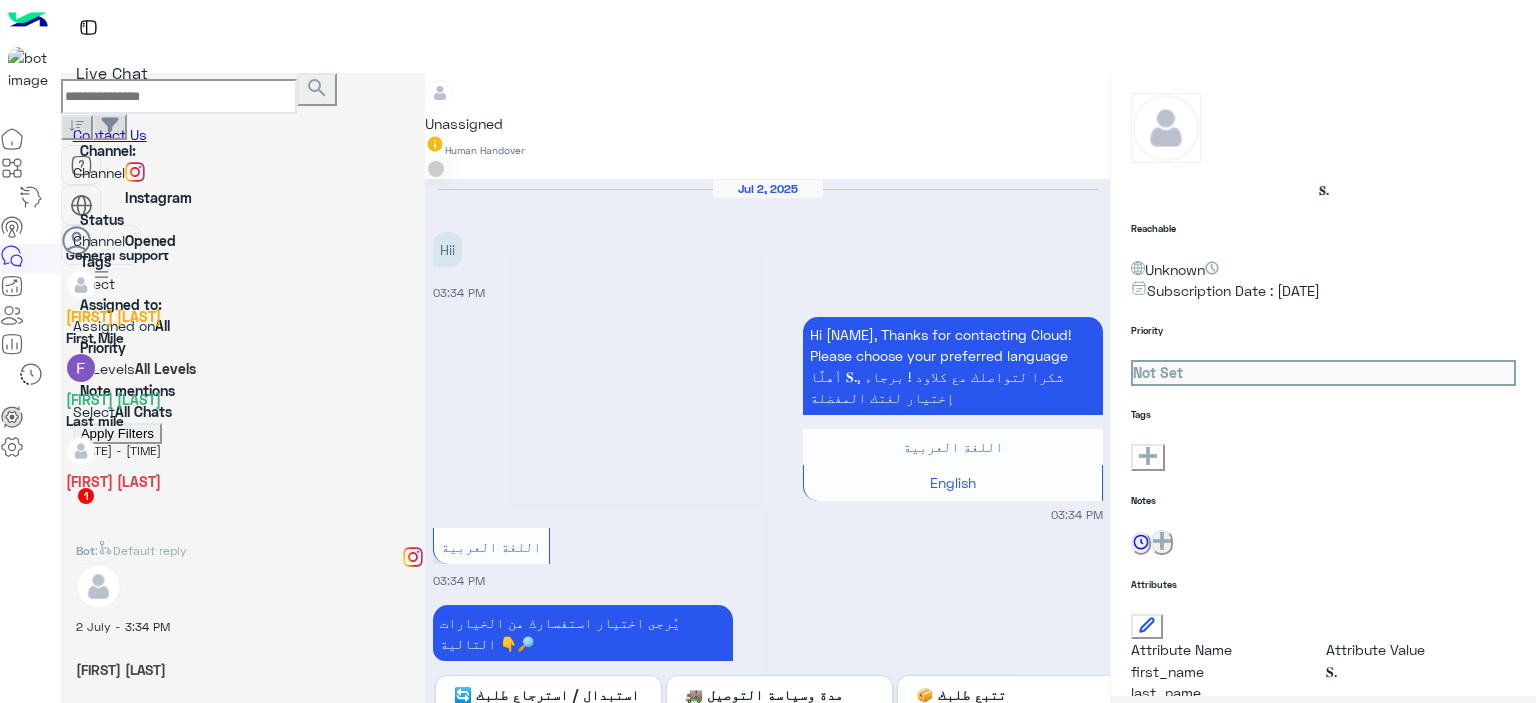 scroll, scrollTop: 392, scrollLeft: 0, axis: vertical 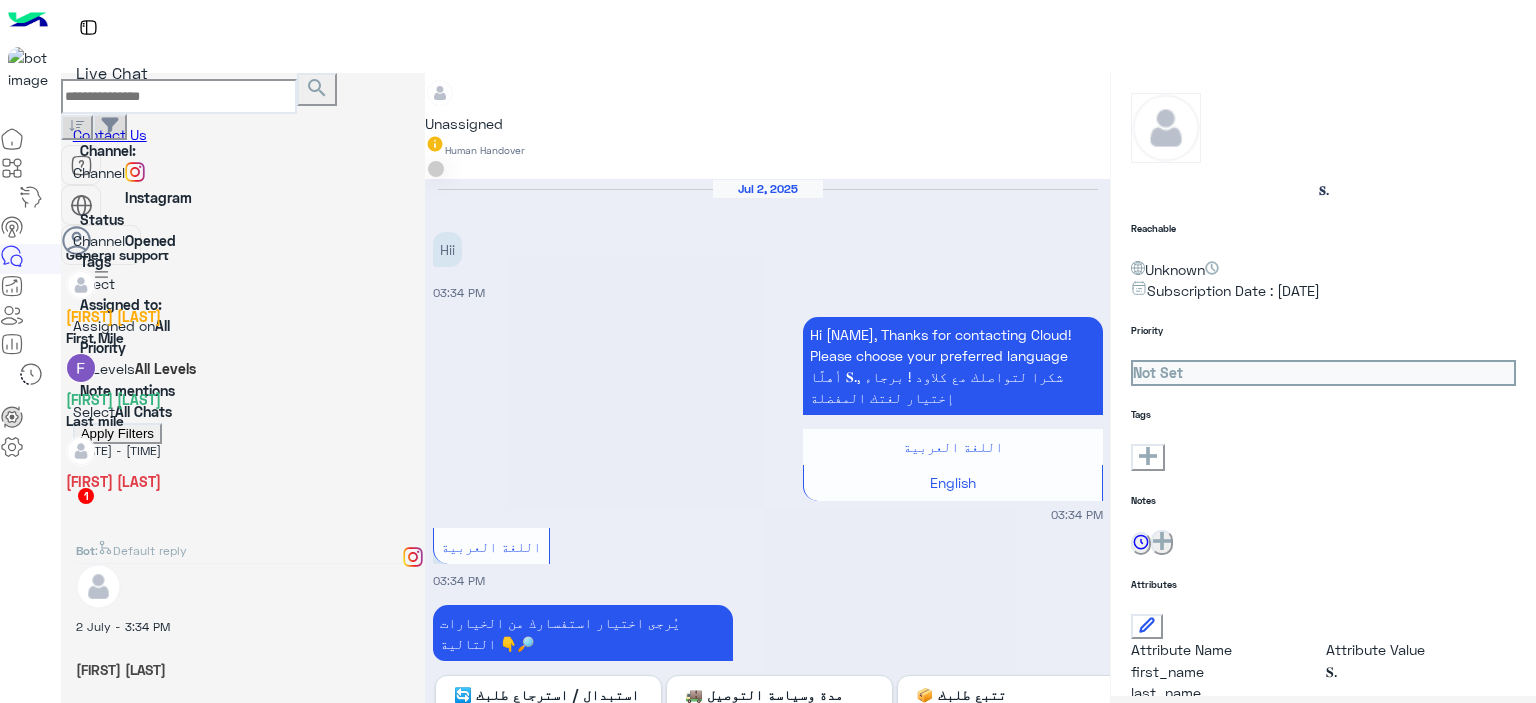 click on "[FIRST] [LAST]" at bounding box center (113, 399) 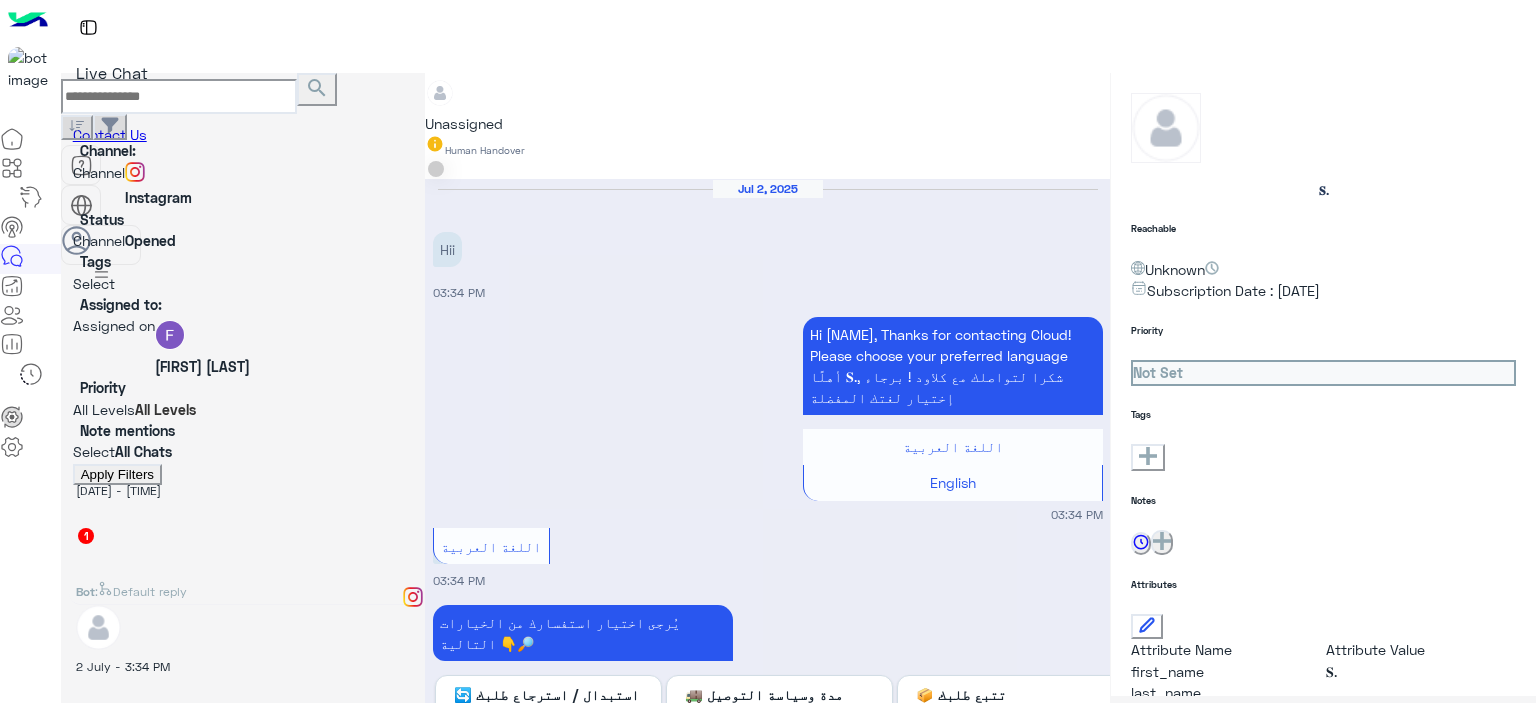 click on "Apply Filters" at bounding box center [117, 474] 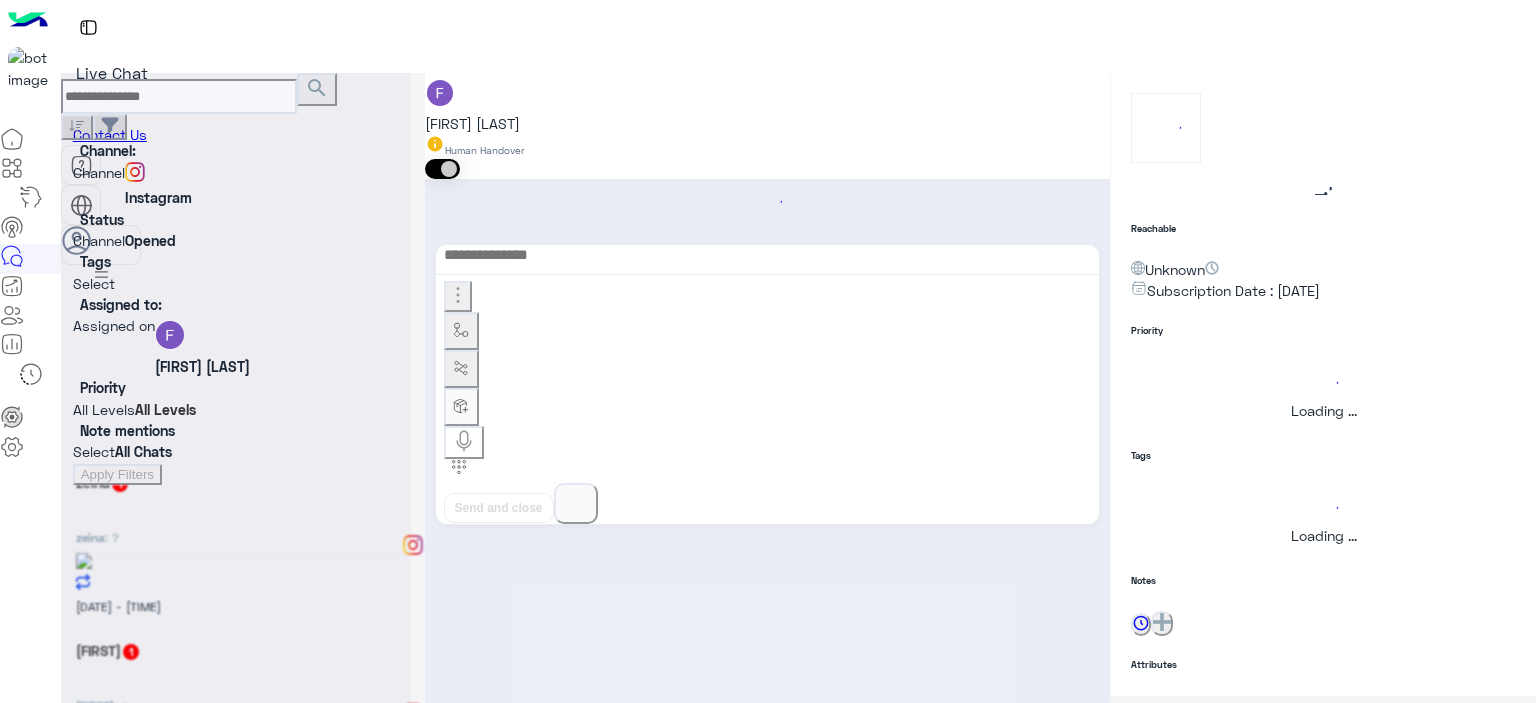 scroll, scrollTop: 0, scrollLeft: 0, axis: both 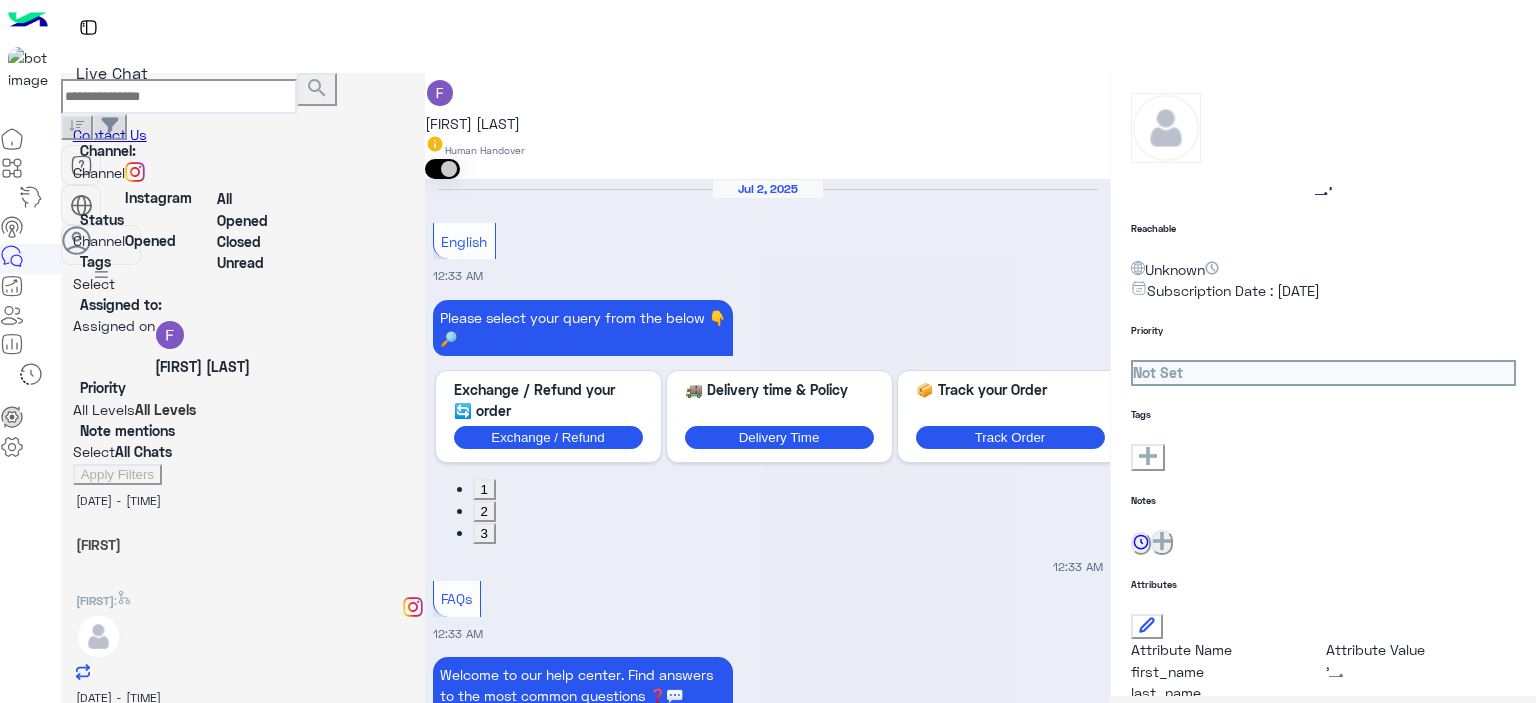 click at bounding box center (243, 240) 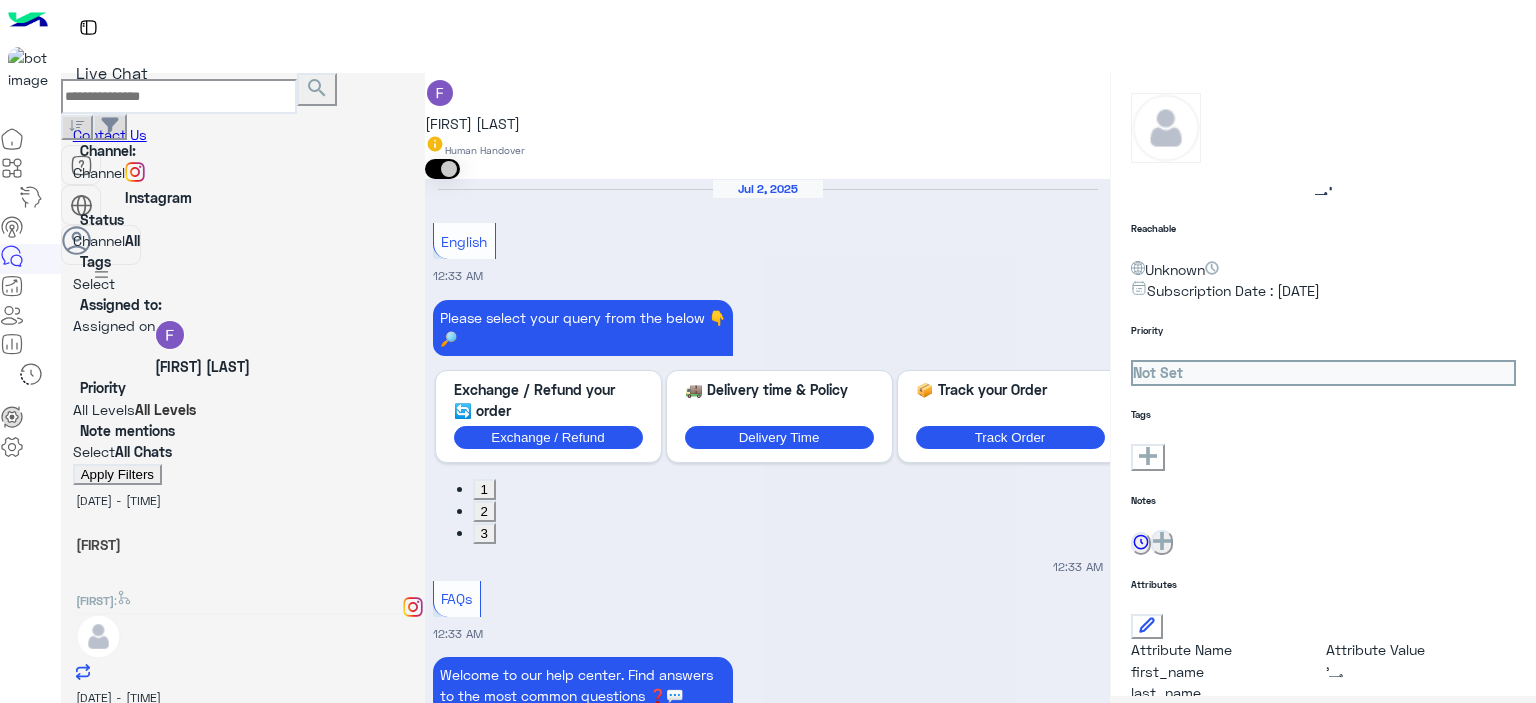 click on "Apply Filters" at bounding box center (117, 474) 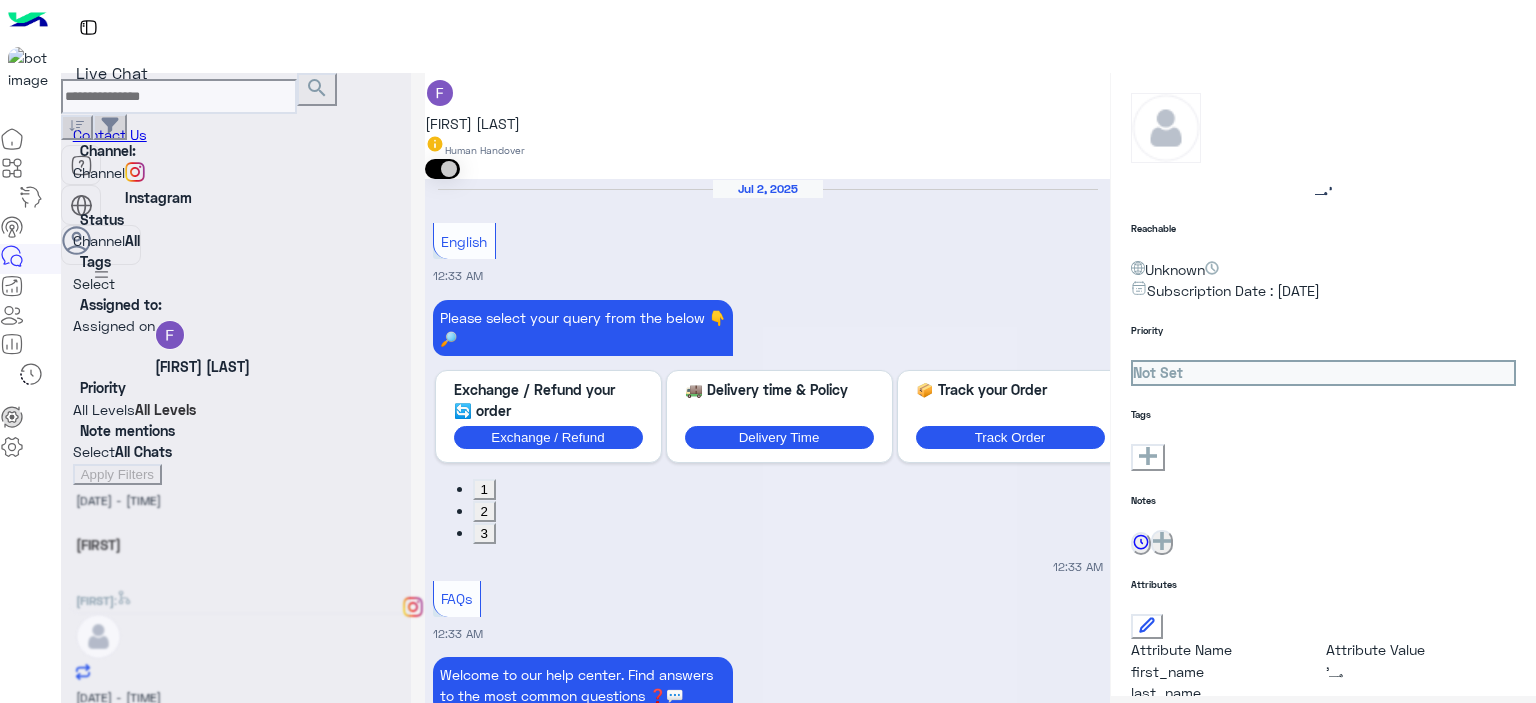 scroll, scrollTop: 1616, scrollLeft: 0, axis: vertical 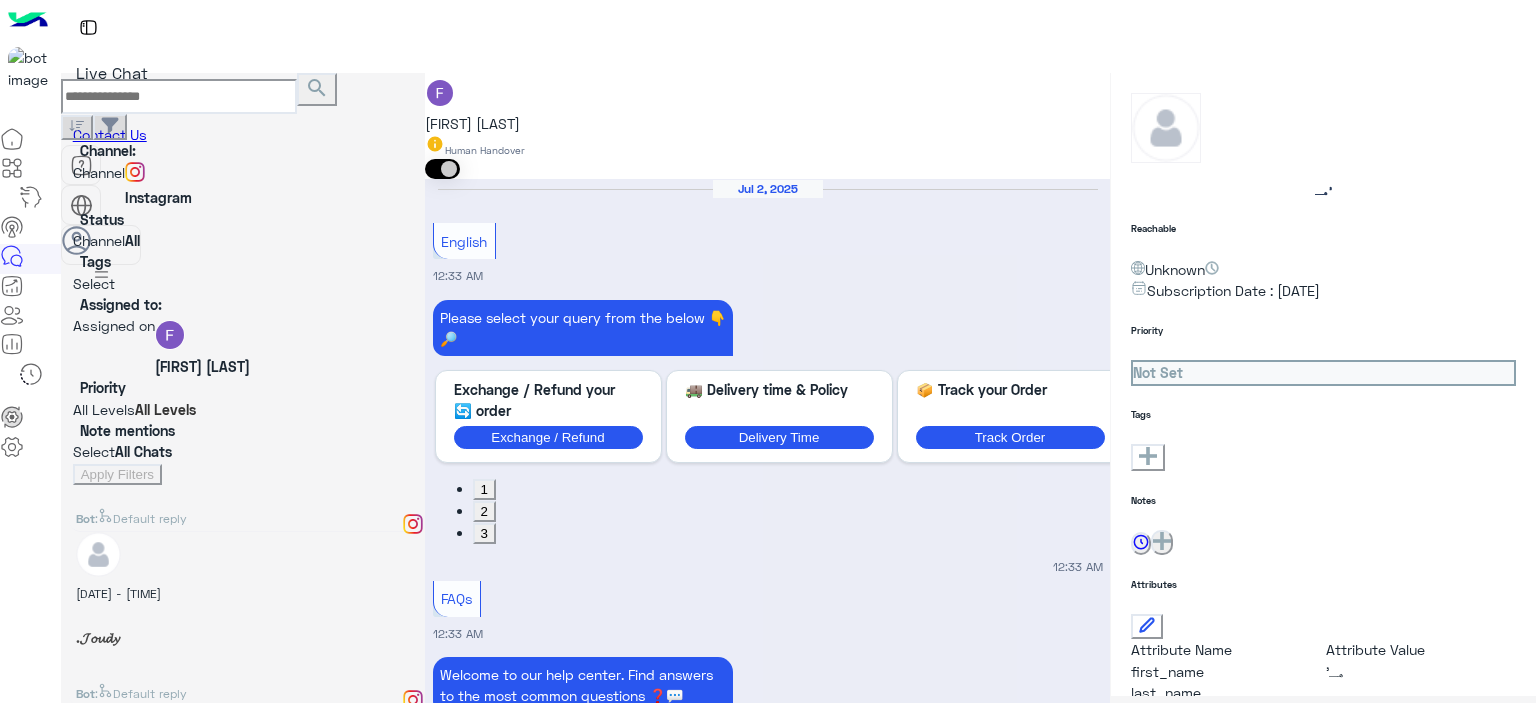 click on "Bot :   Track exchange" at bounding box center (243, 513) 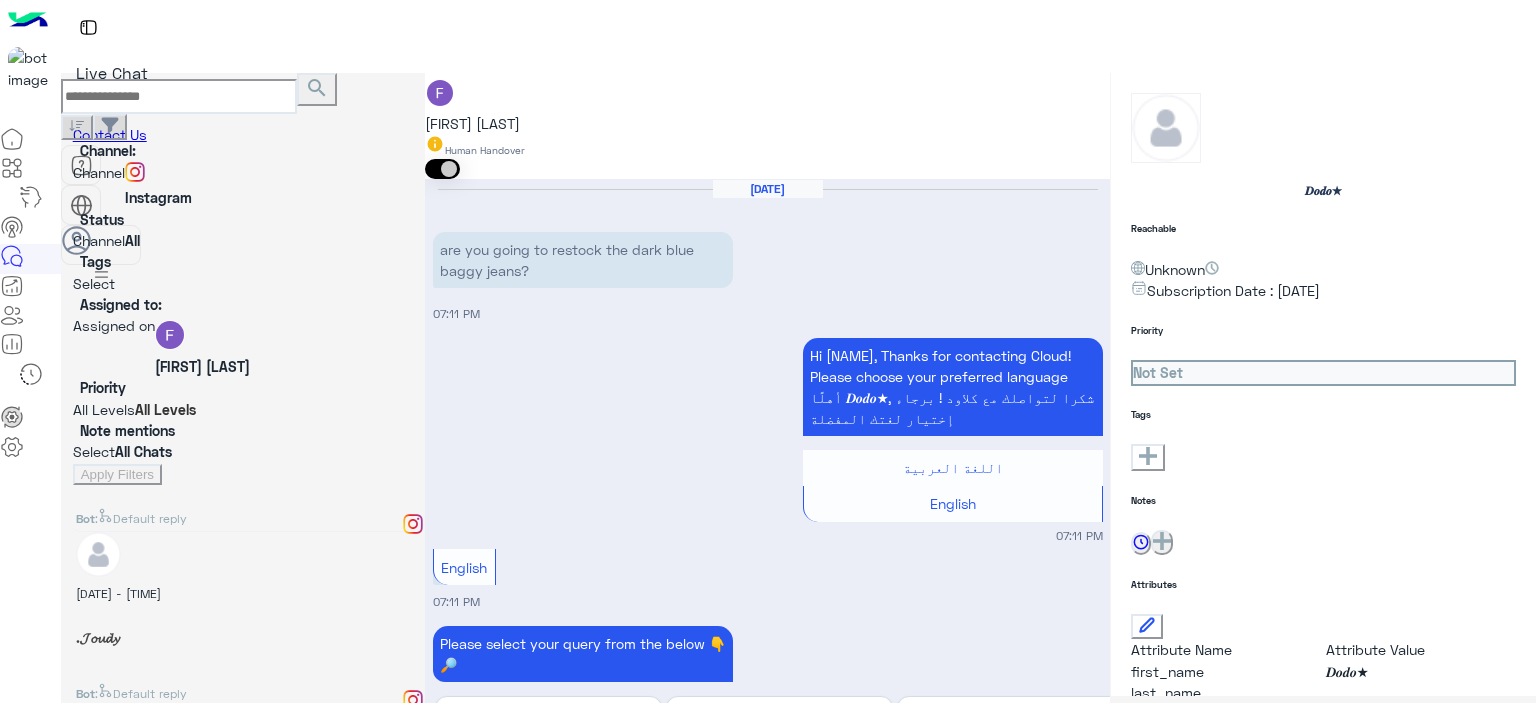 scroll, scrollTop: 43, scrollLeft: 0, axis: vertical 